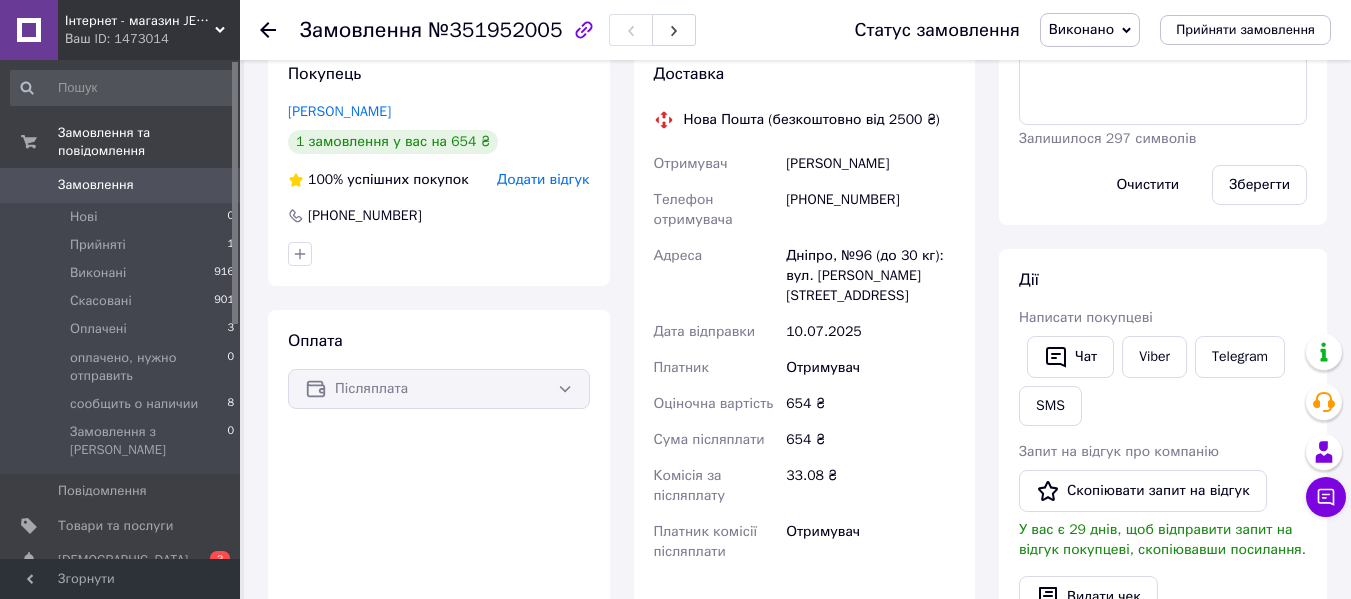 scroll, scrollTop: 500, scrollLeft: 0, axis: vertical 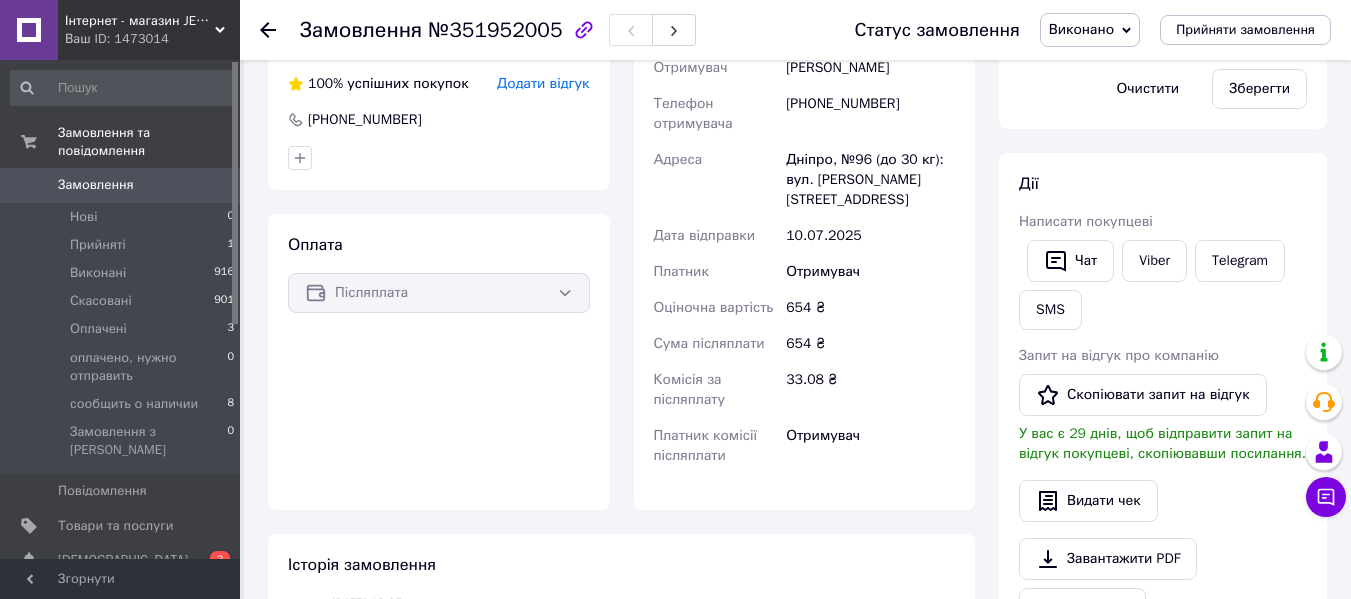 click on "Замовлення" at bounding box center [121, 185] 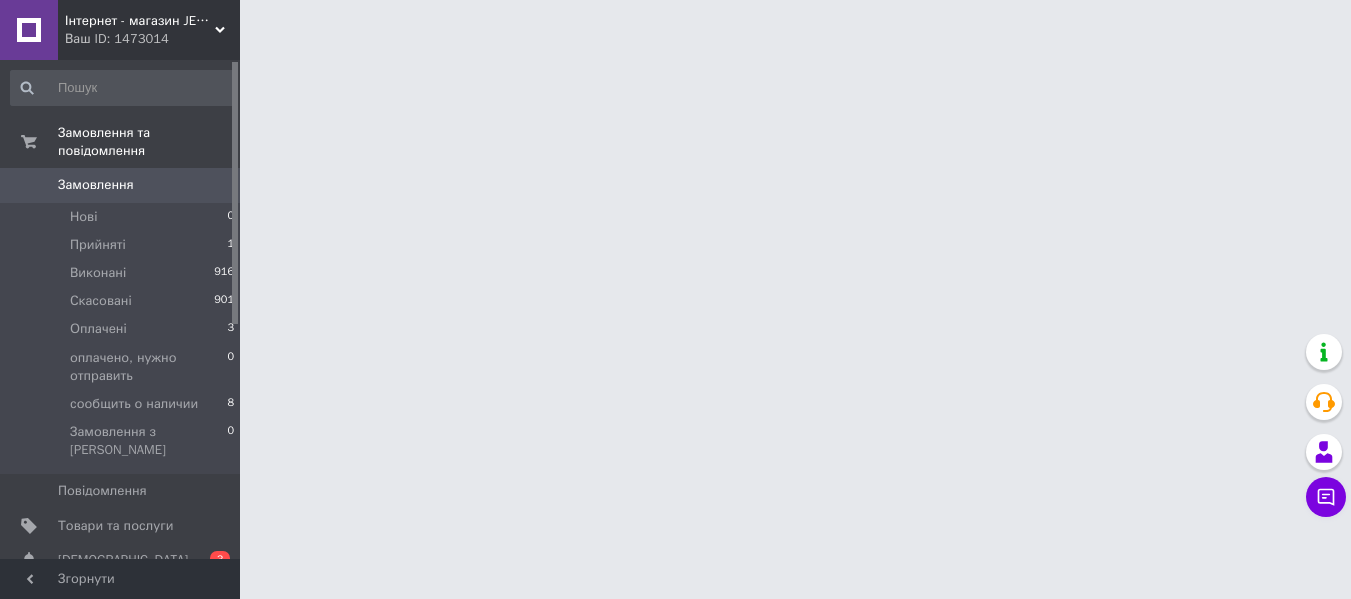 scroll, scrollTop: 0, scrollLeft: 0, axis: both 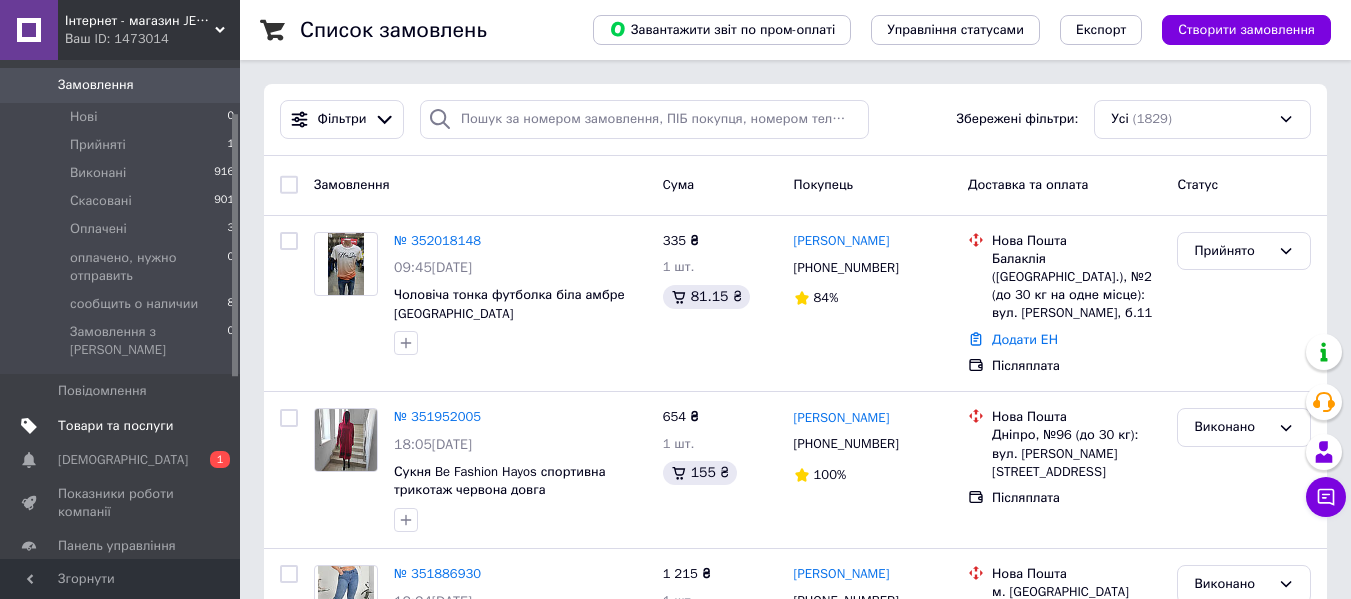 click on "Товари та послуги" at bounding box center [115, 426] 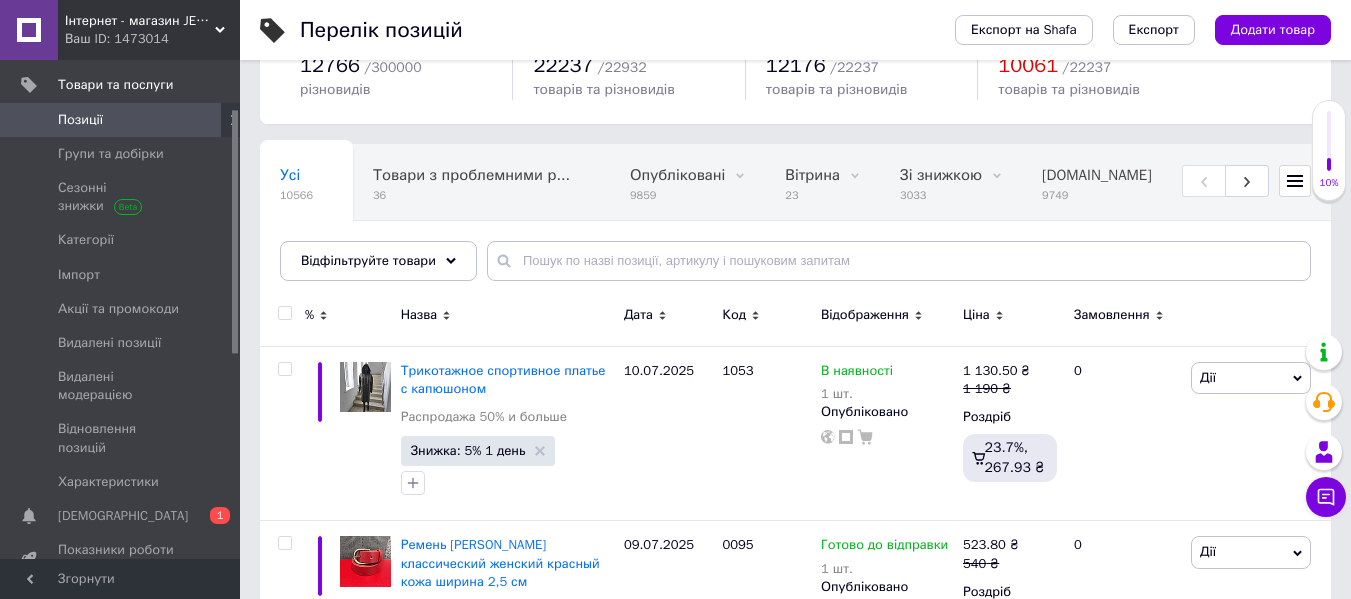 scroll, scrollTop: 300, scrollLeft: 0, axis: vertical 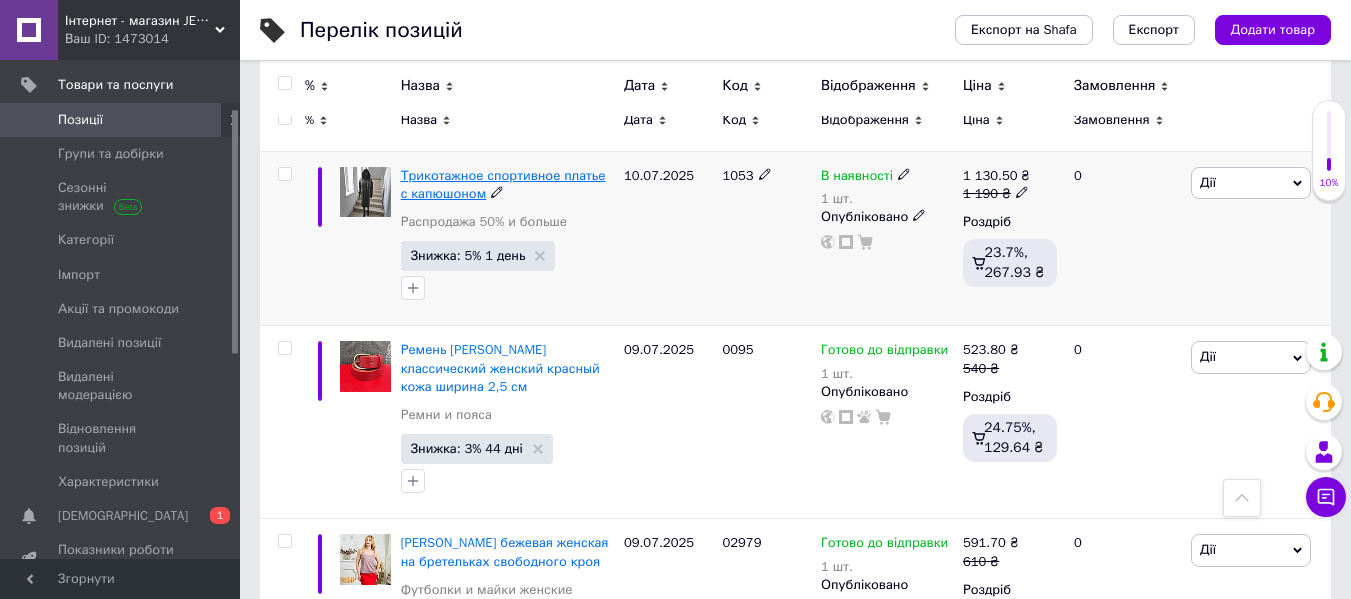 click on "Трикотажное спортивное платье с капюшоном" at bounding box center [503, 184] 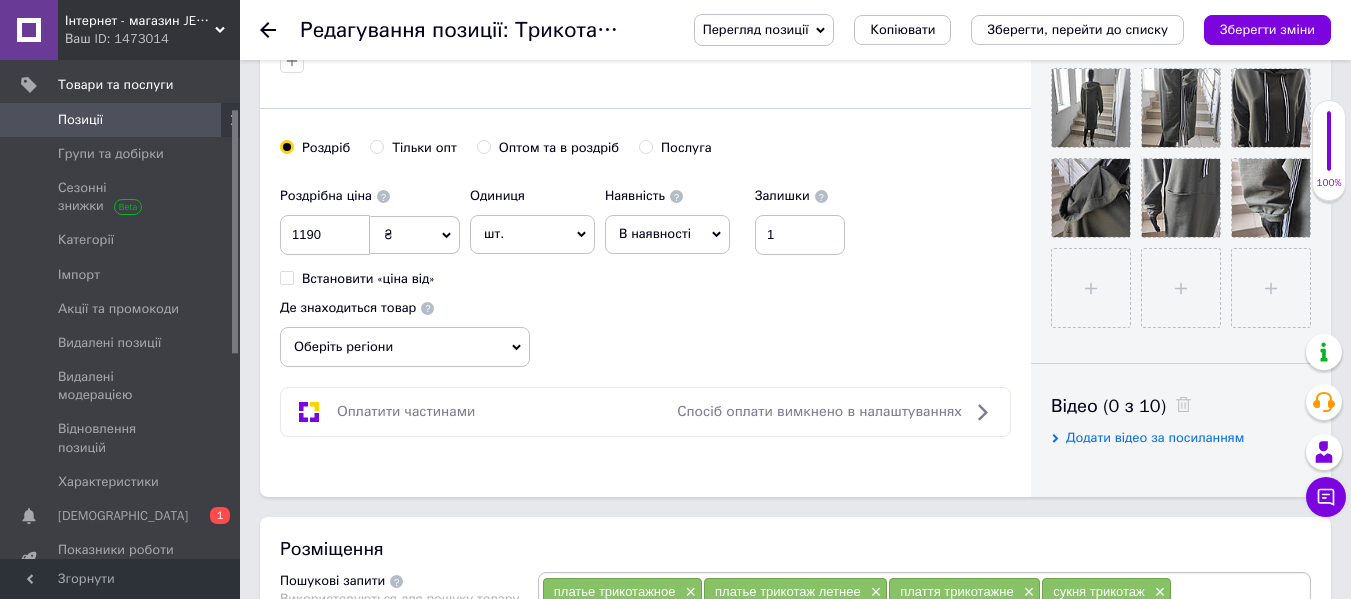 scroll, scrollTop: 700, scrollLeft: 0, axis: vertical 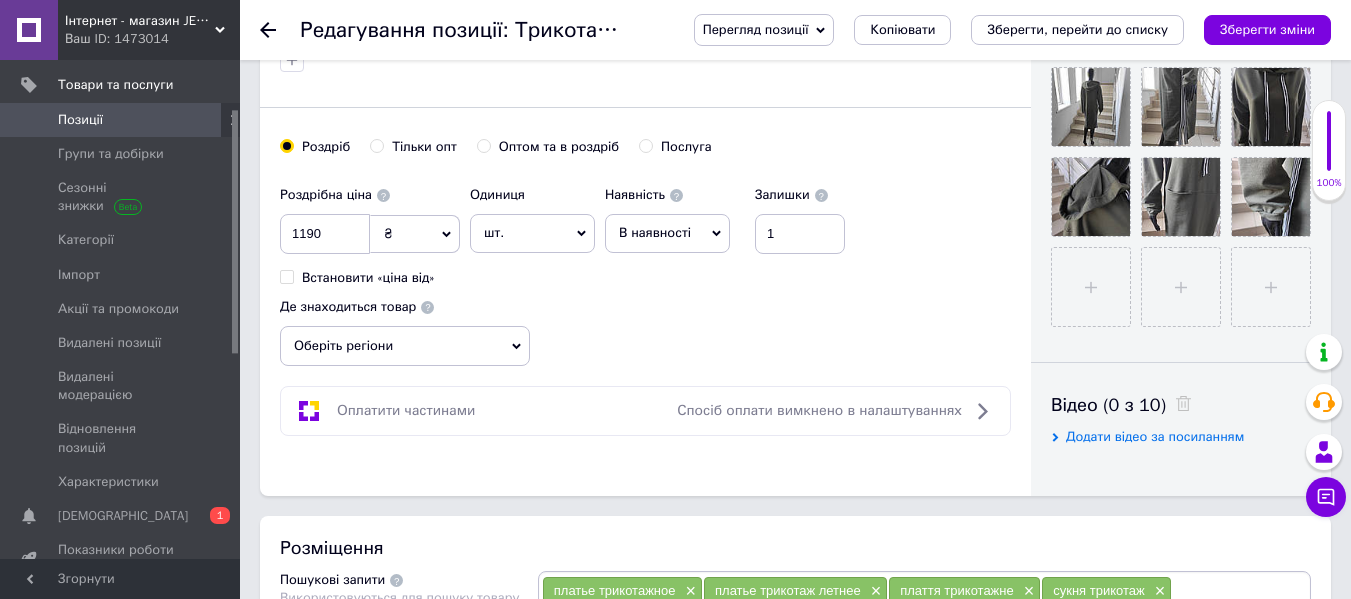 click on "В наявності" at bounding box center [667, 233] 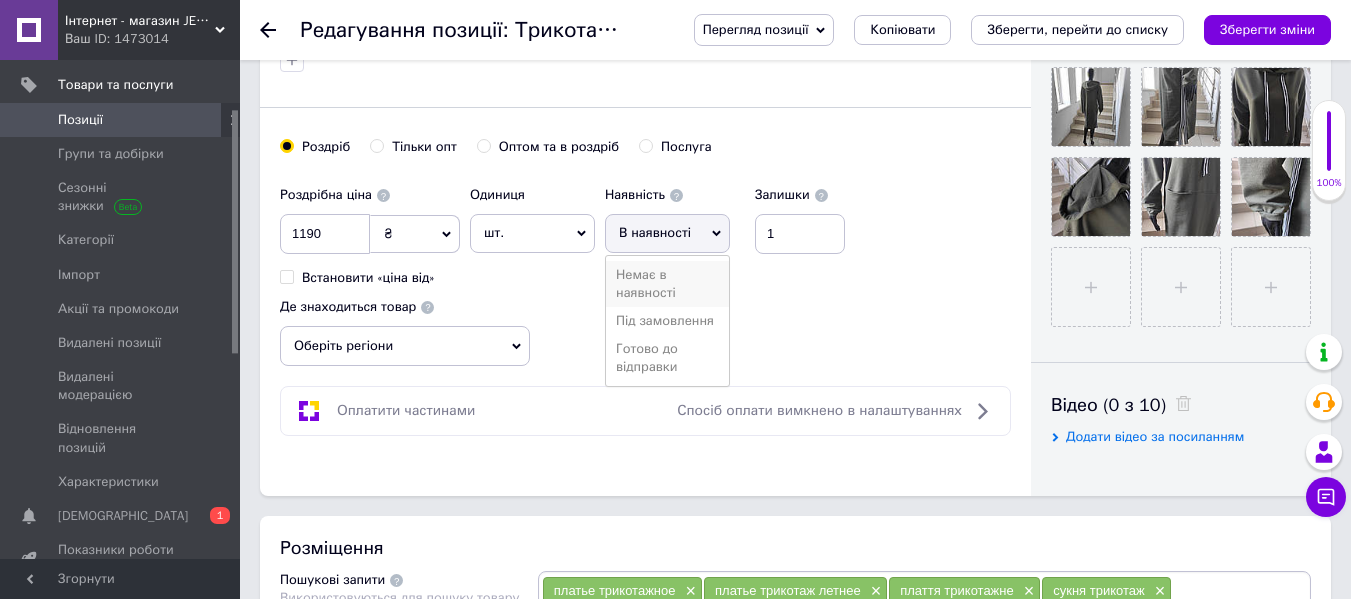 click on "Немає в наявності" at bounding box center [667, 284] 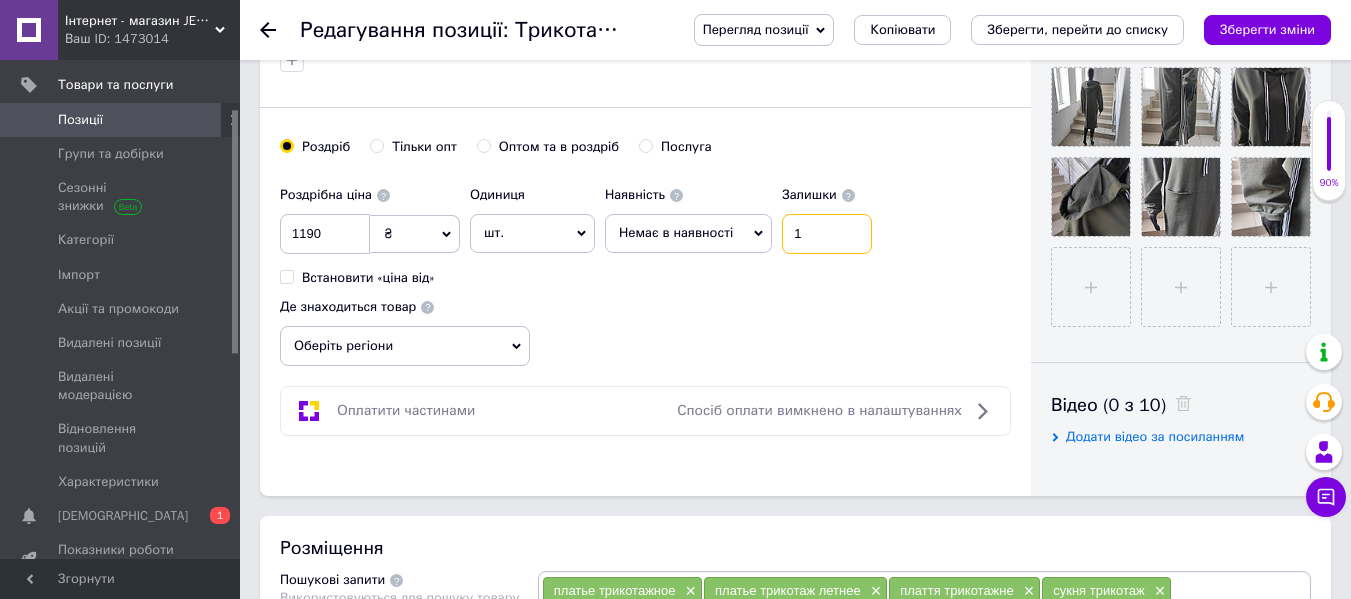 click on "1" at bounding box center (827, 234) 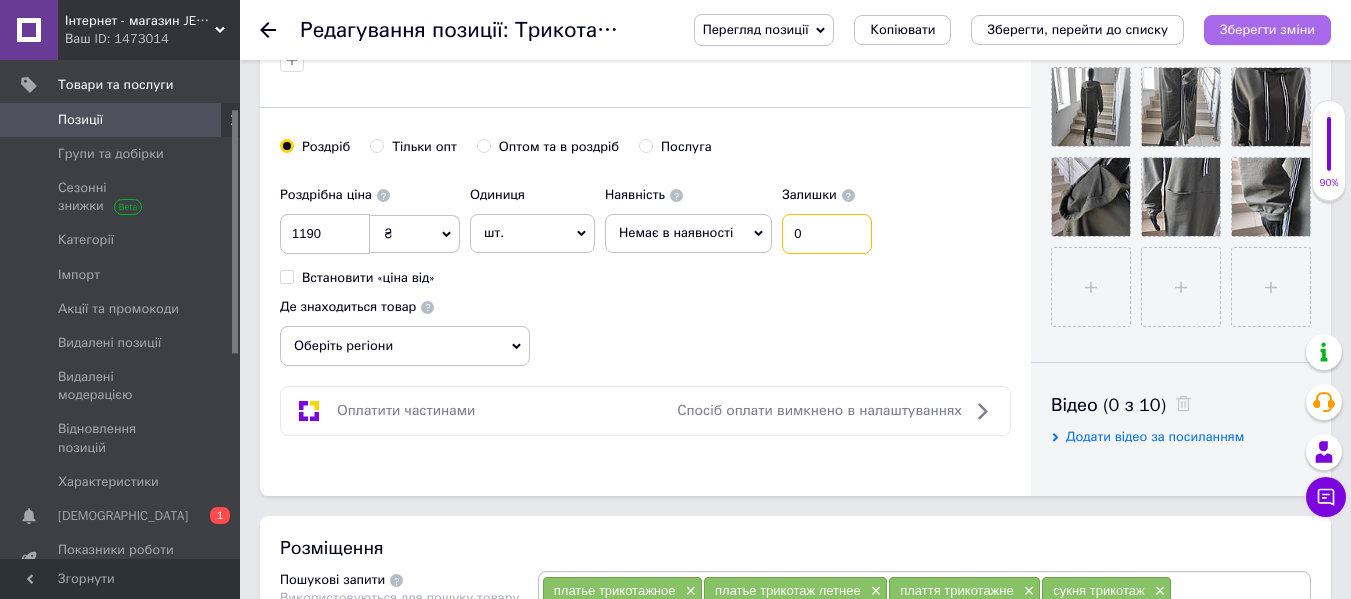 type on "0" 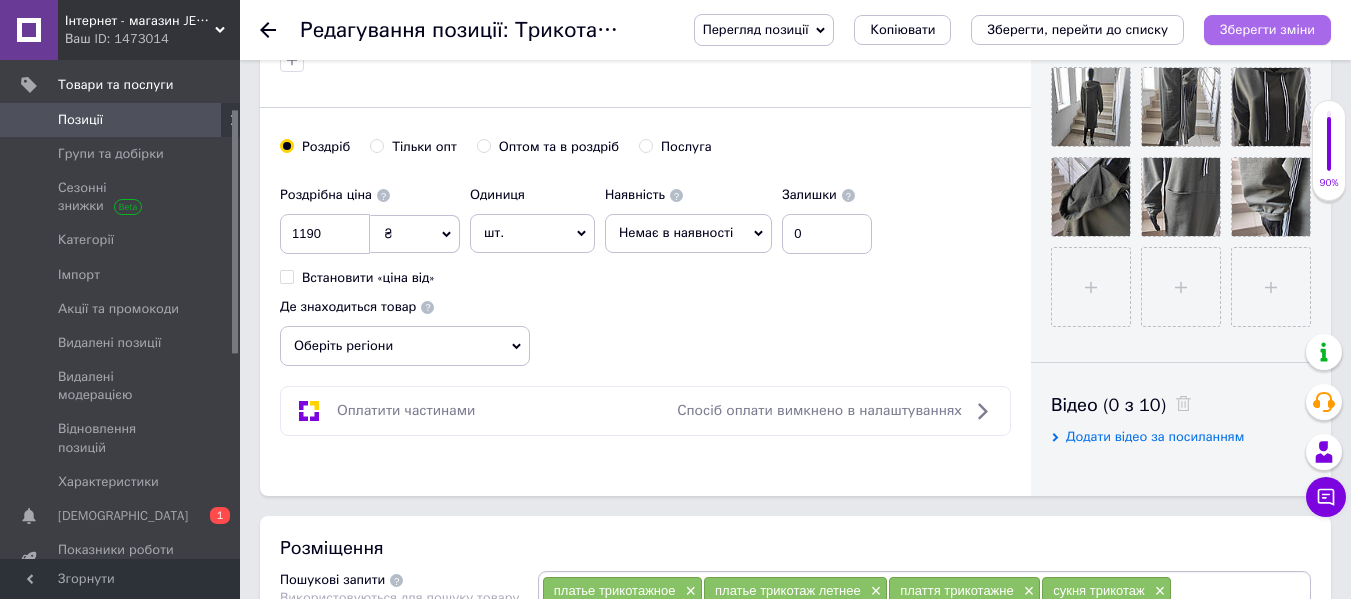 click on "Зберегти зміни" at bounding box center (1267, 29) 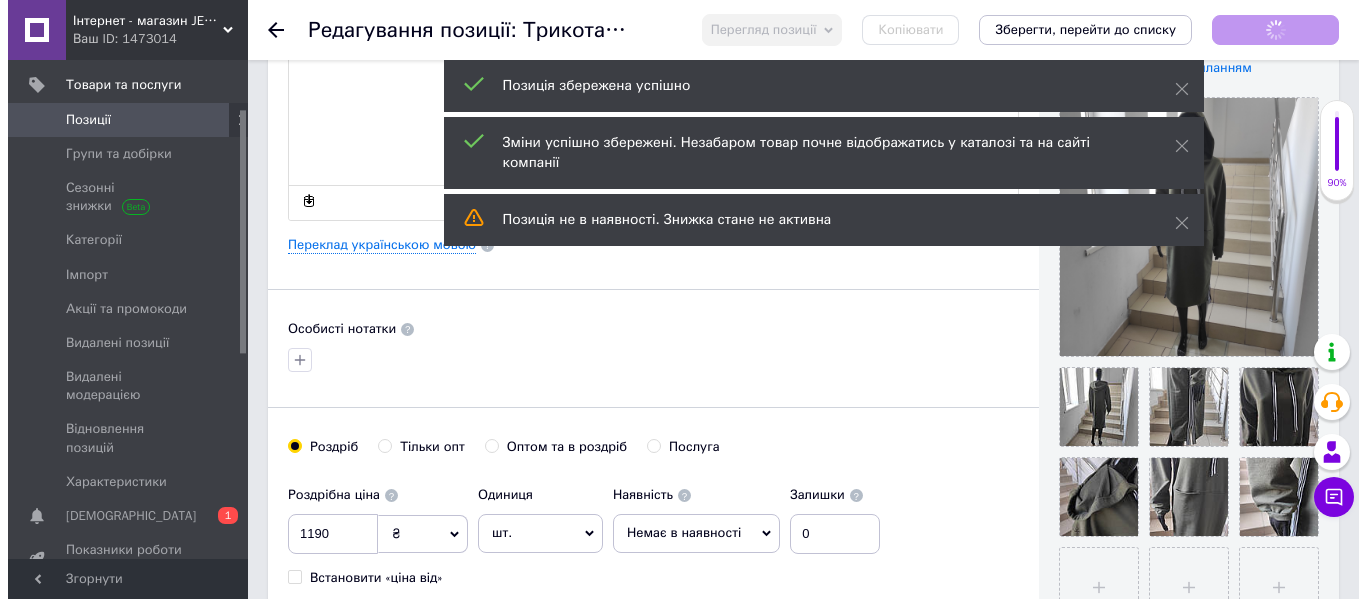 scroll, scrollTop: 300, scrollLeft: 0, axis: vertical 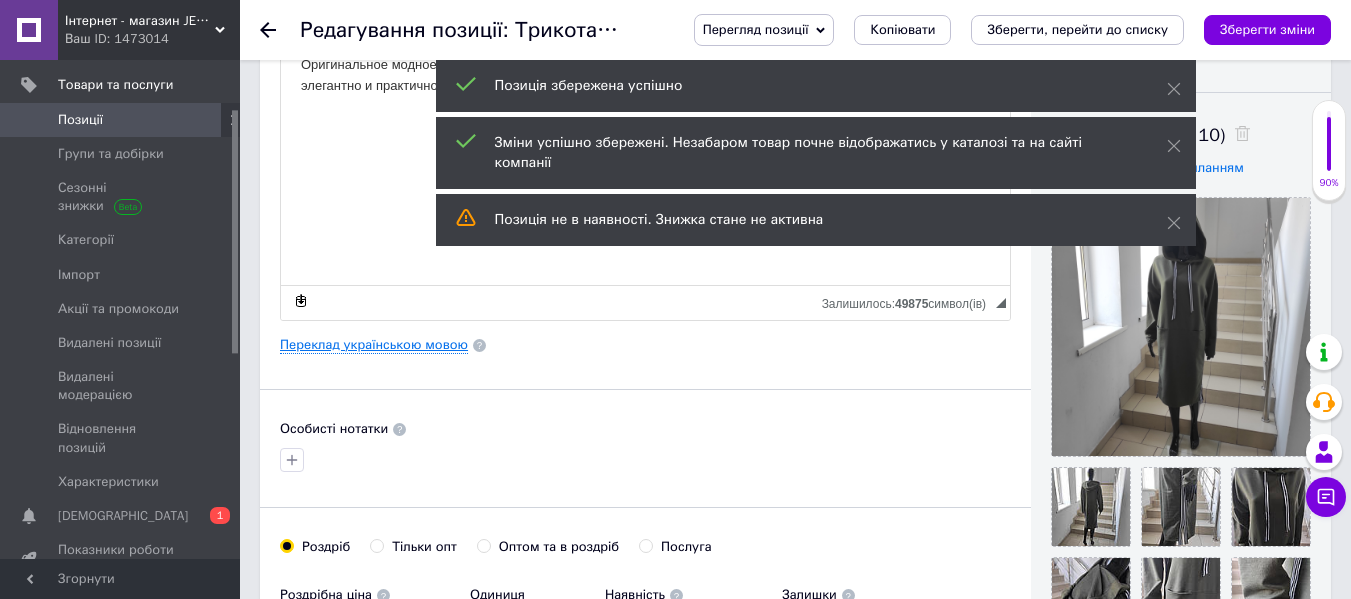 click on "Переклад українською мовою" at bounding box center (374, 345) 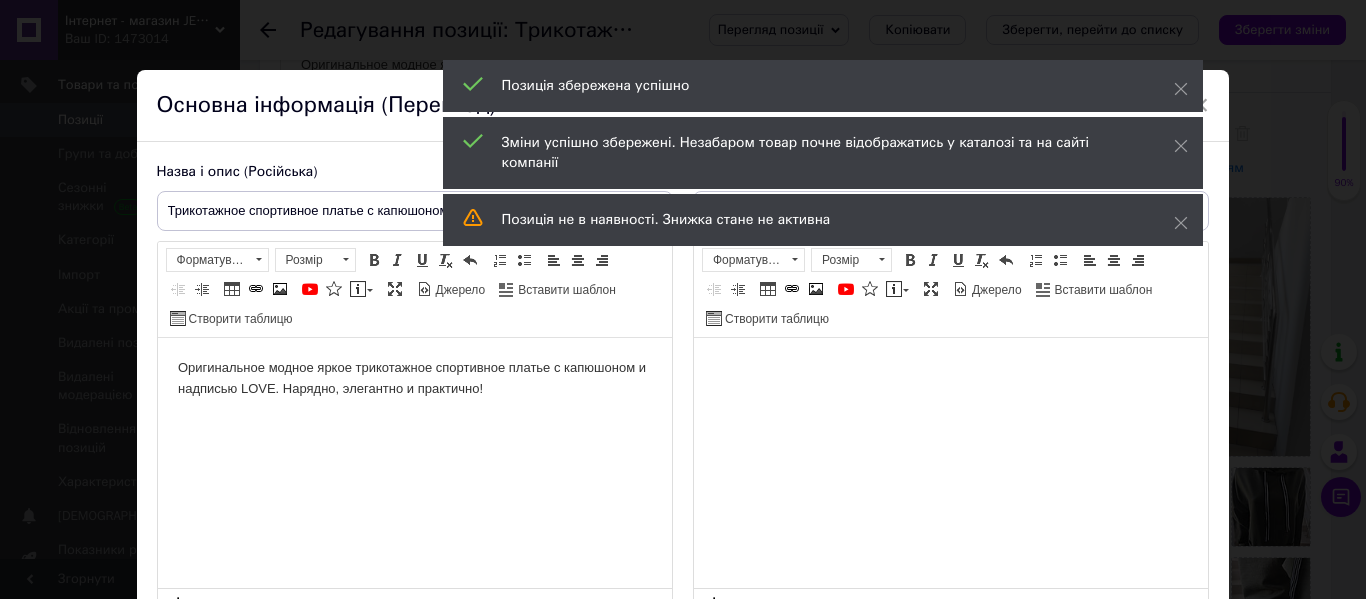 scroll, scrollTop: 0, scrollLeft: 0, axis: both 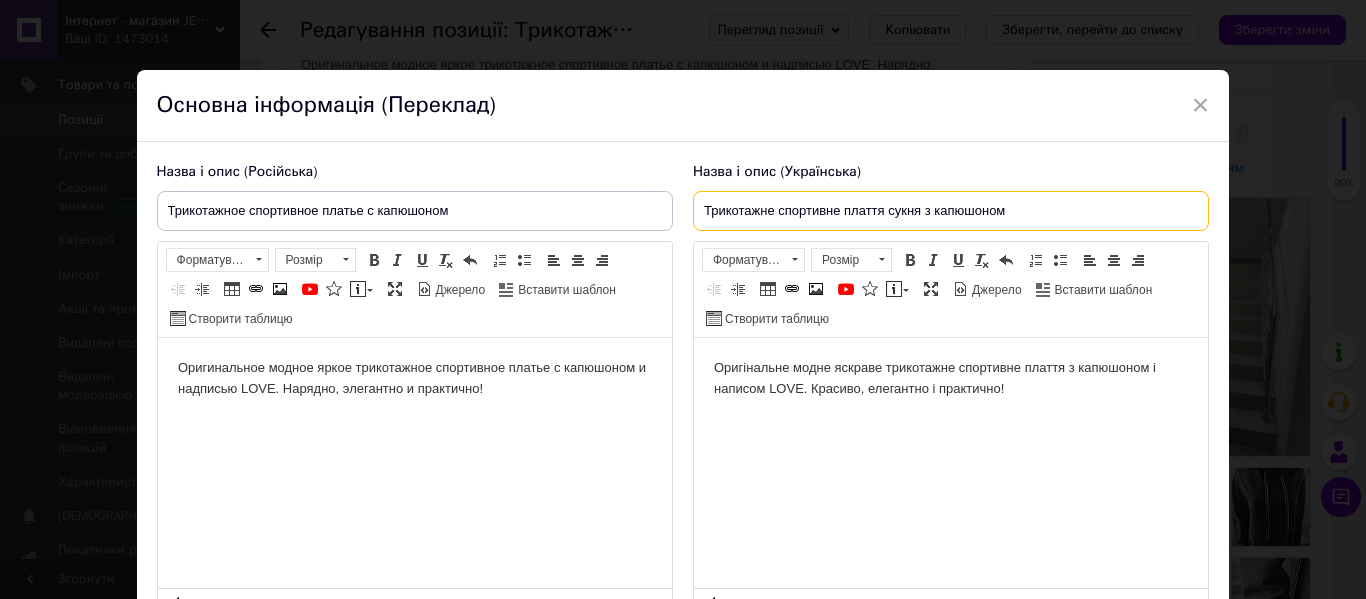 drag, startPoint x: 1029, startPoint y: 212, endPoint x: 693, endPoint y: 201, distance: 336.18002 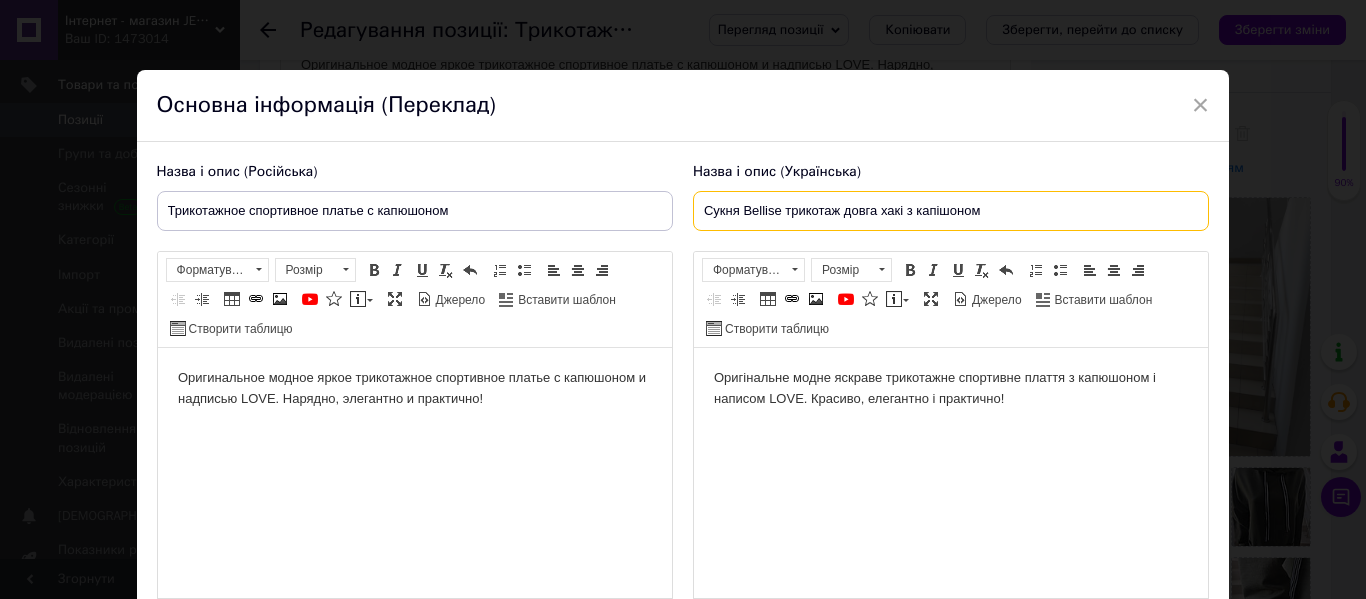 click on "Сукня Bellise трикотаж довга хакі з капішоном" at bounding box center [951, 211] 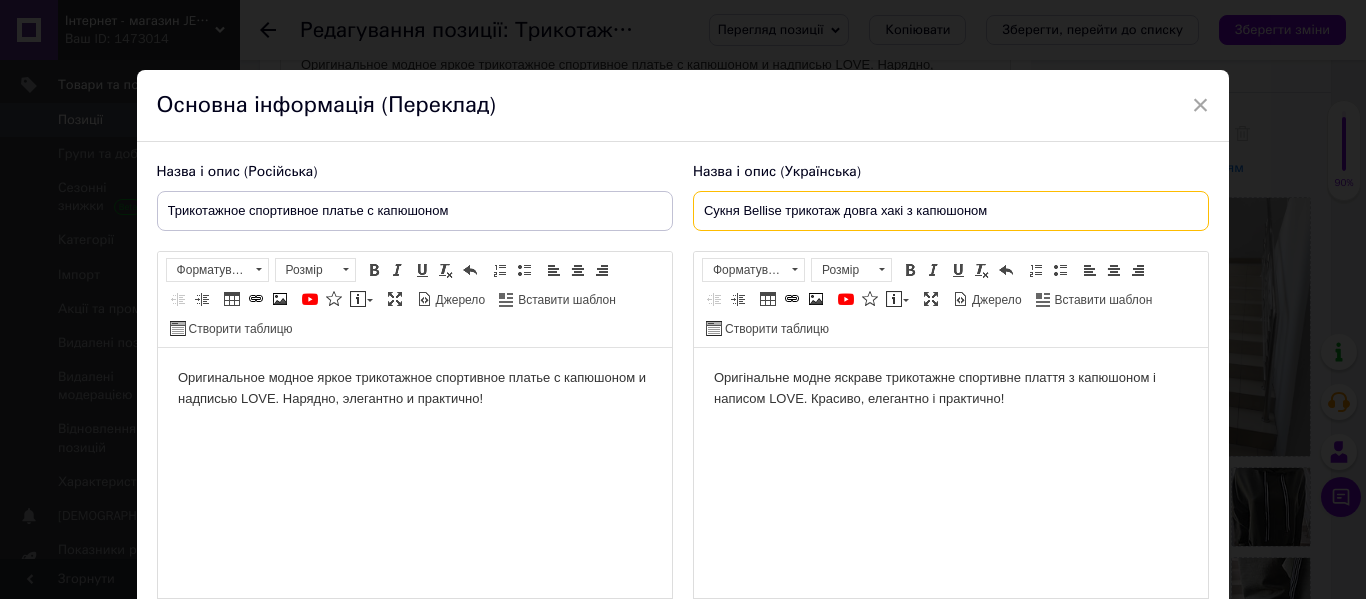 drag, startPoint x: 1007, startPoint y: 213, endPoint x: 663, endPoint y: 208, distance: 344.03635 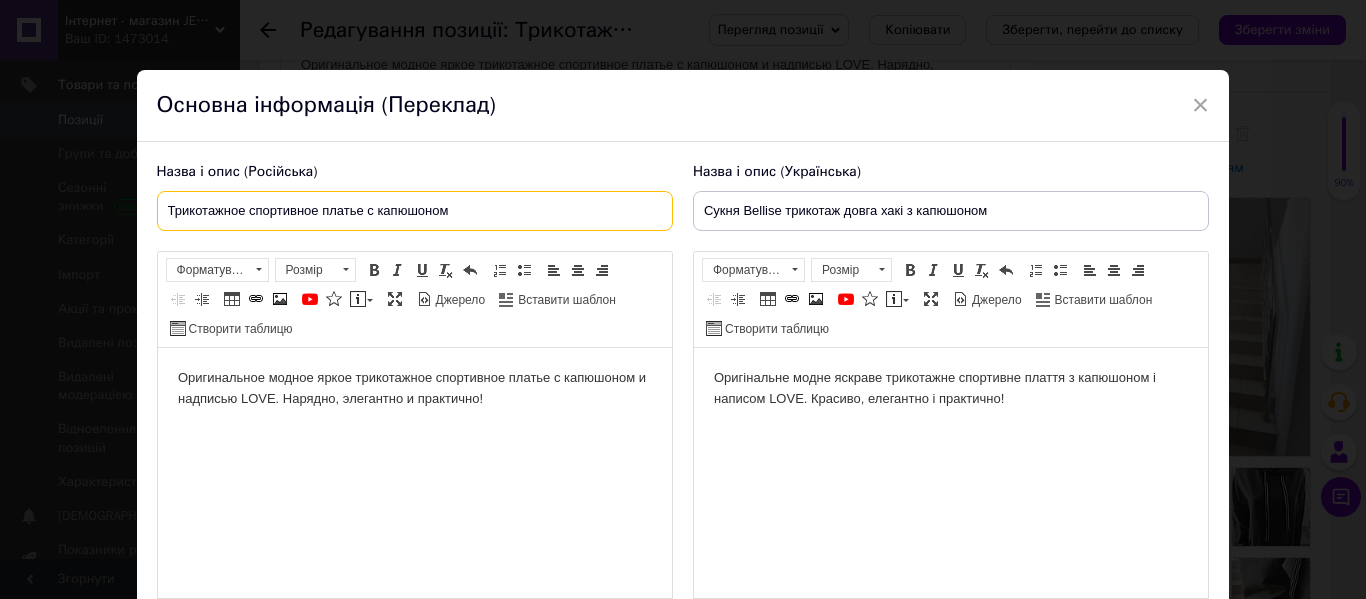 drag, startPoint x: 526, startPoint y: 196, endPoint x: 494, endPoint y: 203, distance: 32.75668 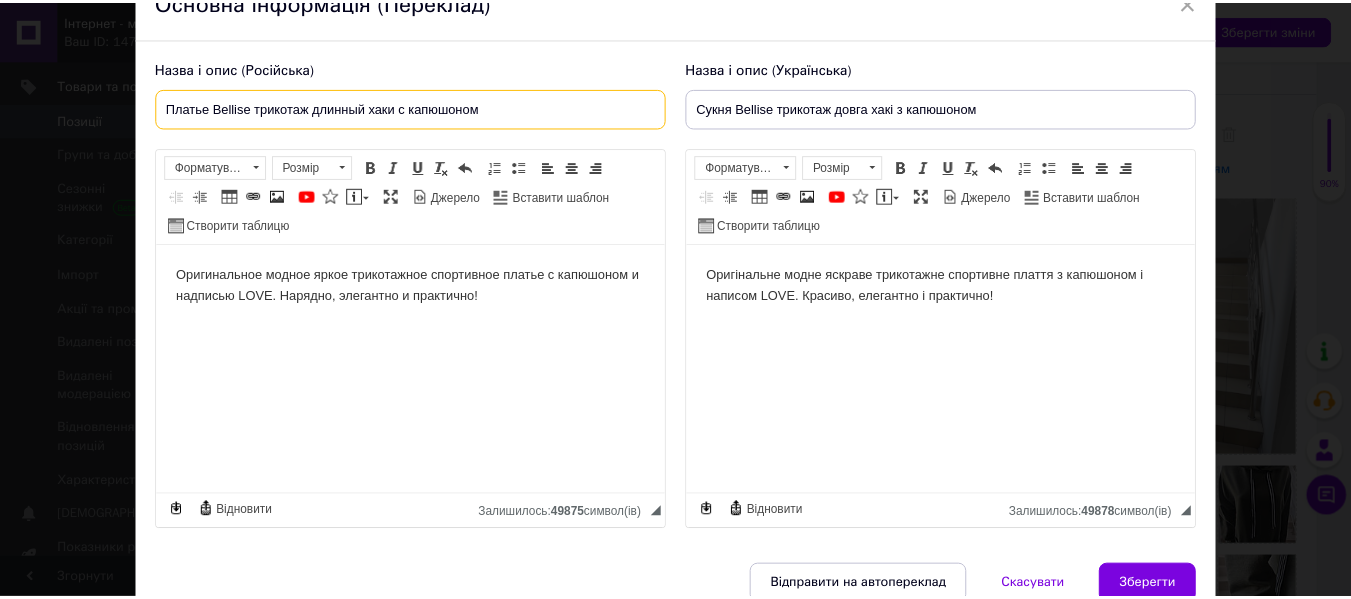 scroll, scrollTop: 200, scrollLeft: 0, axis: vertical 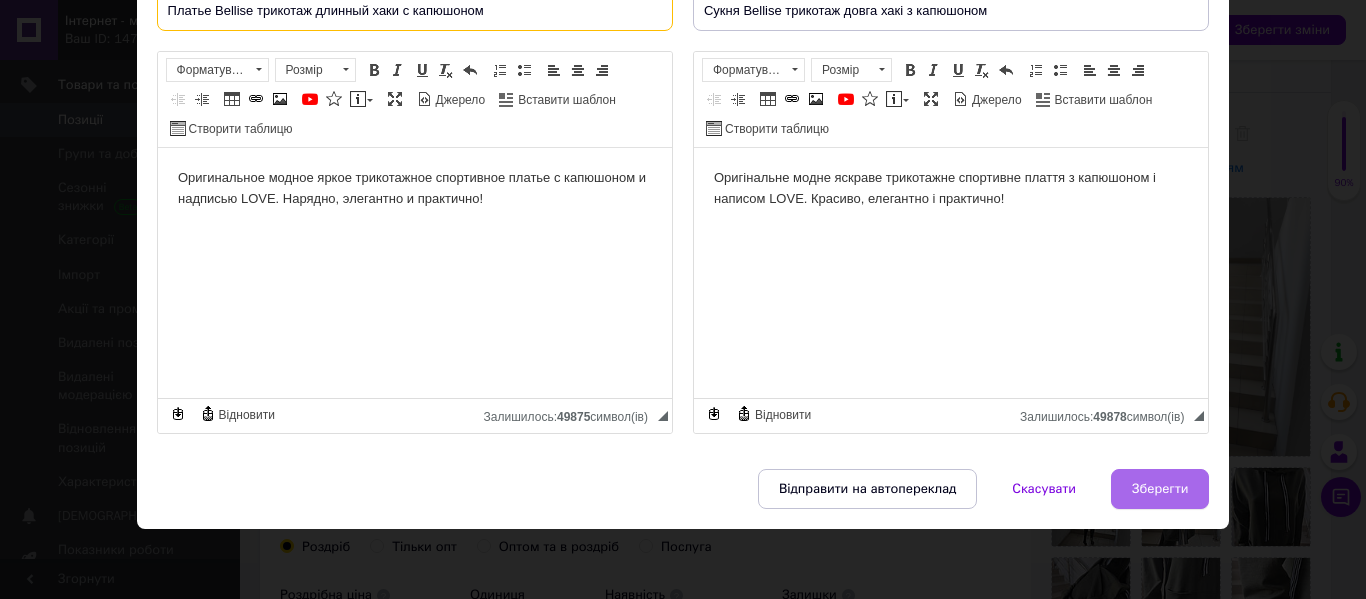 type on "Платье Bellise трикотаж длинный хаки с капюшоном" 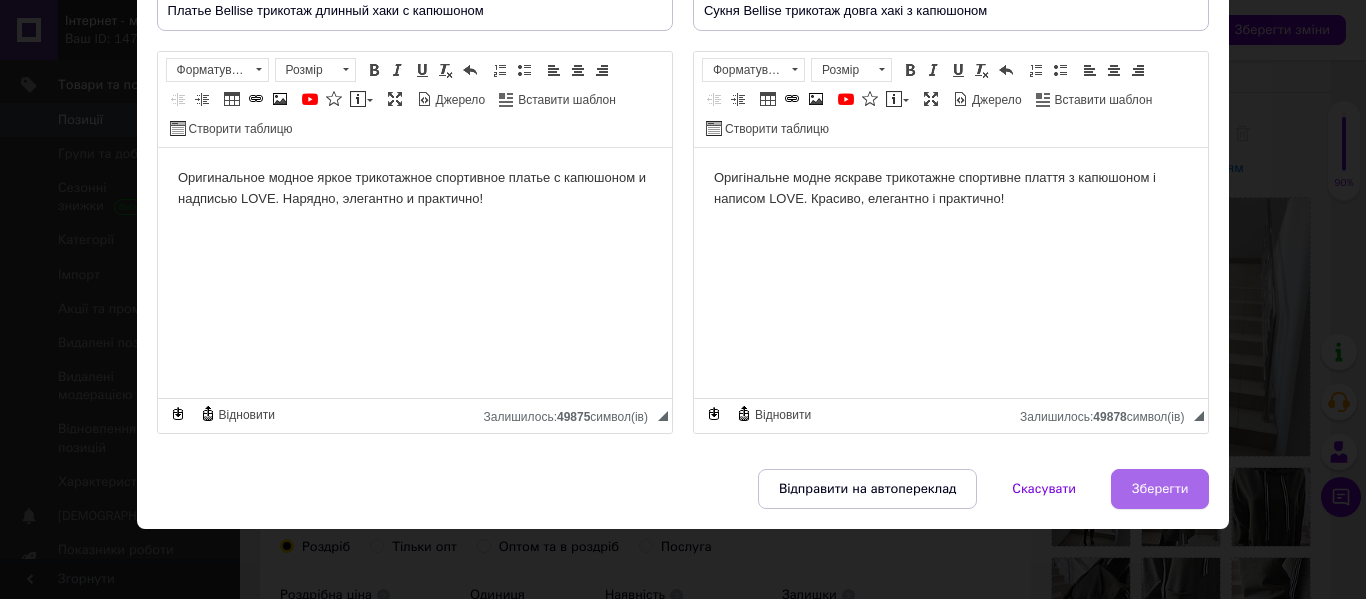 click on "Зберегти" at bounding box center [1160, 489] 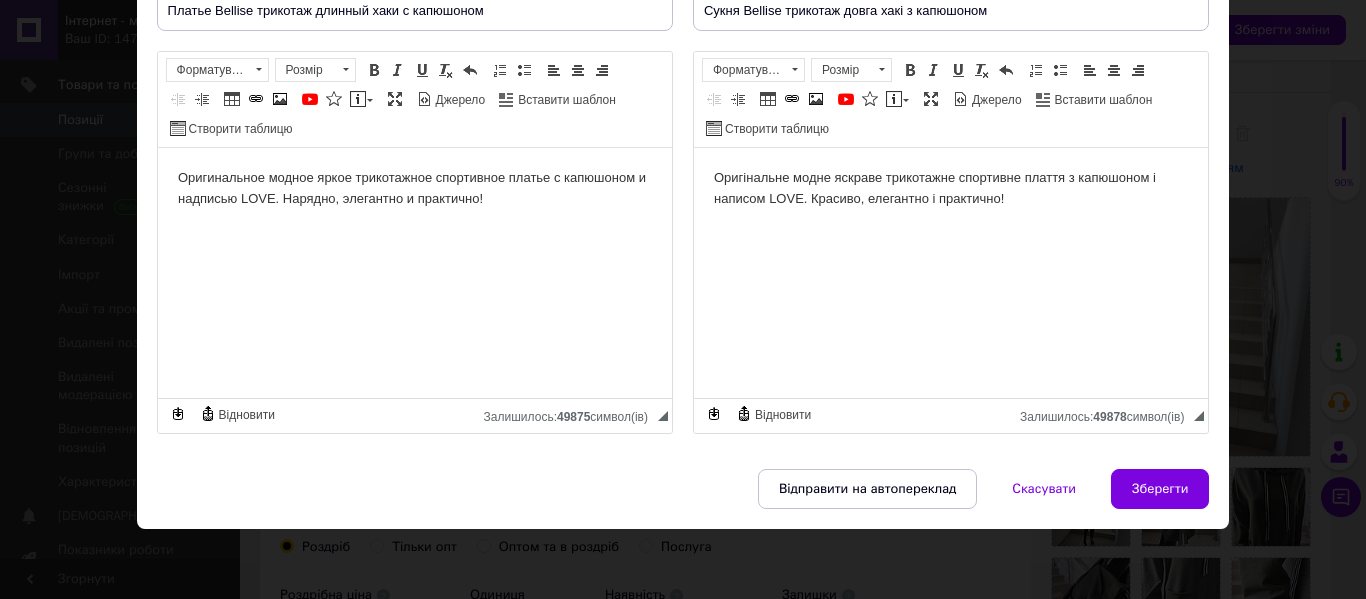 type on "Платье Bellise трикотаж длинный хаки с капюшоном" 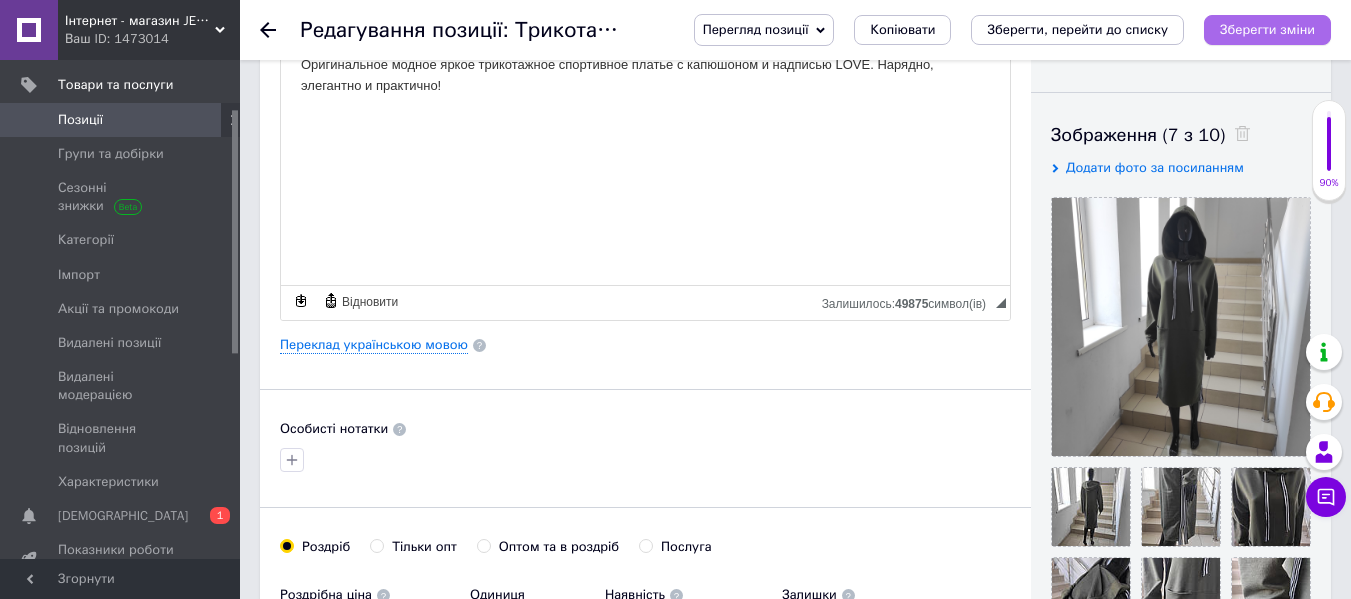 click on "Зберегти зміни" at bounding box center (1267, 30) 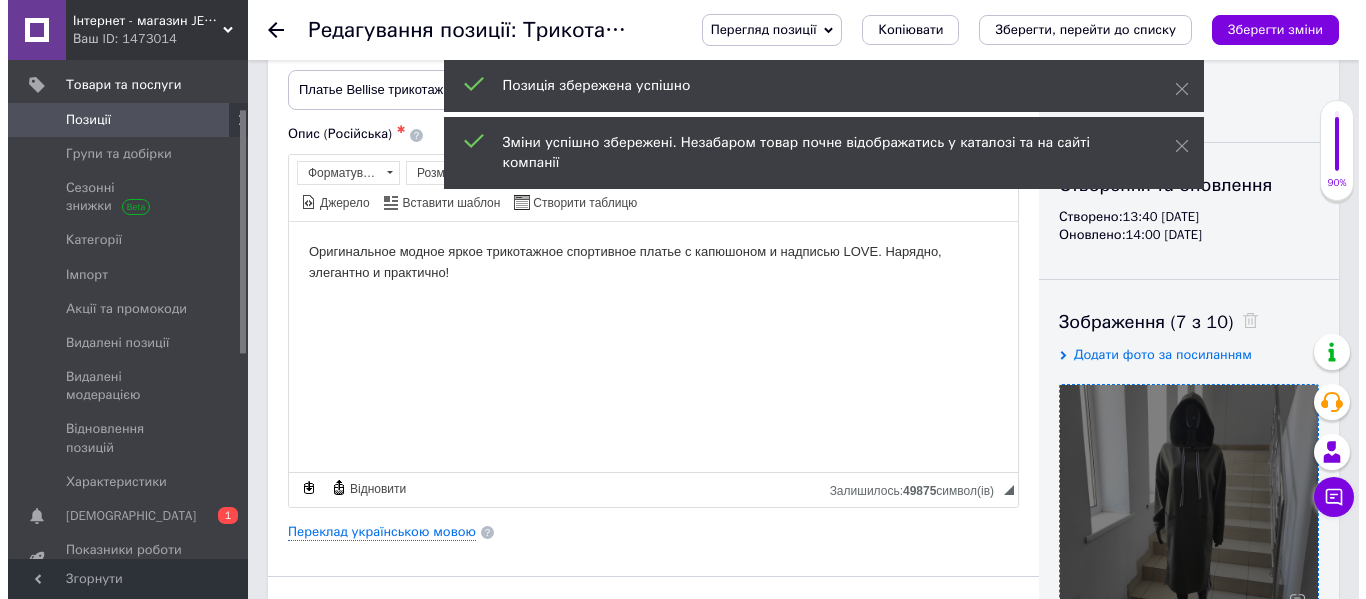scroll, scrollTop: 200, scrollLeft: 0, axis: vertical 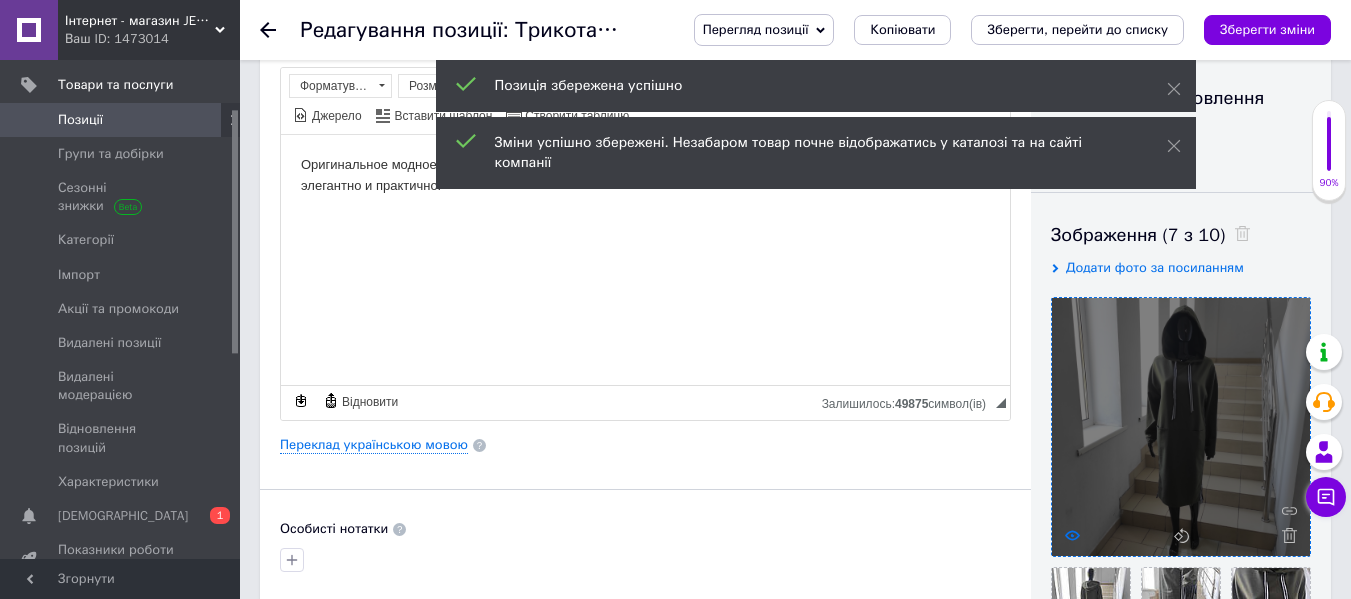 click 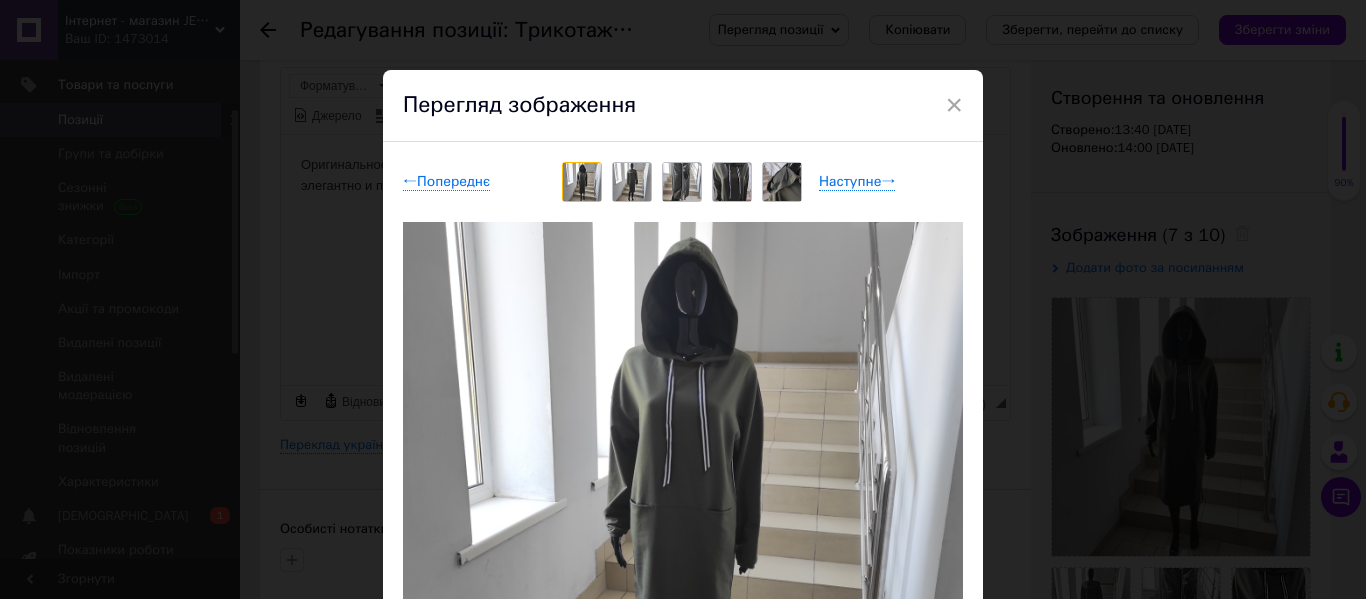 click on "× Перегляд зображення ← Попереднє Наступне → Видалити зображення Видалити всі зображення" at bounding box center [683, 299] 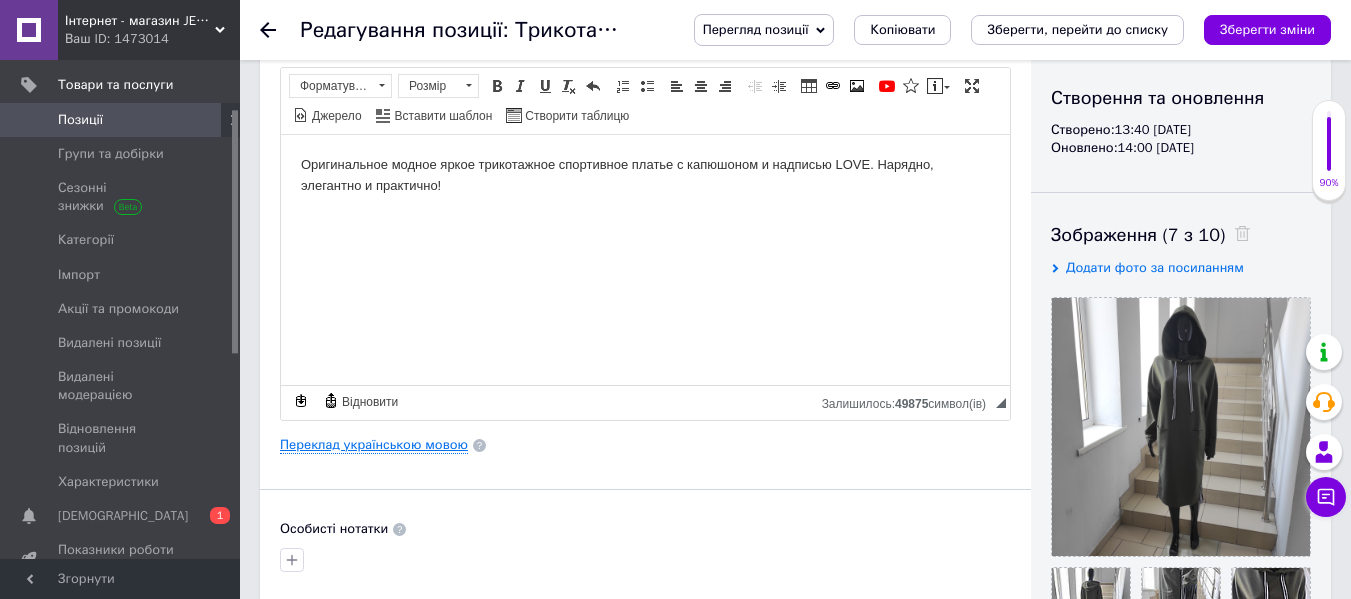click on "Переклад українською мовою" at bounding box center [374, 445] 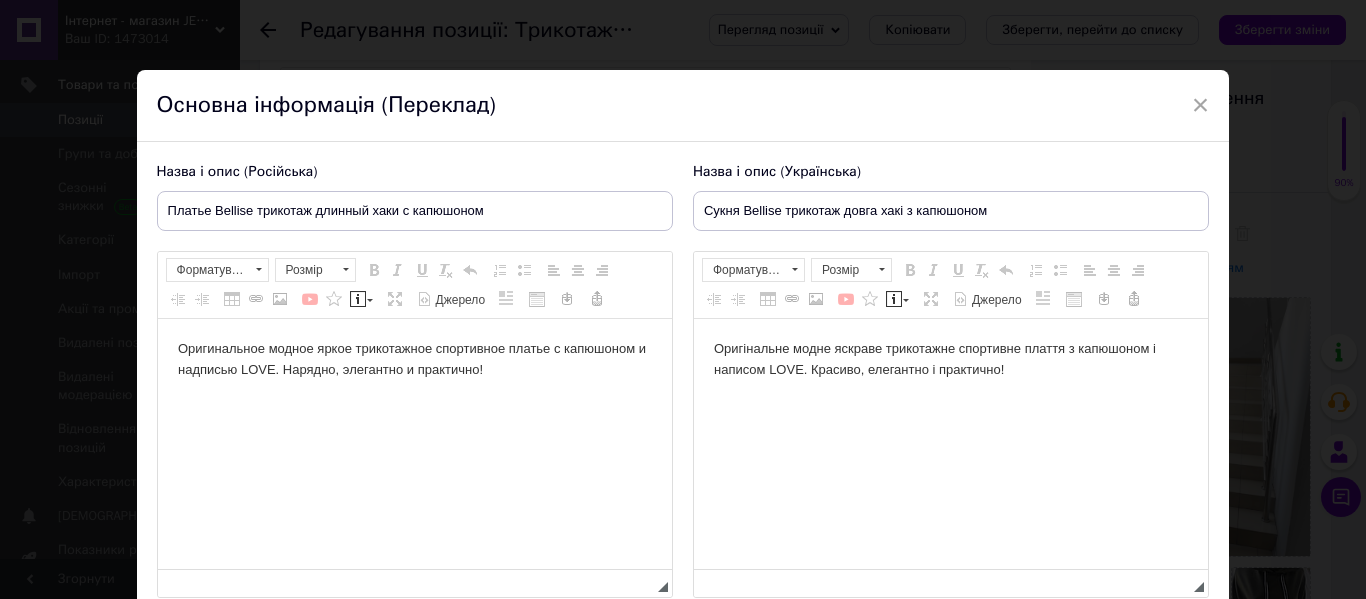 scroll, scrollTop: 0, scrollLeft: 0, axis: both 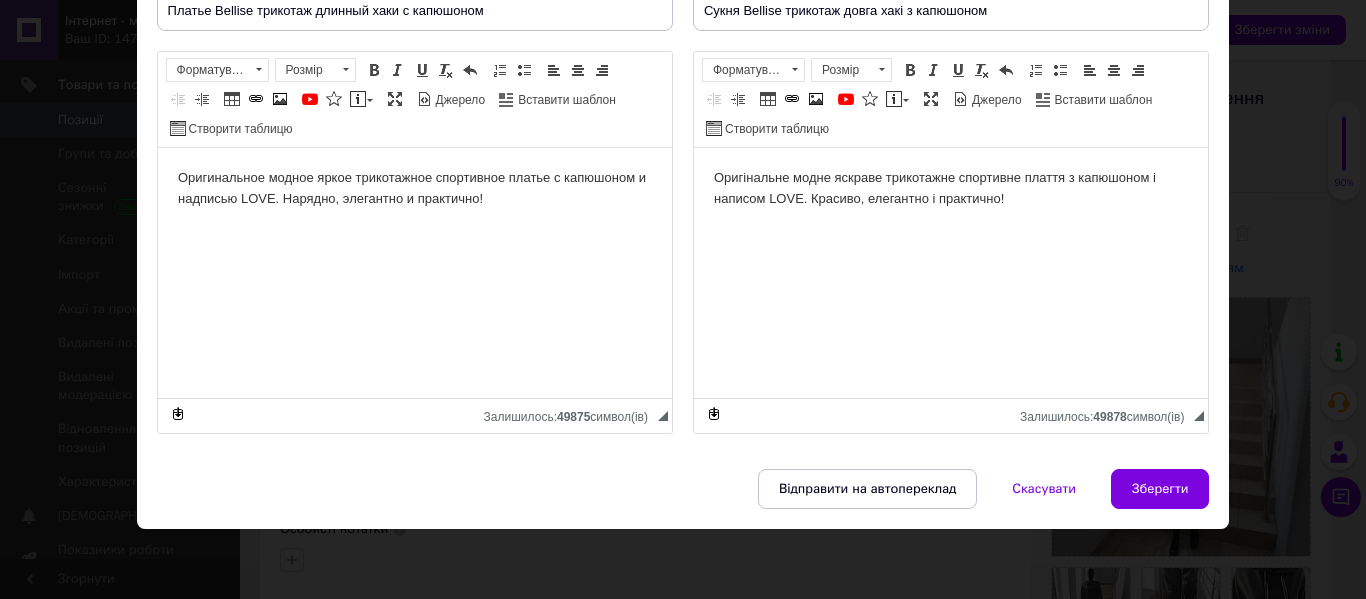 click at bounding box center [950, 266] 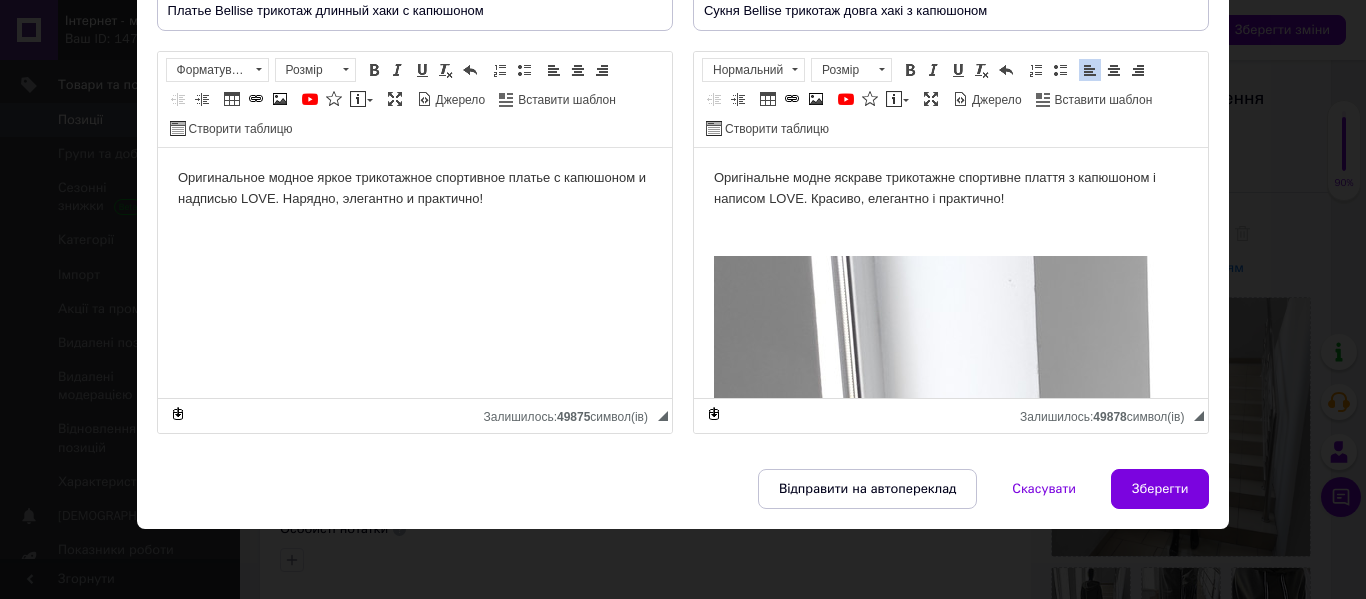 scroll, scrollTop: 1177, scrollLeft: 0, axis: vertical 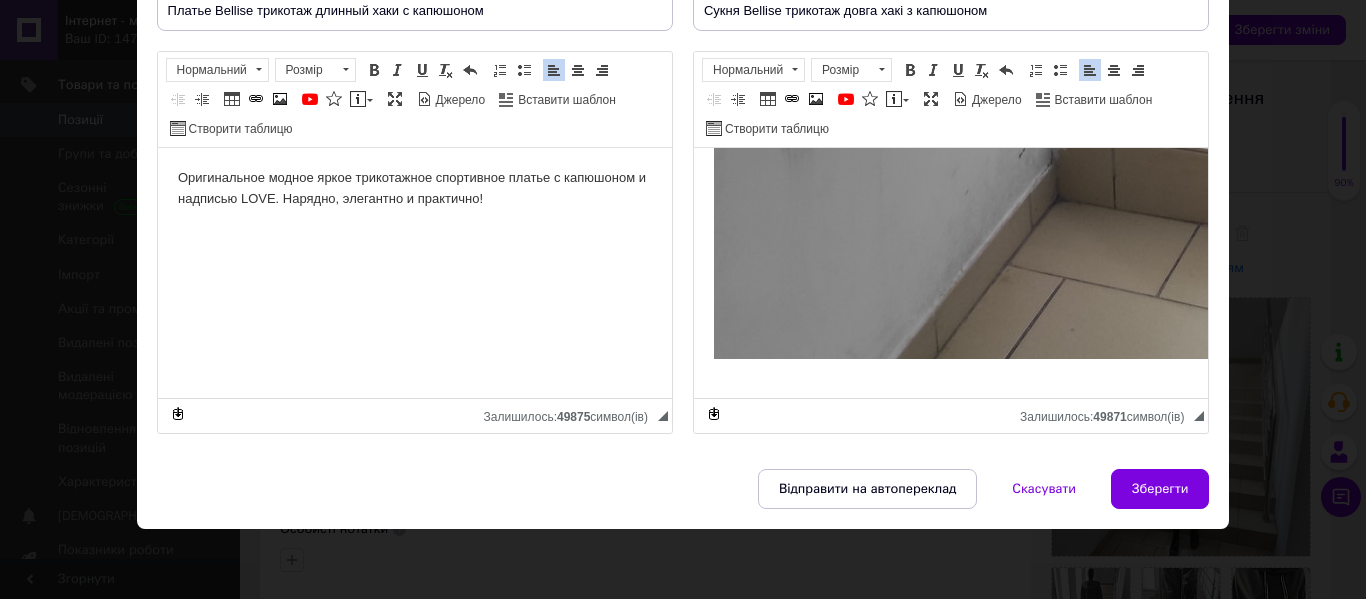click on "Оригинальное модное яркое трикотажное спортивное платье с капюшоном и надписью LOVE. Нарядно, элегантно и практично!" at bounding box center [414, 239] 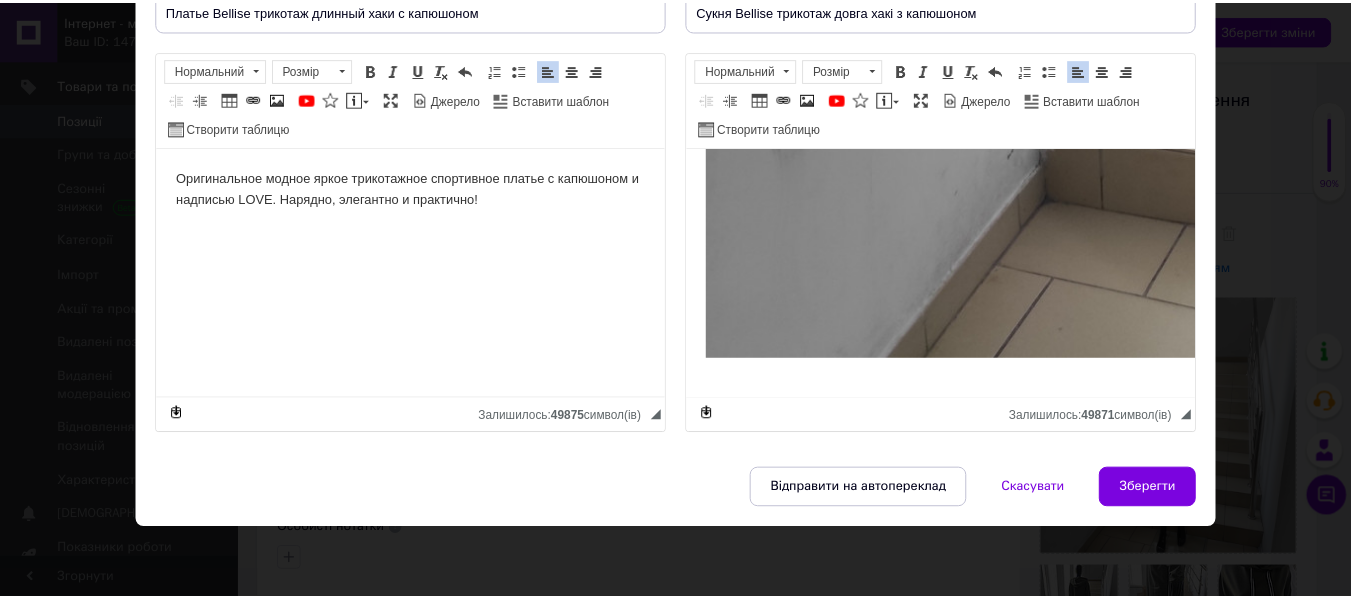 scroll, scrollTop: 1177, scrollLeft: 0, axis: vertical 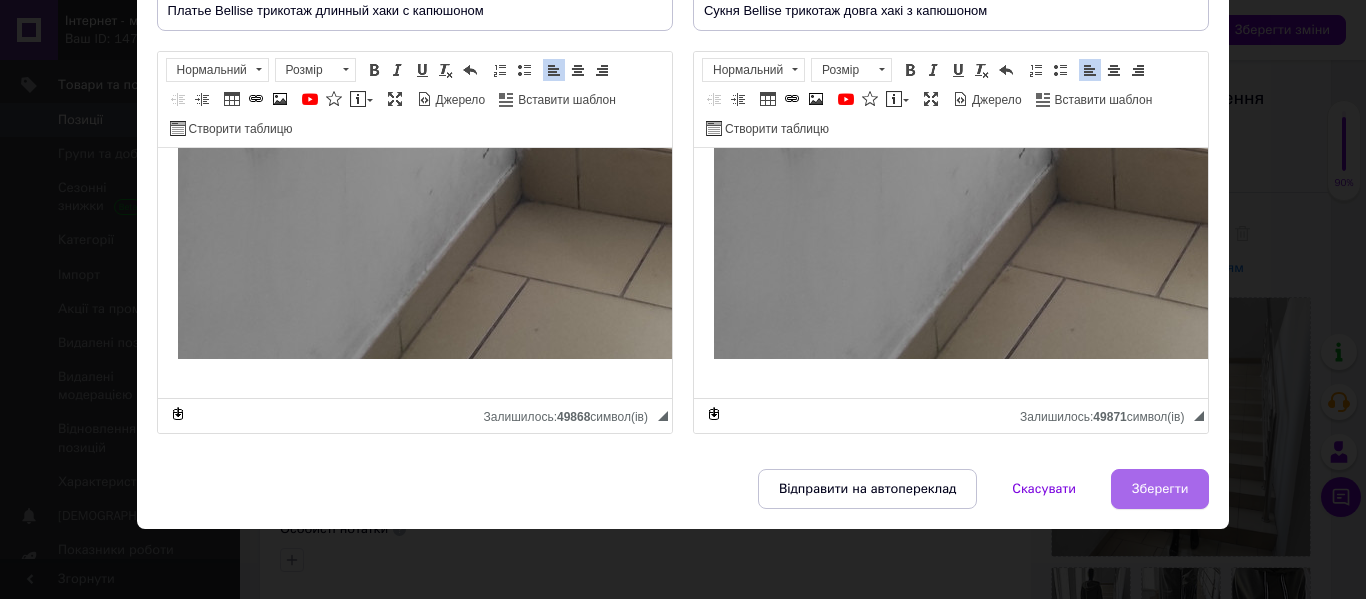 click on "Зберегти" at bounding box center (1160, 489) 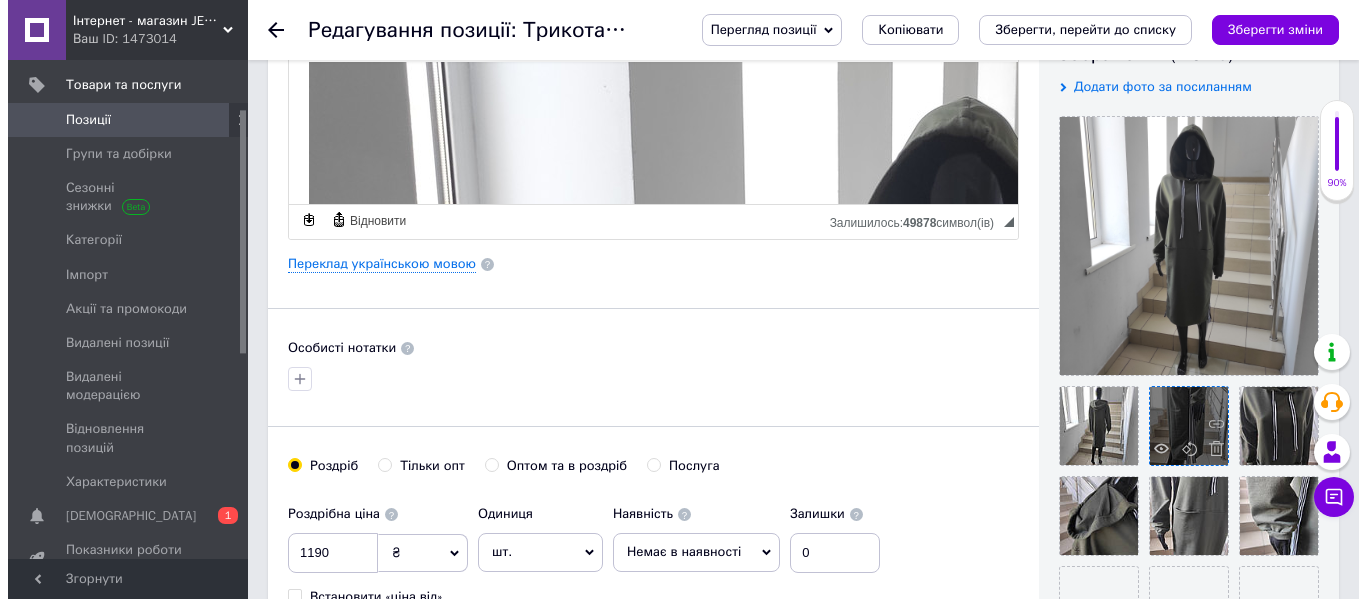 scroll, scrollTop: 400, scrollLeft: 0, axis: vertical 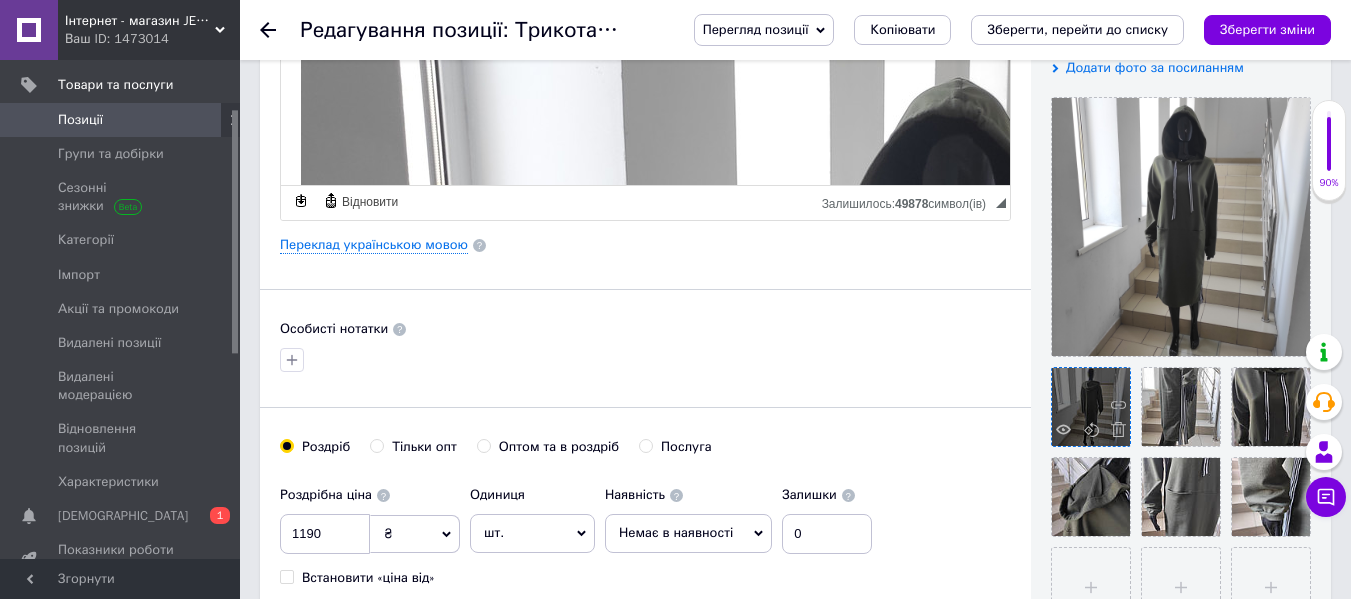 click at bounding box center (1091, 407) 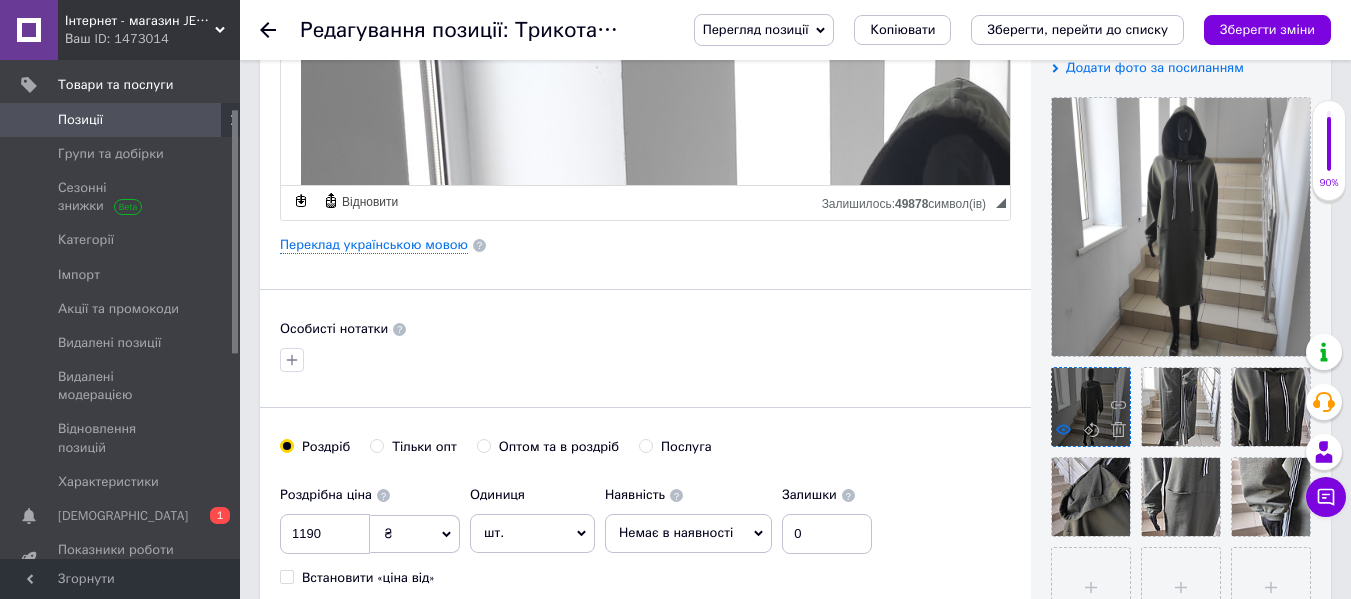 click 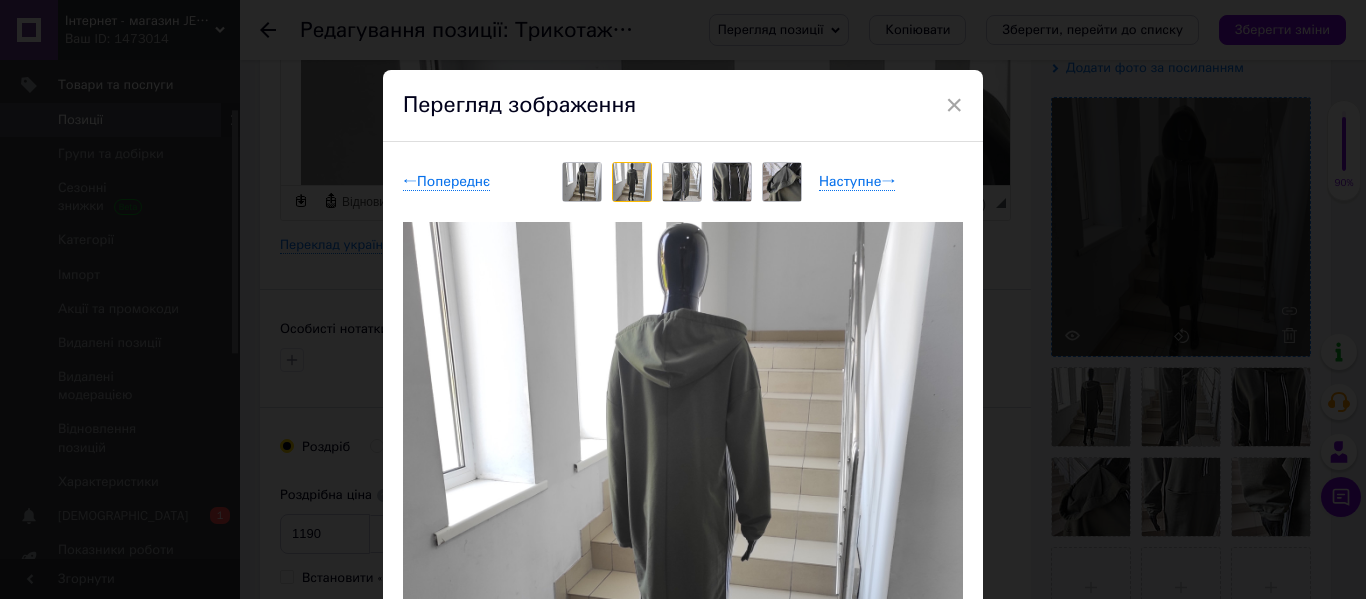click on "× Перегляд зображення ← Попереднє Наступне → Видалити зображення Видалити всі зображення" at bounding box center (683, 299) 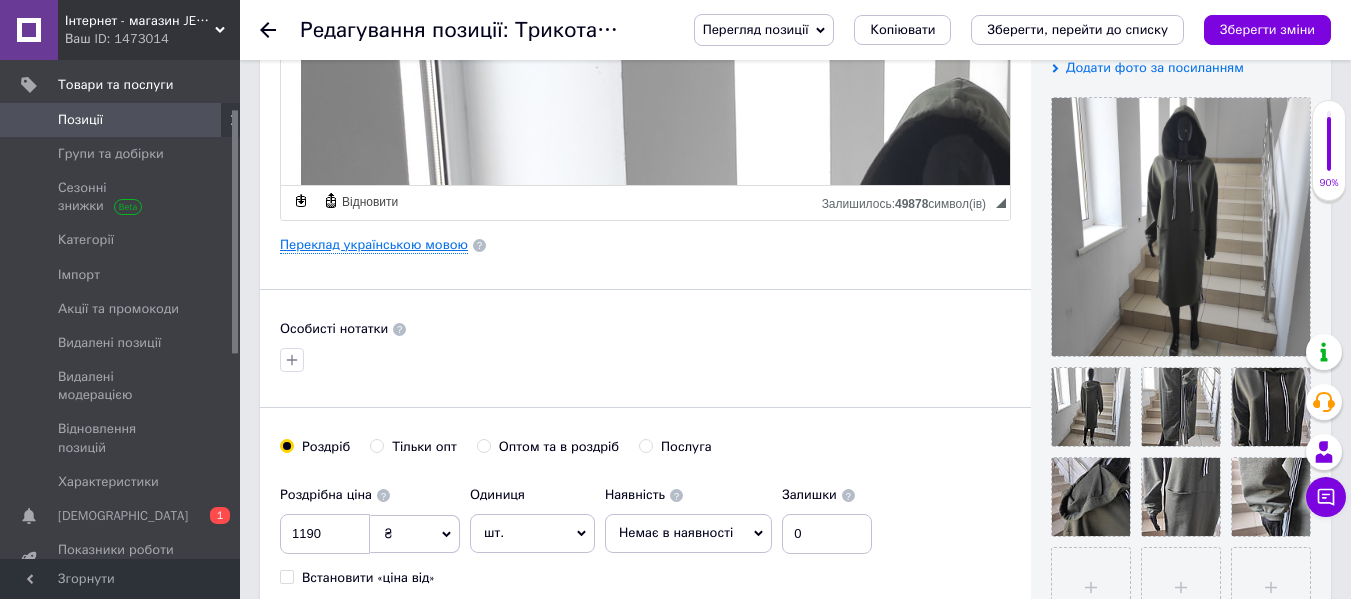 click on "Переклад українською мовою" at bounding box center (374, 245) 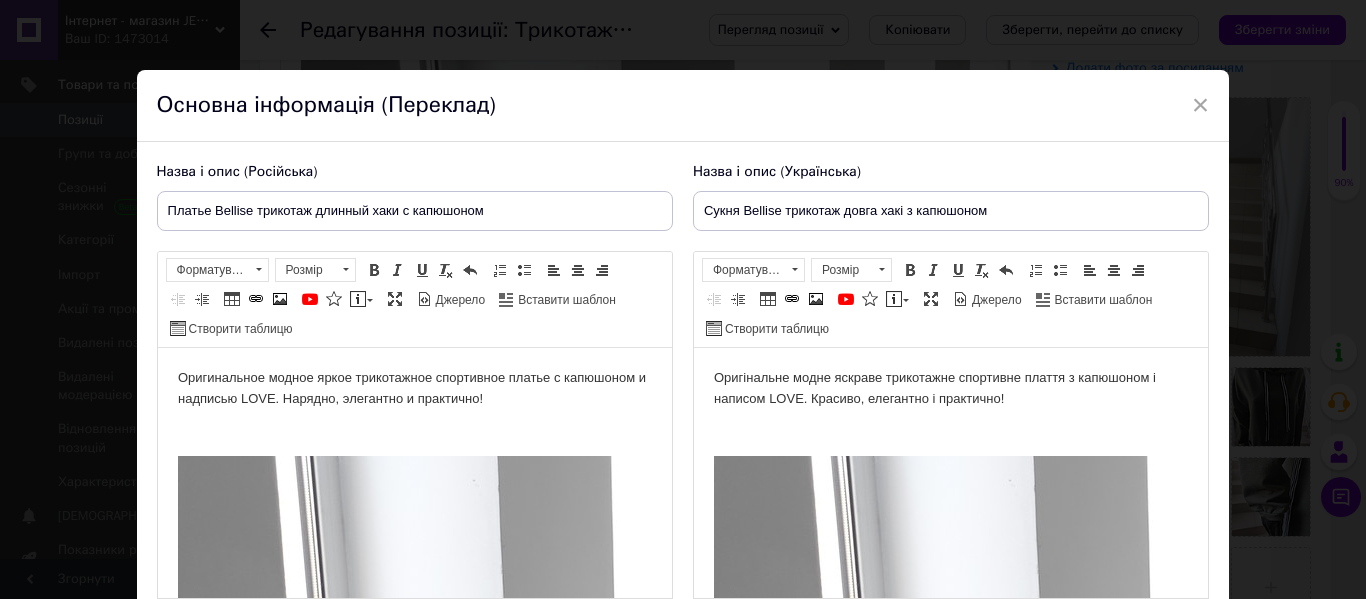 scroll, scrollTop: 0, scrollLeft: 0, axis: both 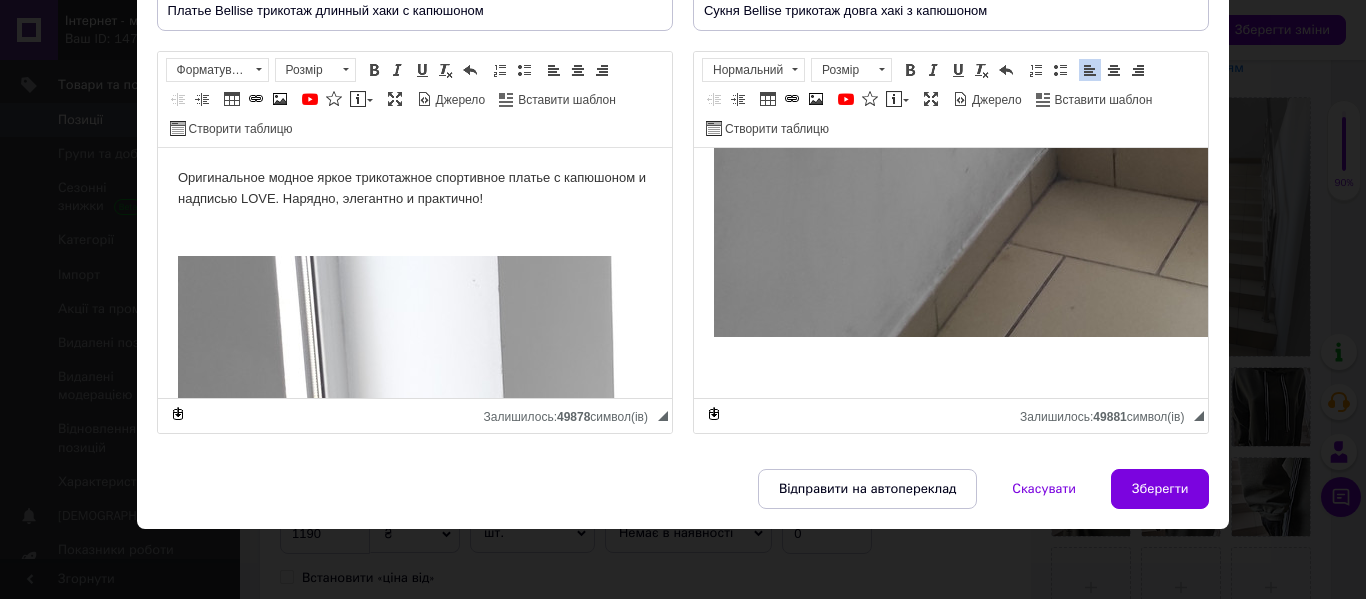 click at bounding box center [950, 367] 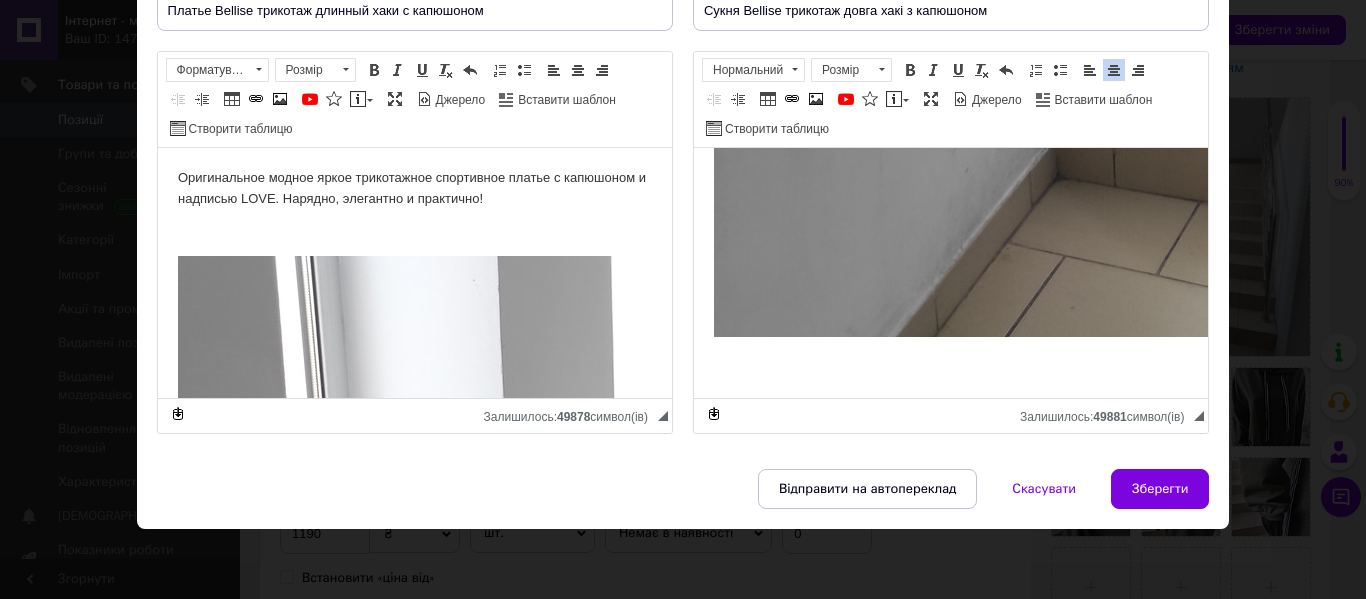 scroll, scrollTop: 2477, scrollLeft: 0, axis: vertical 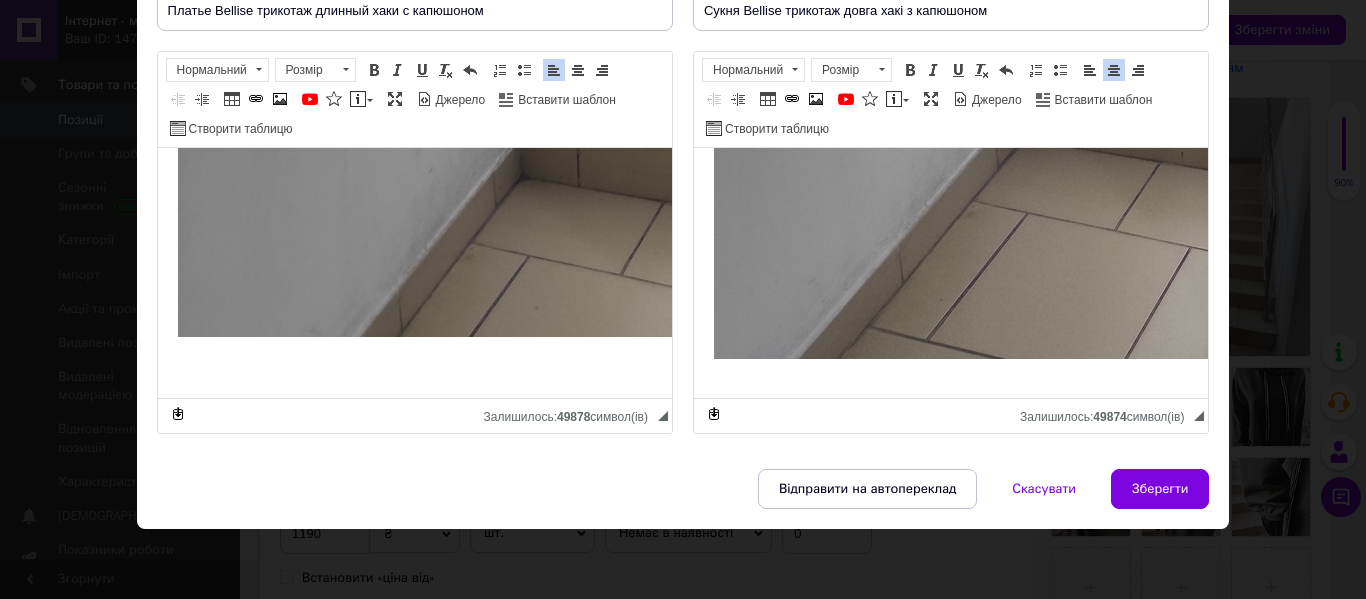 click at bounding box center [414, 367] 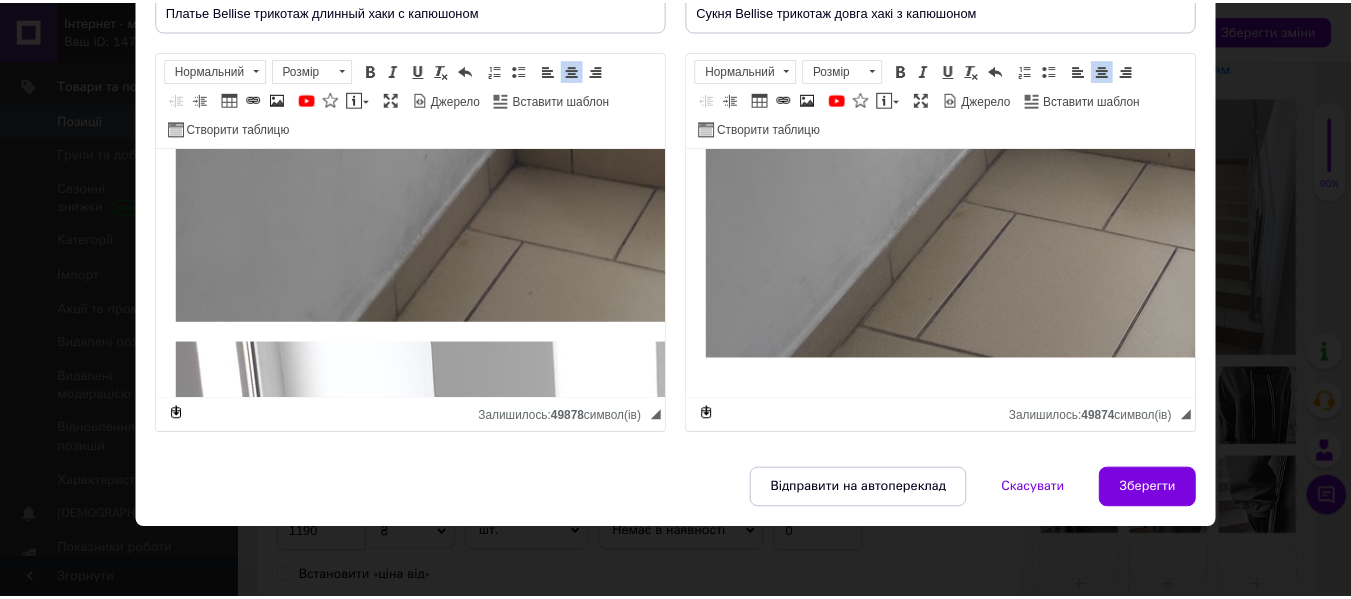 scroll, scrollTop: 2477, scrollLeft: 0, axis: vertical 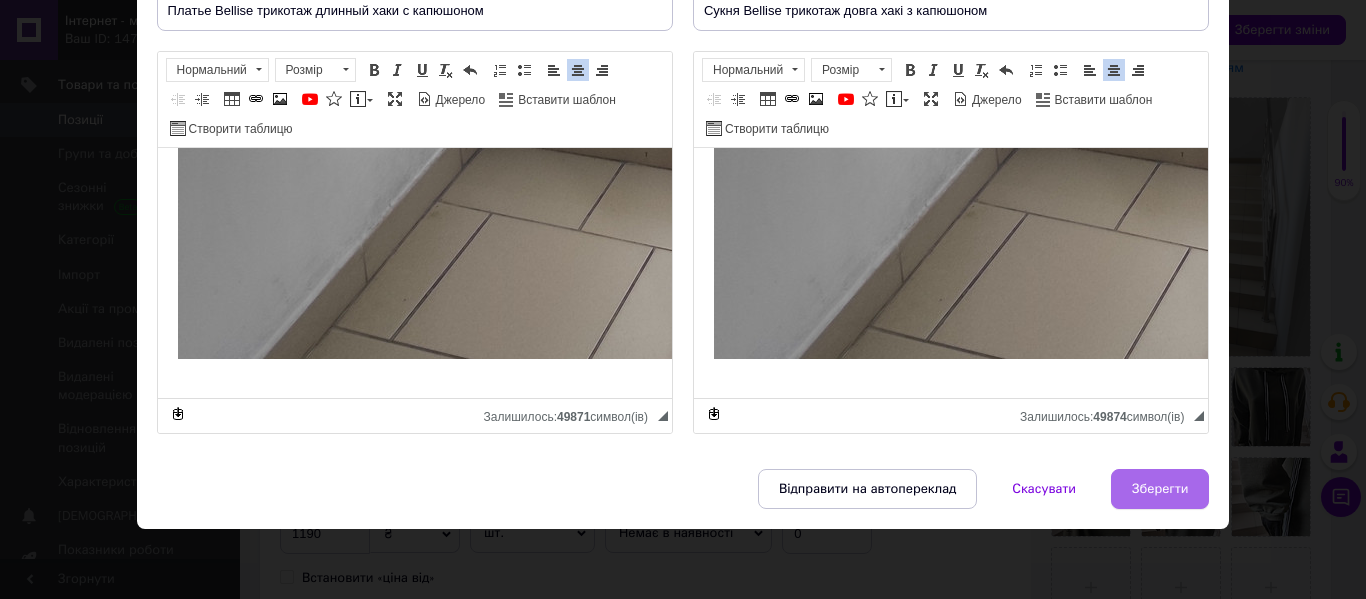 click on "Зберегти" at bounding box center (1160, 489) 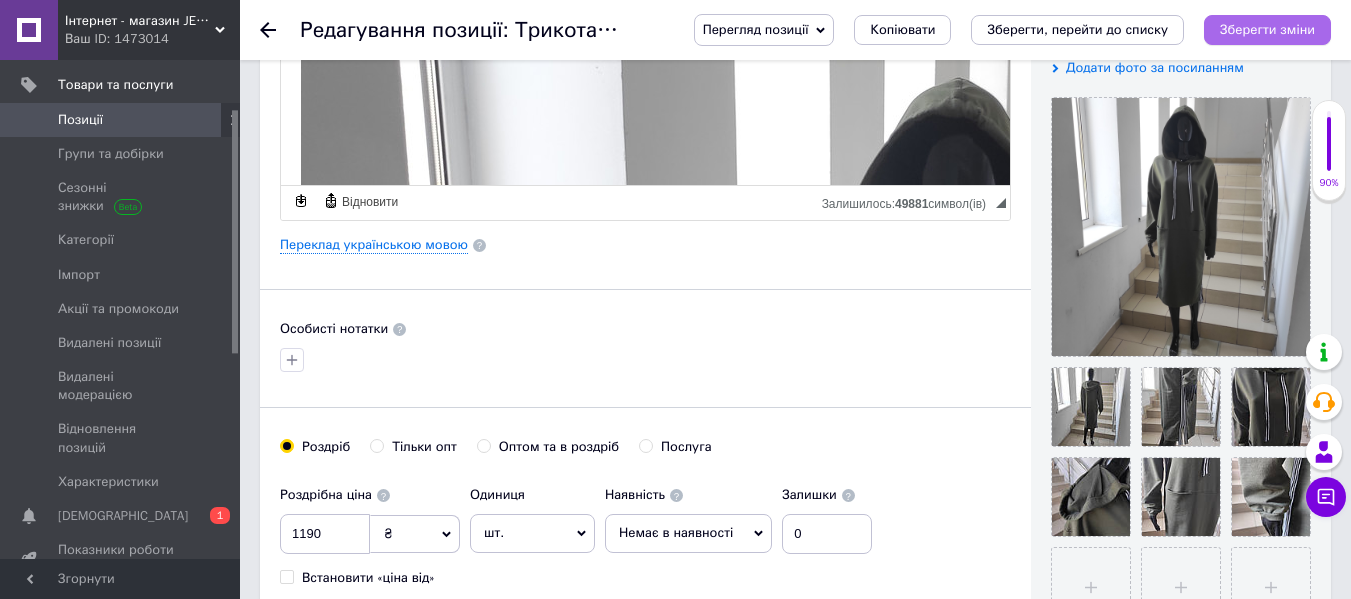 click on "Зберегти зміни" at bounding box center (1267, 30) 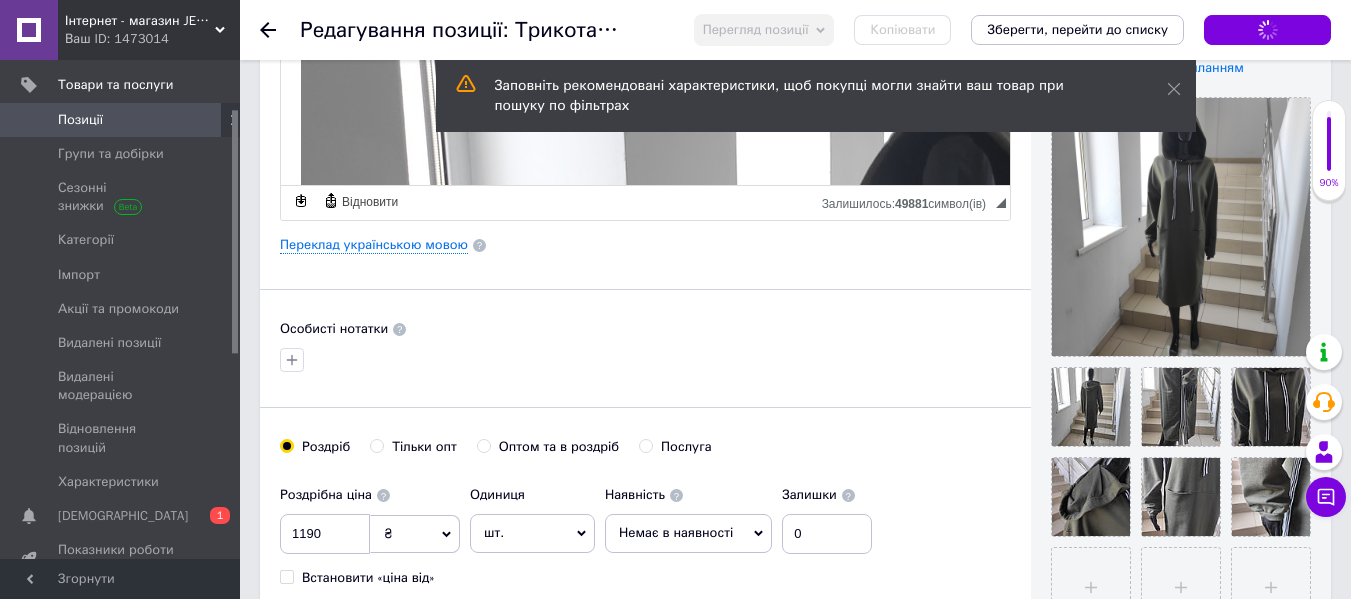 scroll, scrollTop: 500, scrollLeft: 0, axis: vertical 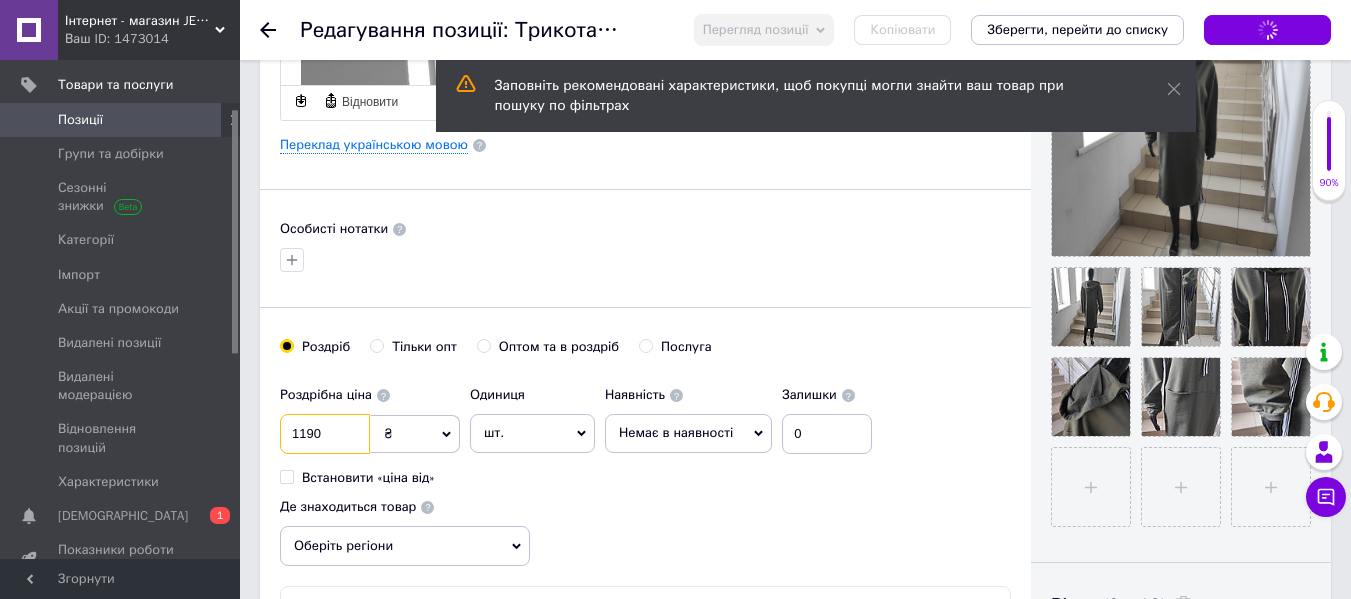 drag, startPoint x: 332, startPoint y: 433, endPoint x: 293, endPoint y: 440, distance: 39.623226 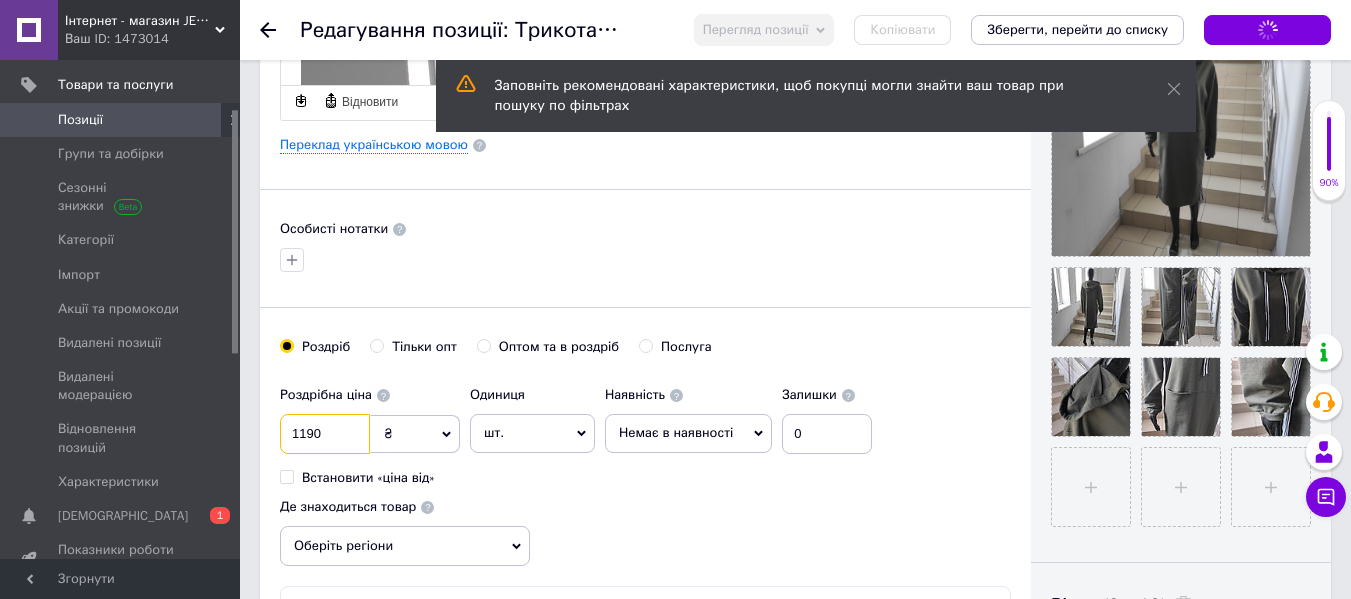 click on "1190" at bounding box center [325, 434] 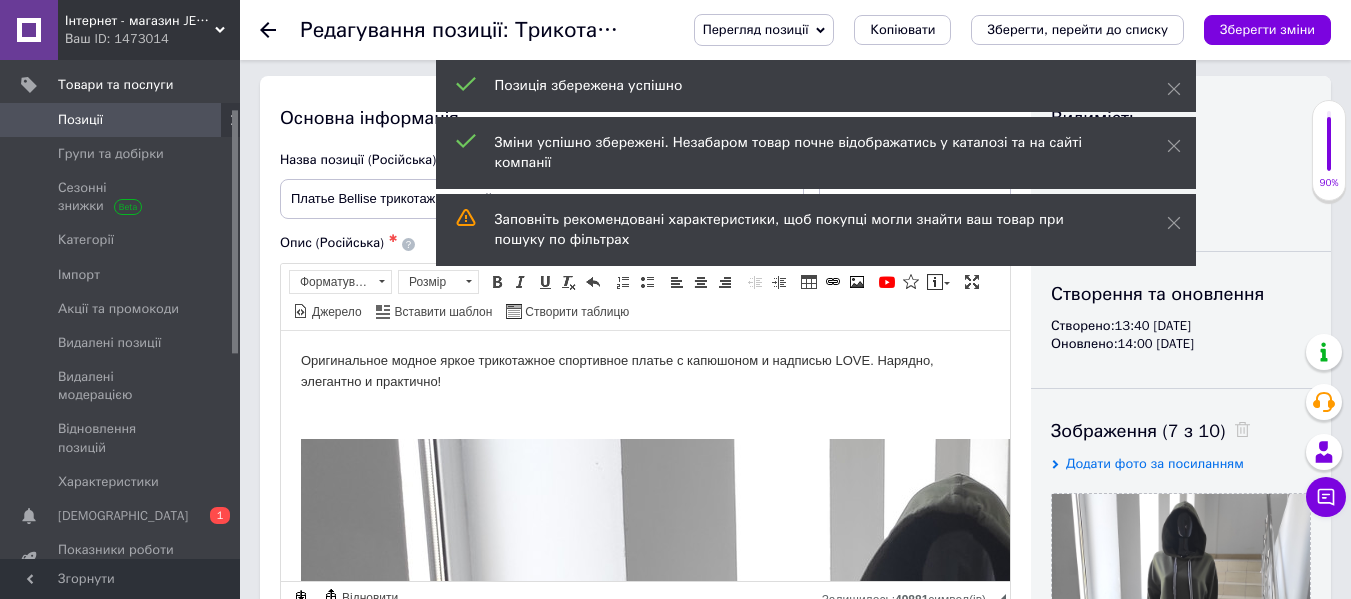 scroll, scrollTop: 0, scrollLeft: 0, axis: both 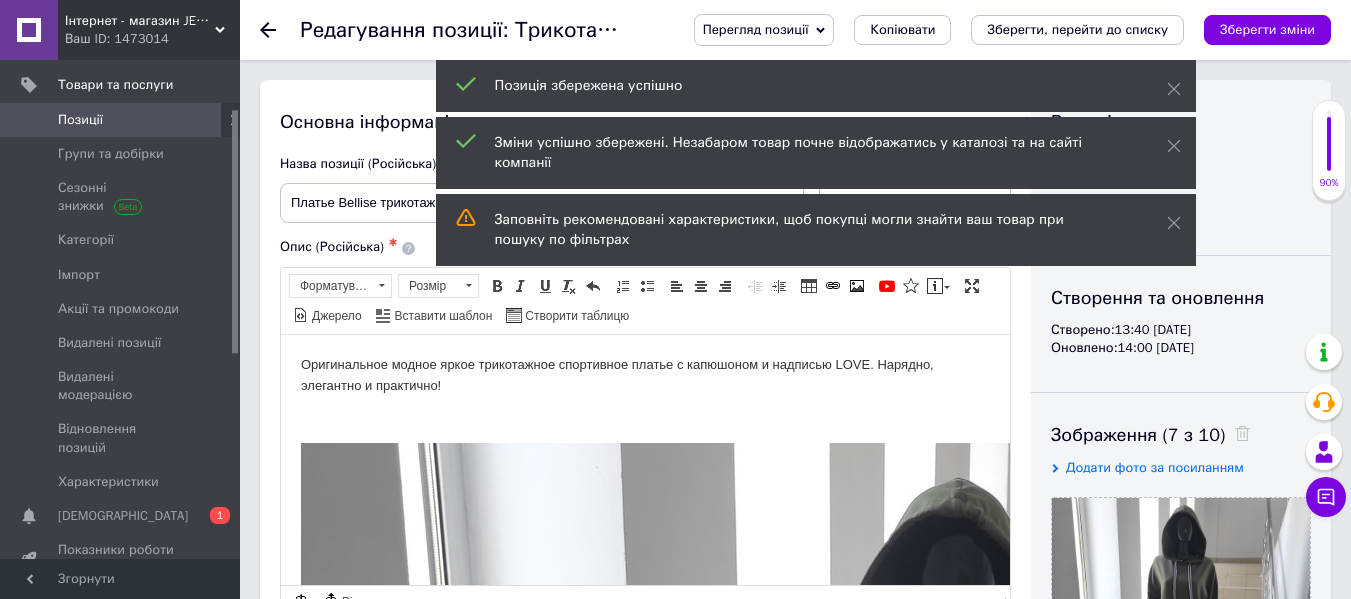 click on "Видимість опубліковано чернетка прихований Створення та оновлення Створено:  13:40 10.07.2025 Оновлено:  14:00 10.07.2025 Зображення (7 з 10) Додати фото за посиланням Відео (0 з 10) Додати відео за посиланням" at bounding box center (1181, 638) 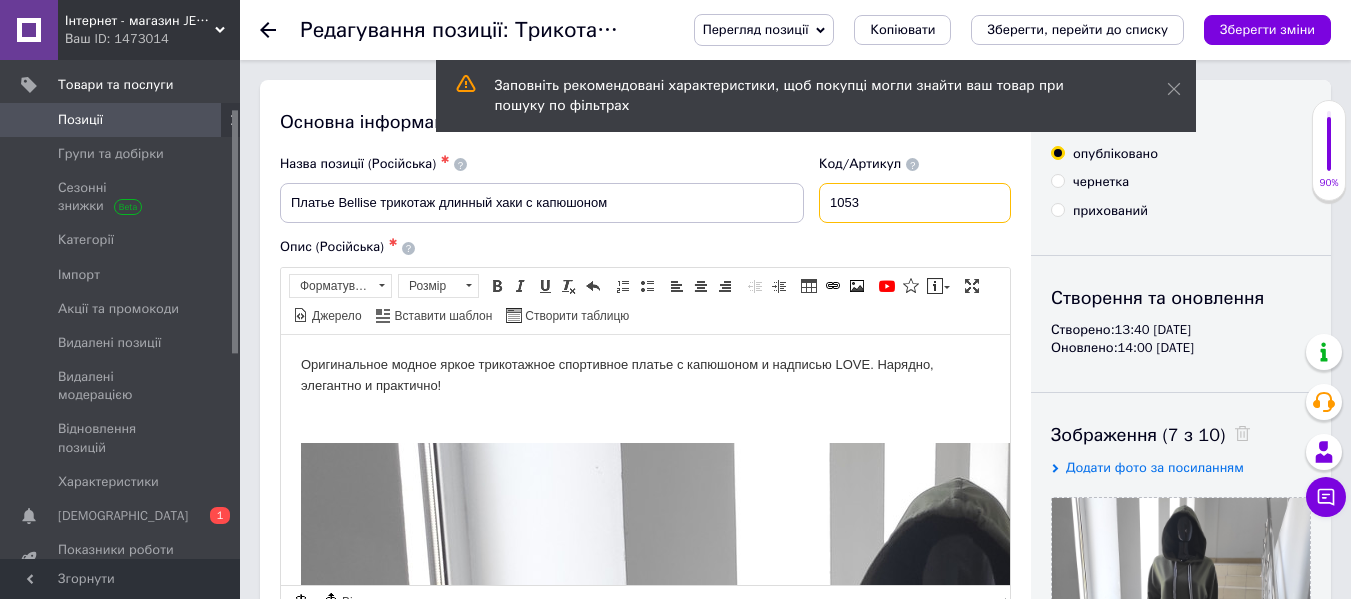 drag, startPoint x: 907, startPoint y: 207, endPoint x: 788, endPoint y: 206, distance: 119.0042 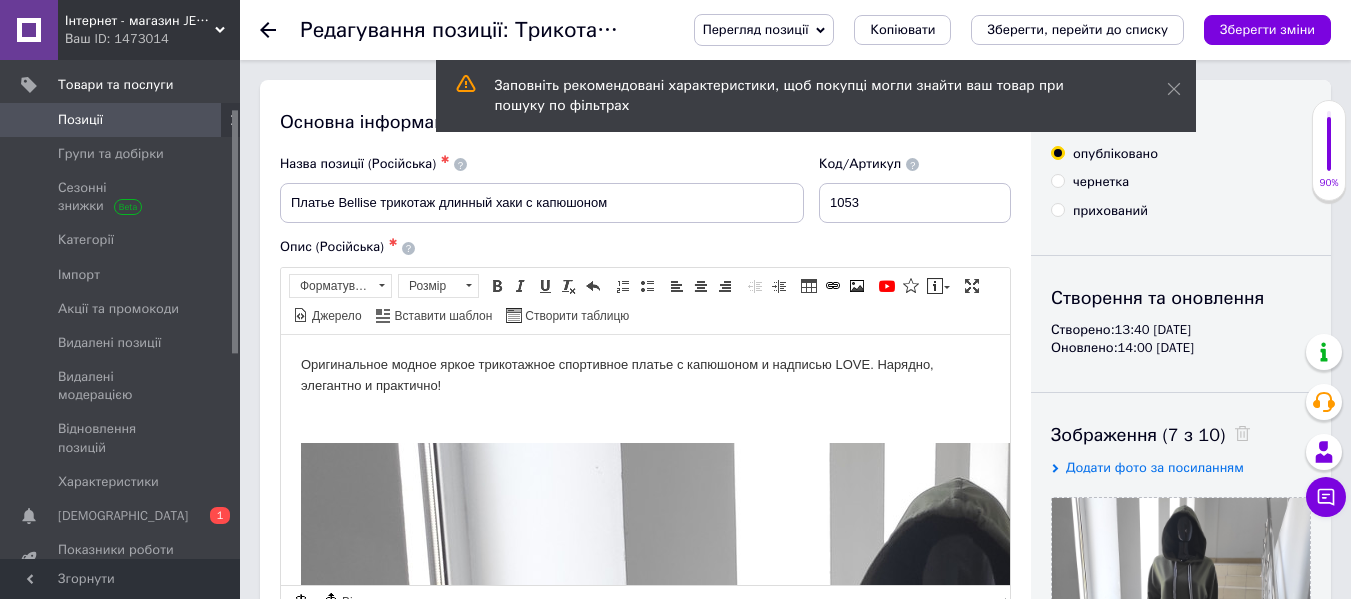 click on "Видимість опубліковано чернетка прихований Створення та оновлення Створено:  13:40 10.07.2025 Оновлено:  14:00 10.07.2025 Зображення (7 з 10) Додати фото за посиланням Відео (0 з 10) Додати відео за посиланням" at bounding box center (1181, 638) 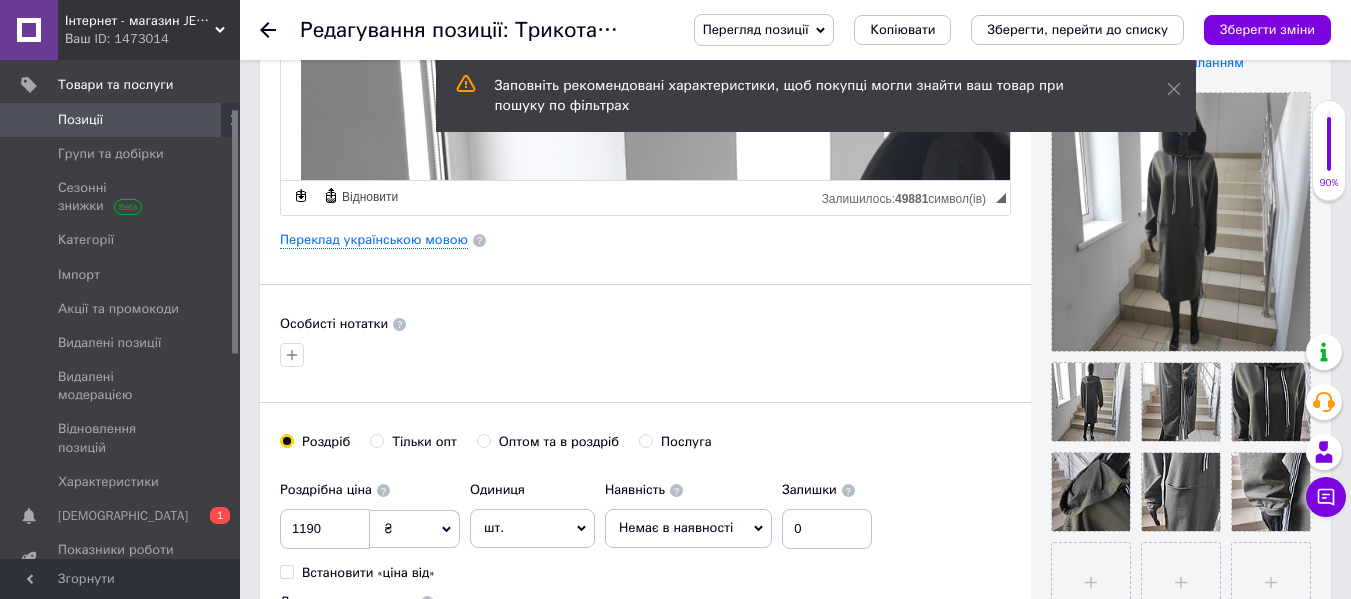 scroll, scrollTop: 600, scrollLeft: 0, axis: vertical 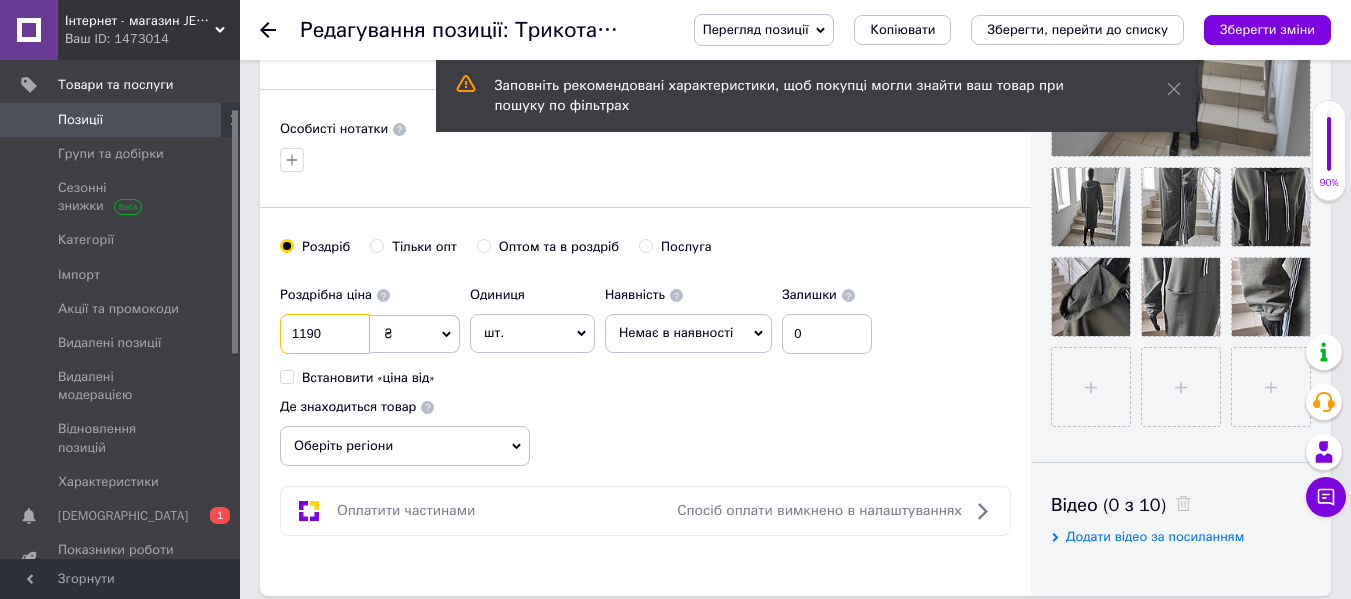 drag, startPoint x: 341, startPoint y: 332, endPoint x: 273, endPoint y: 332, distance: 68 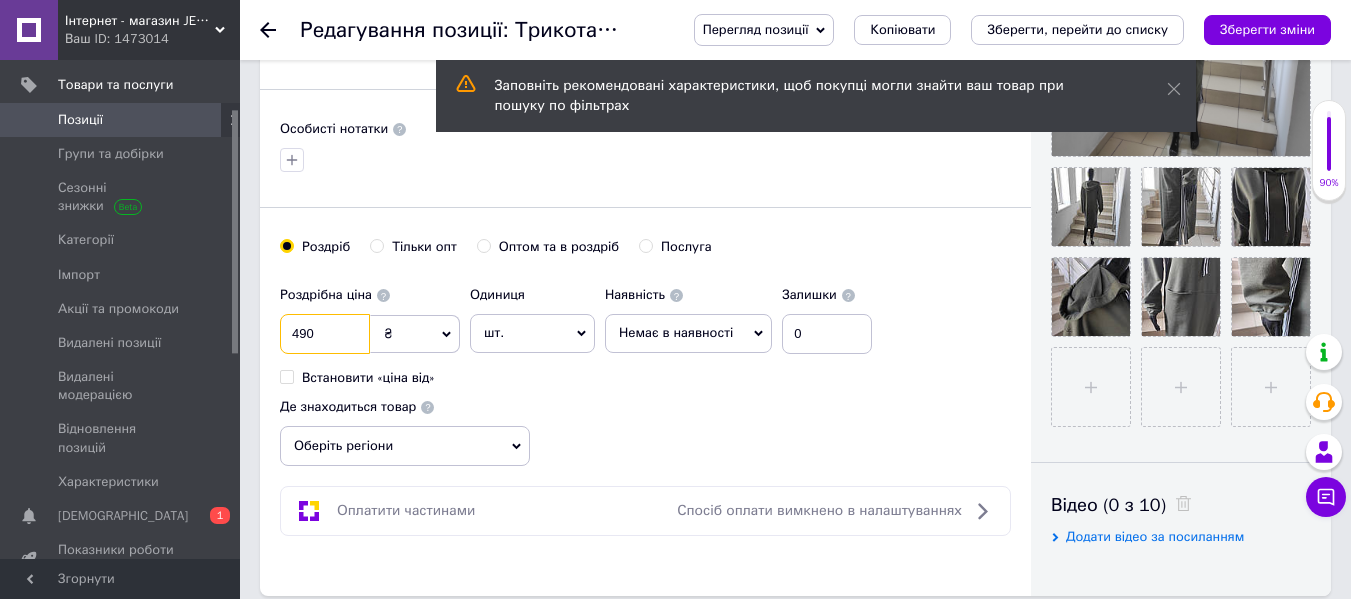 type on "490" 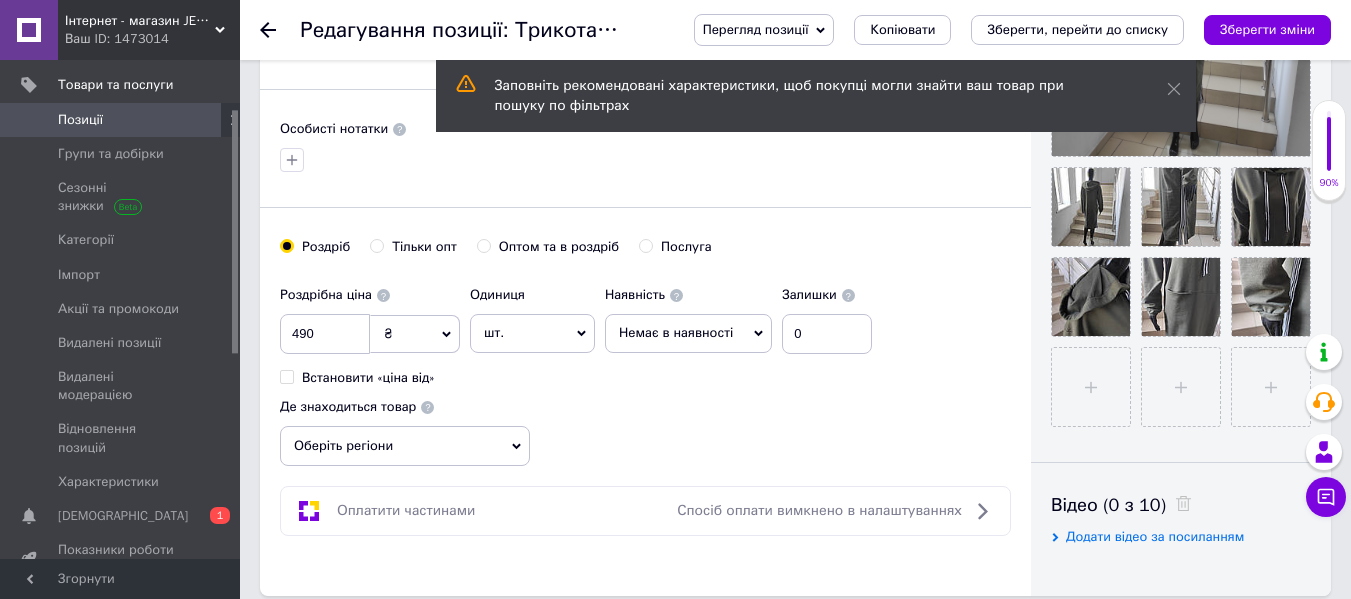 click on "Оберіть регіони" at bounding box center [405, 446] 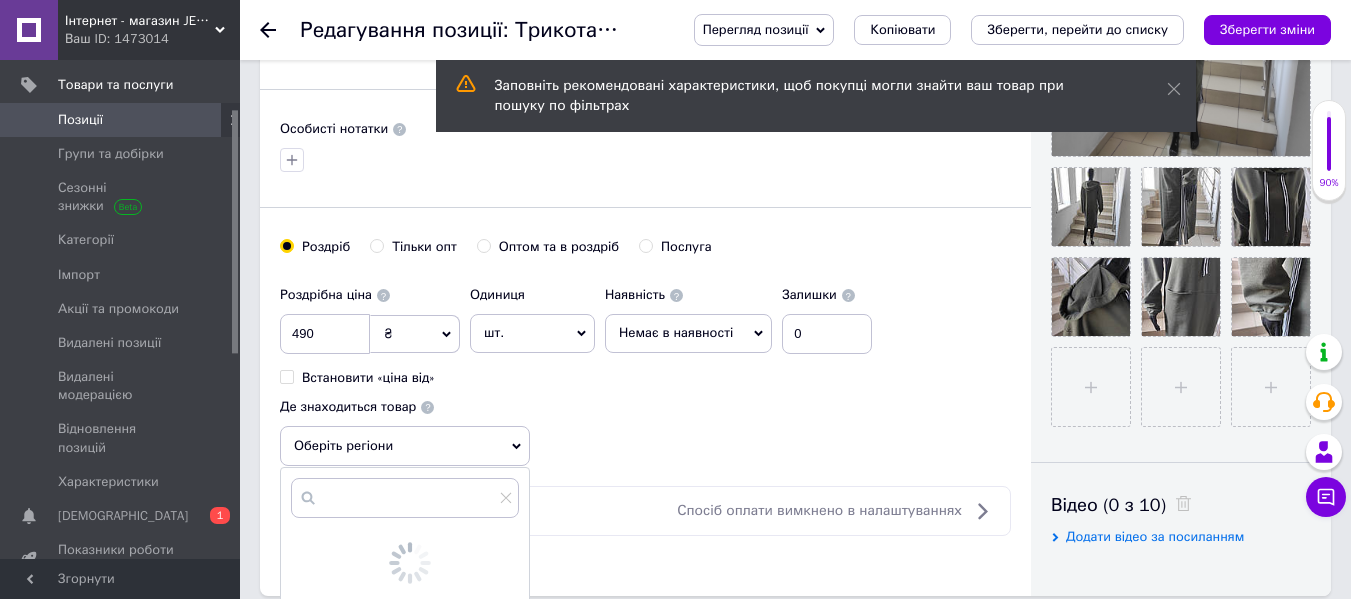 scroll, scrollTop: 800, scrollLeft: 0, axis: vertical 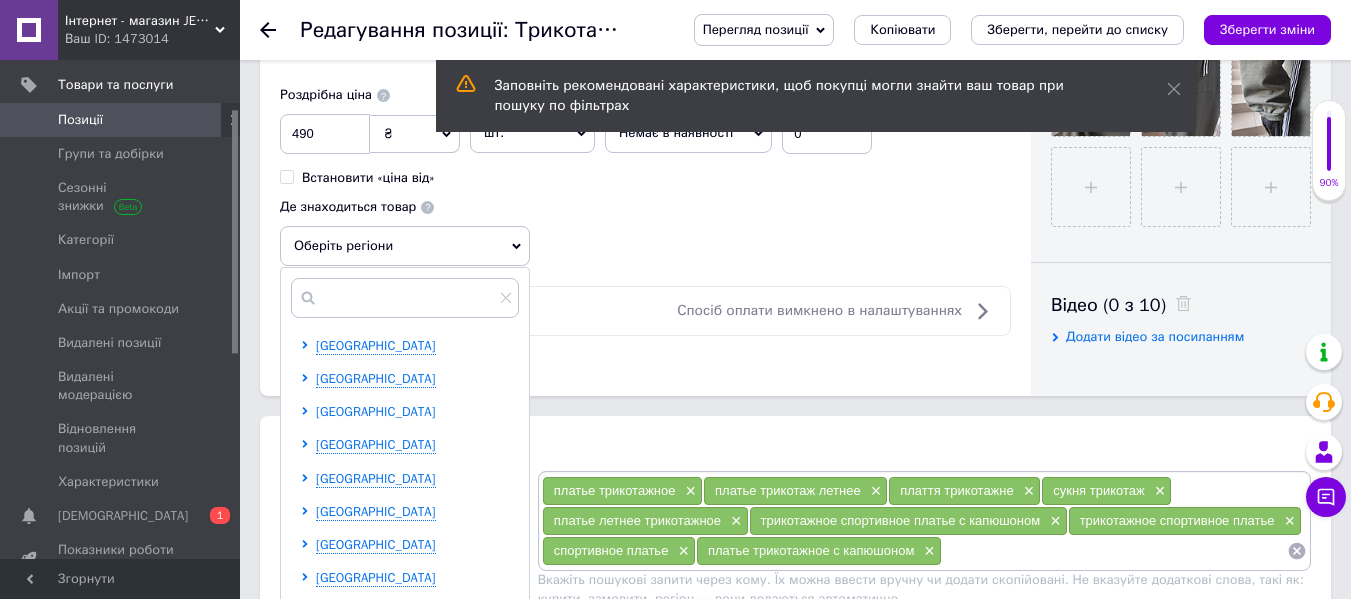 click on "Київська область" at bounding box center (376, 411) 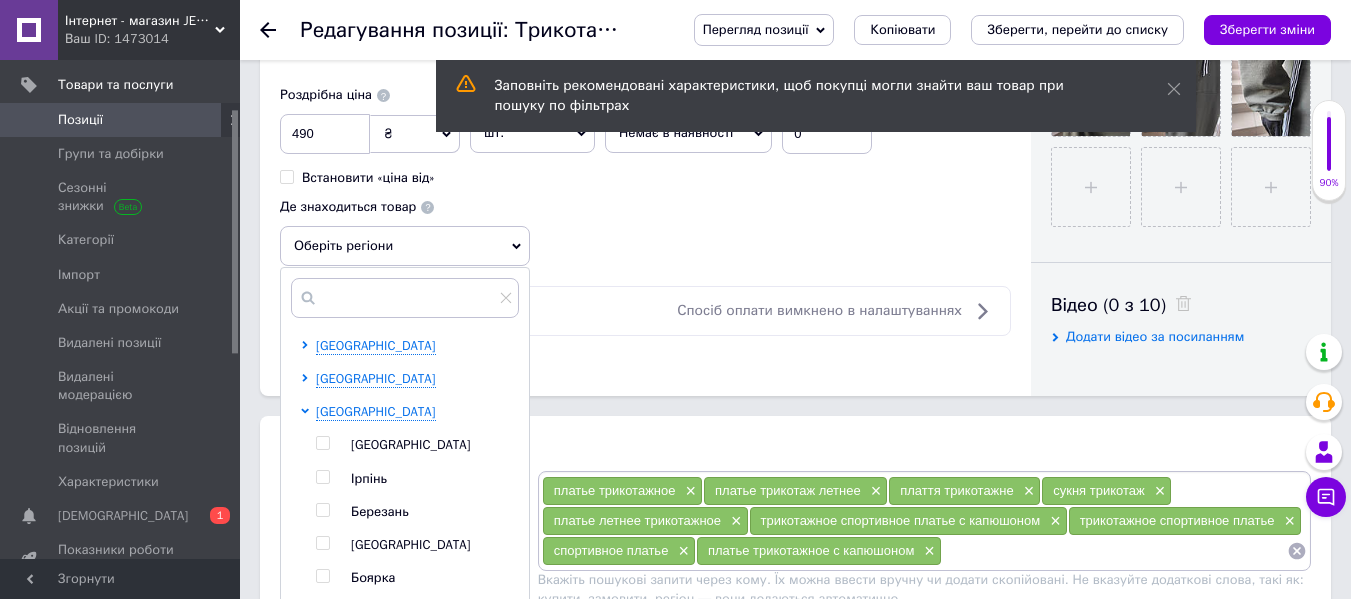 click at bounding box center [322, 443] 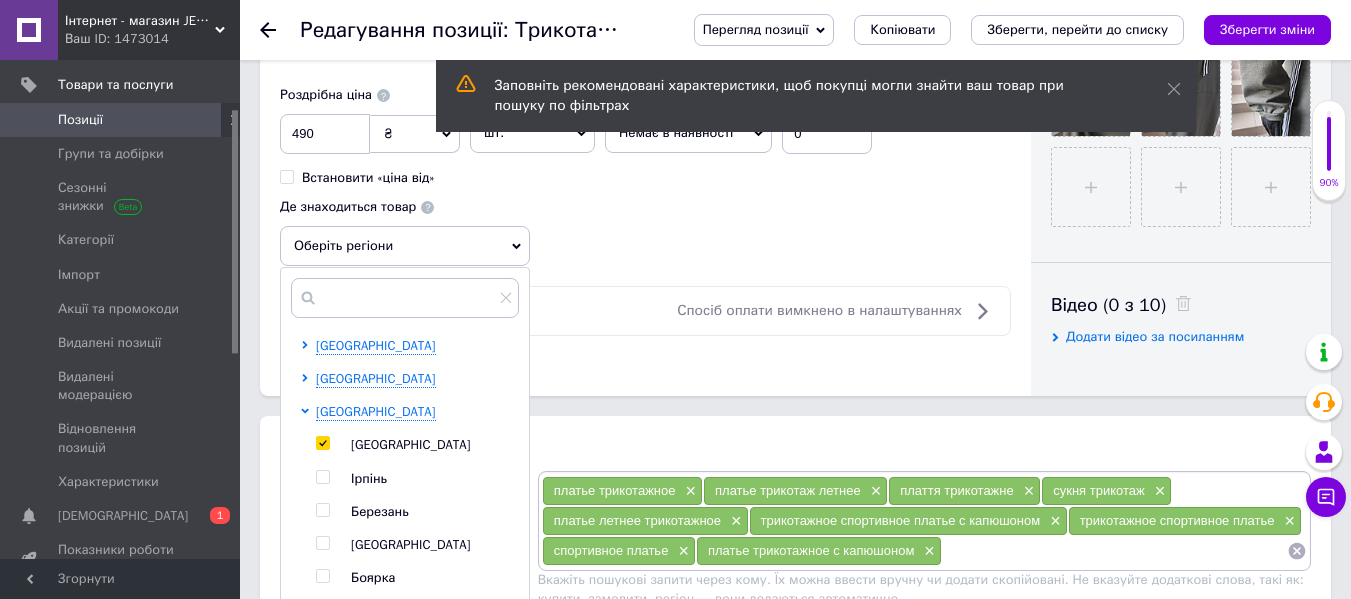 checkbox on "true" 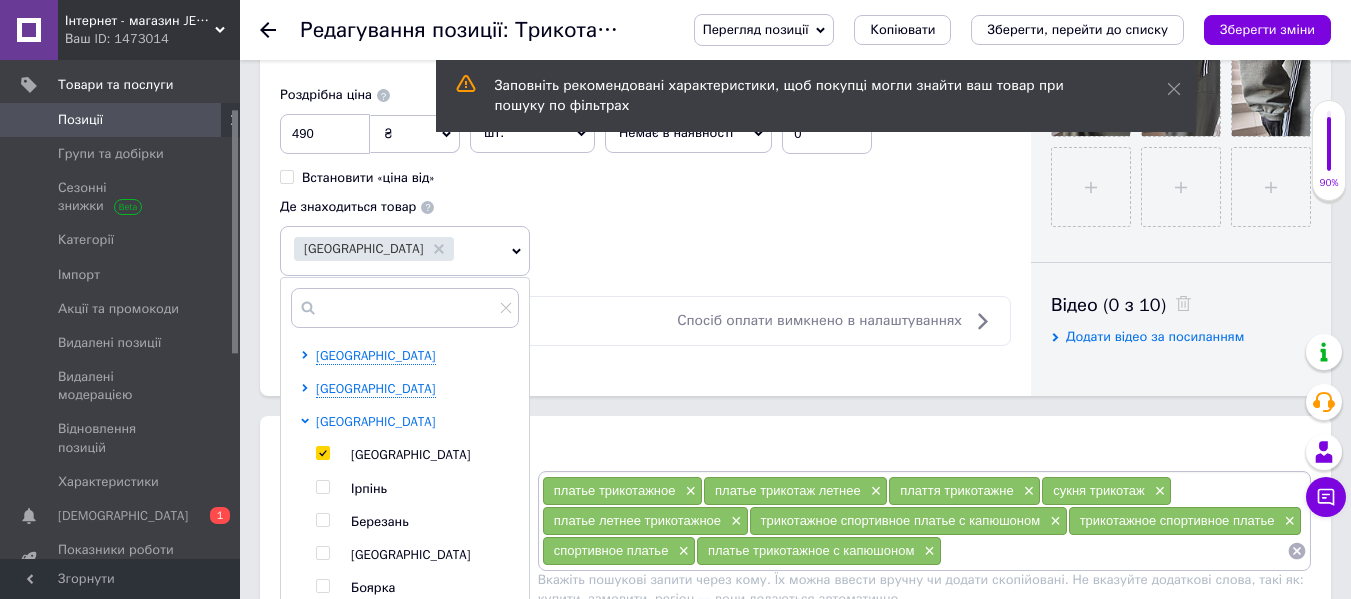 click on "Київська область" at bounding box center [376, 421] 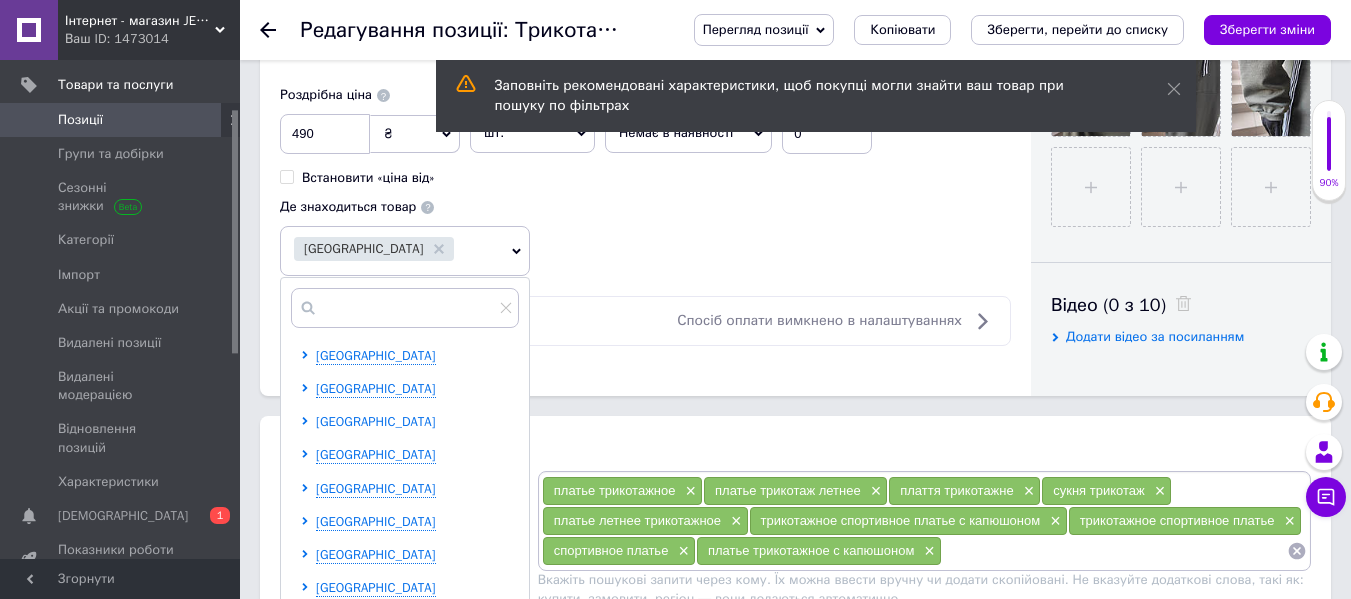 scroll, scrollTop: 100, scrollLeft: 0, axis: vertical 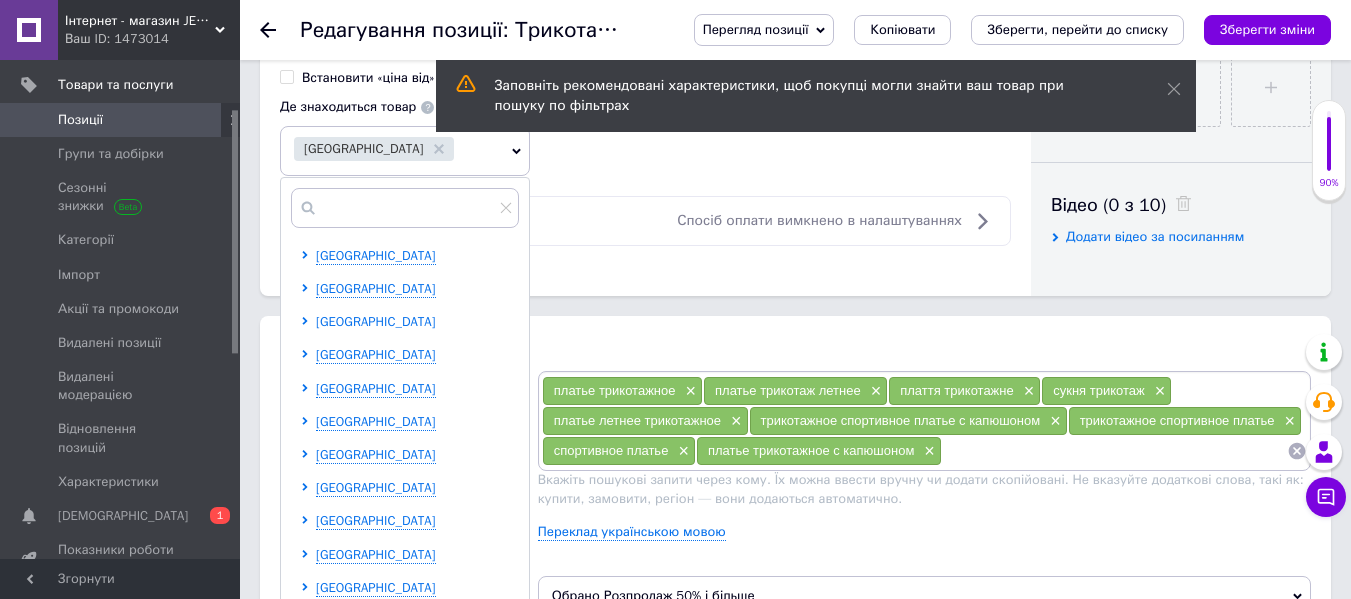 click on "Львівська область" at bounding box center (376, 421) 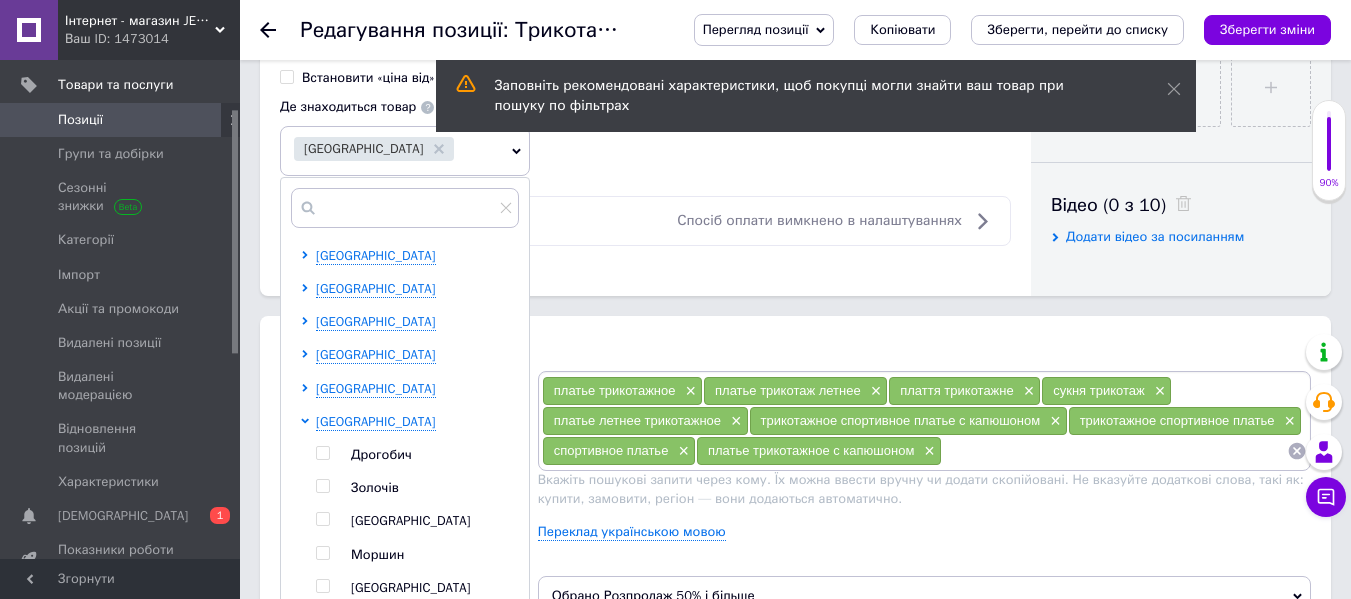click at bounding box center [322, 519] 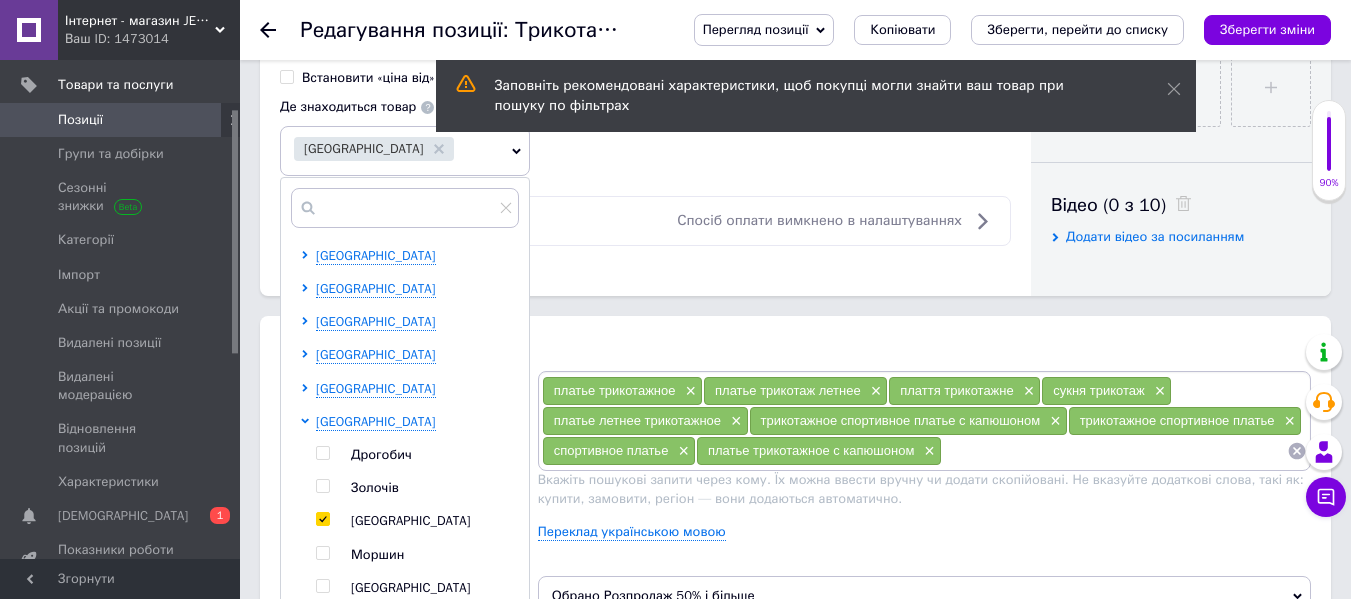 checkbox on "true" 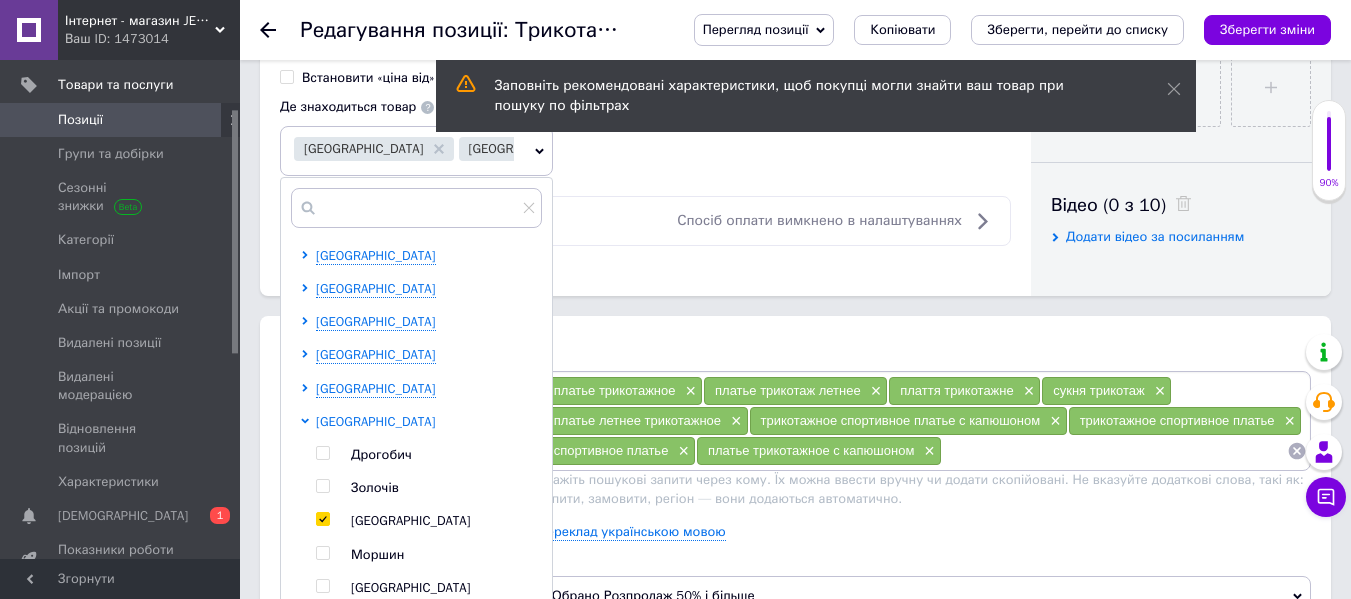 click on "Львівська область" at bounding box center [376, 421] 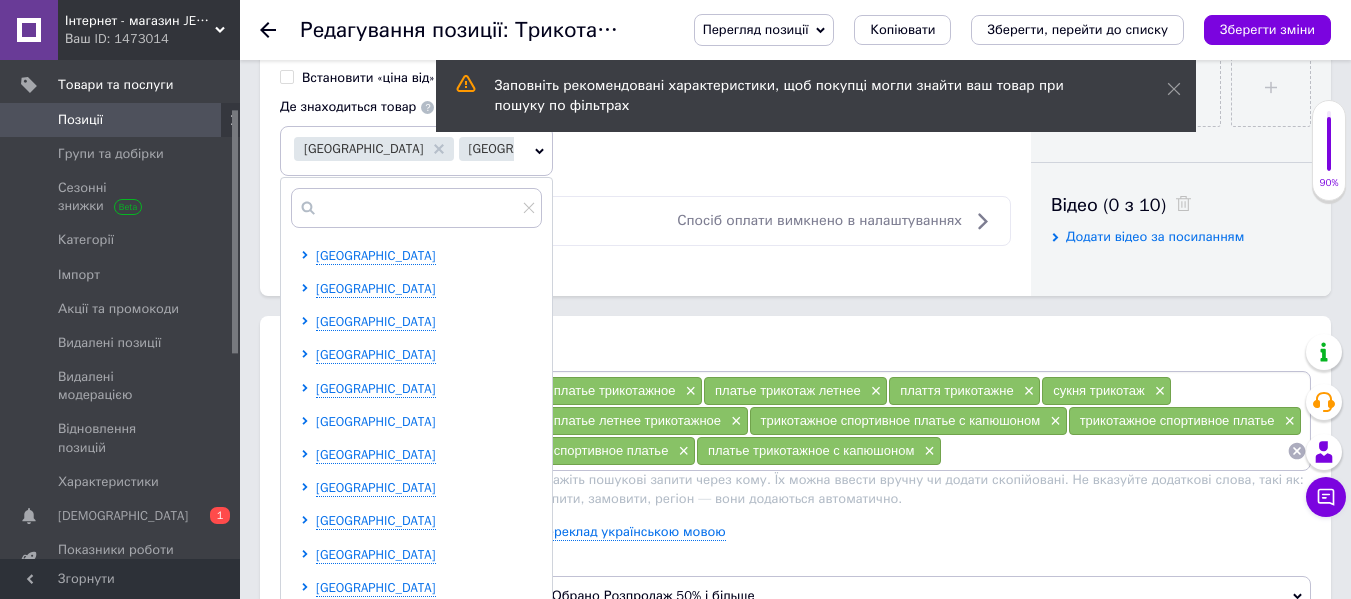 scroll, scrollTop: 0, scrollLeft: 0, axis: both 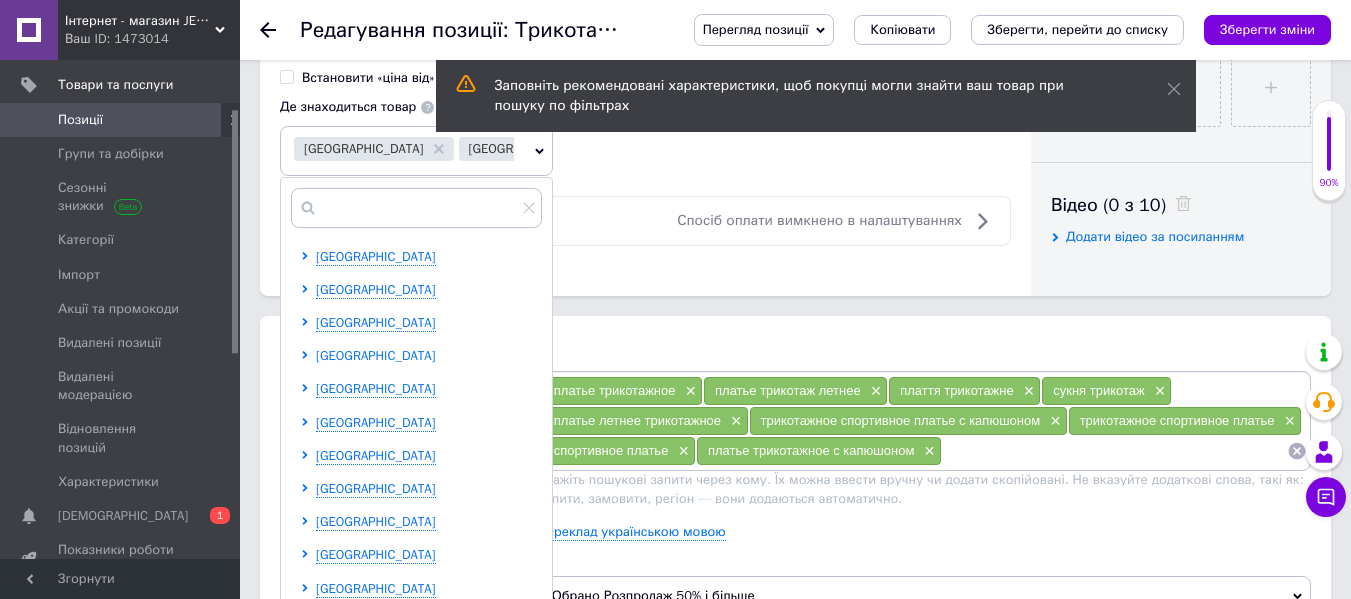 click on "Дніпропетровська область" at bounding box center (376, 355) 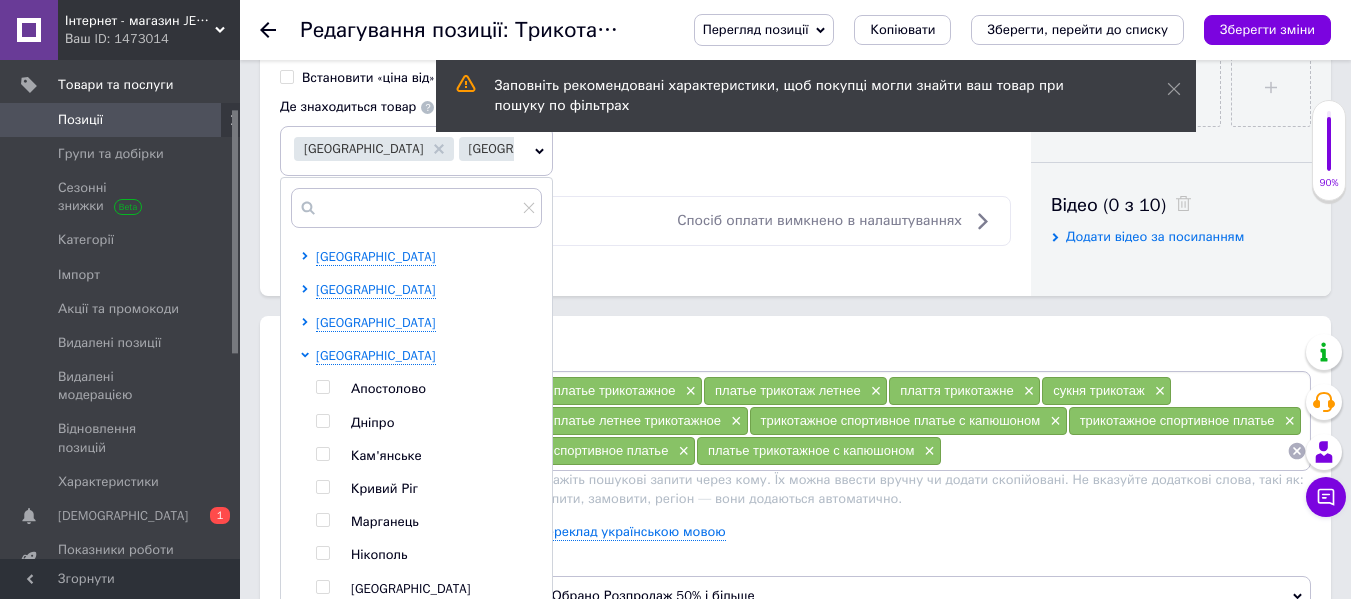 click at bounding box center (323, 421) 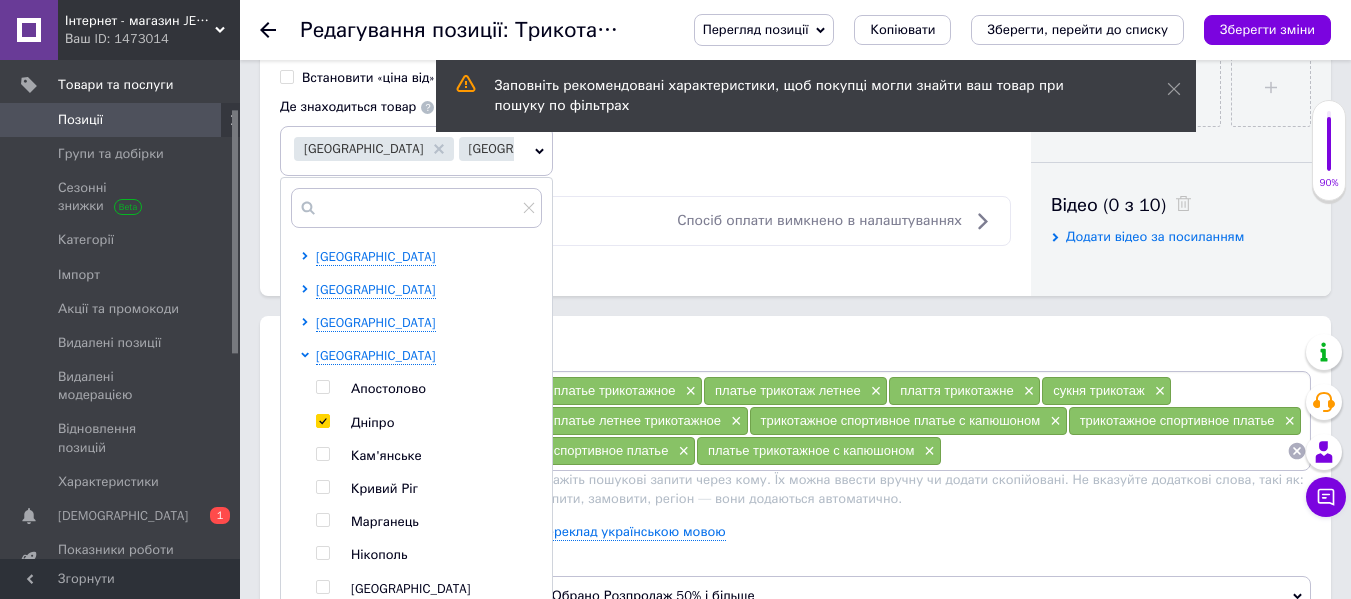checkbox on "true" 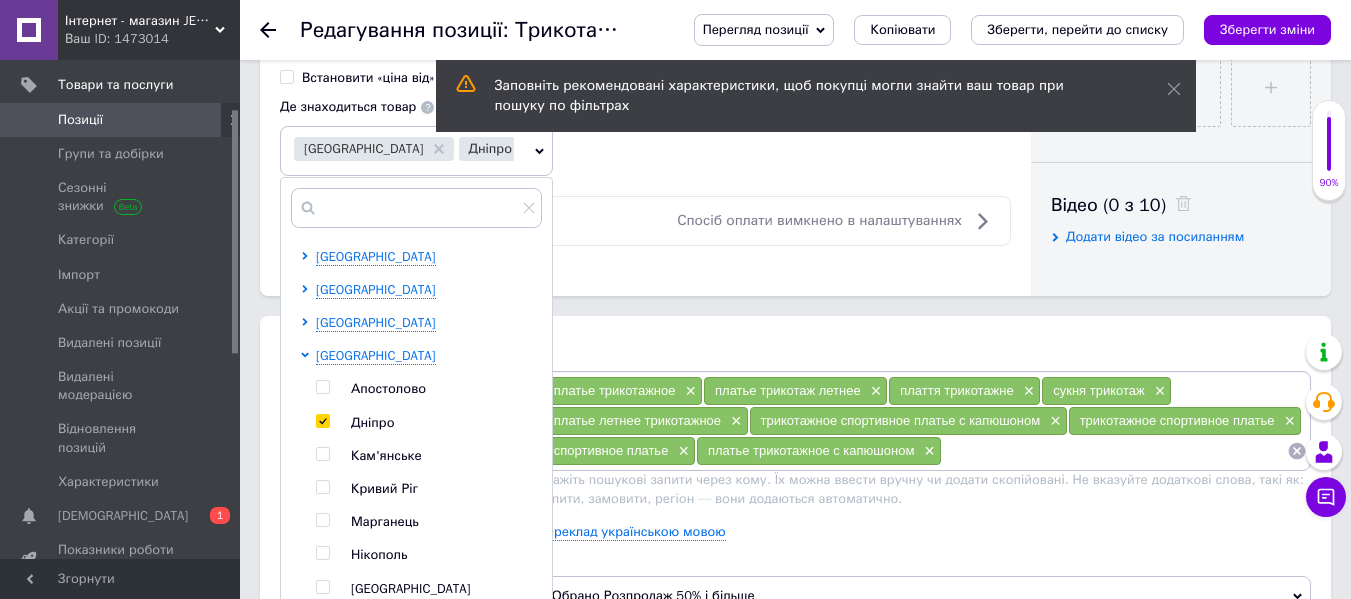 click on "Івано-Франківська область Волинська область Вінницька область Дніпропетровська область Апостолово Дніпро Кам'янське Кривий Ріг Марганець Нікополь Павлоград Першотравенськ Самар Томаковка Донецька область Житомирська область Закарпатська область Запорізька область Київська область Кіровоградська область Луганська область Львівська область Миколаївська область Одеська область Полтавська область Рівненська область Сумська область Тернопільська область Харківська область Херсонська область Хмельницька область Черкаська область" at bounding box center (421, 804) 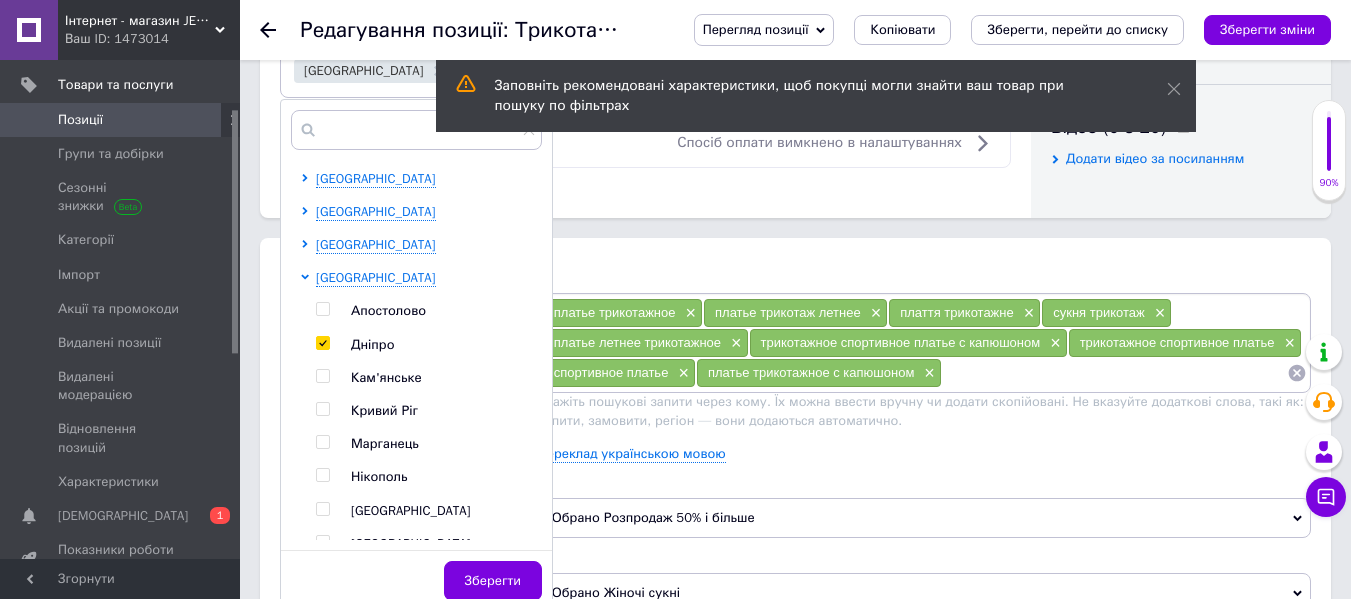 scroll, scrollTop: 1000, scrollLeft: 0, axis: vertical 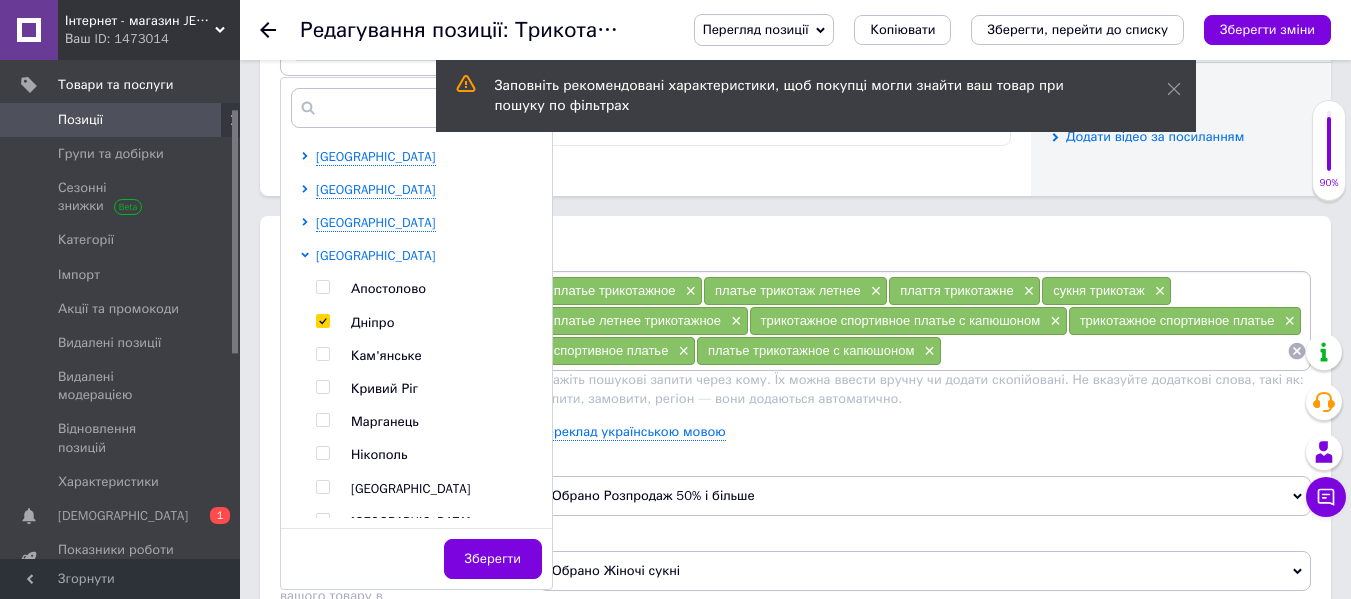 click on "Дніпропетровська область" at bounding box center [376, 255] 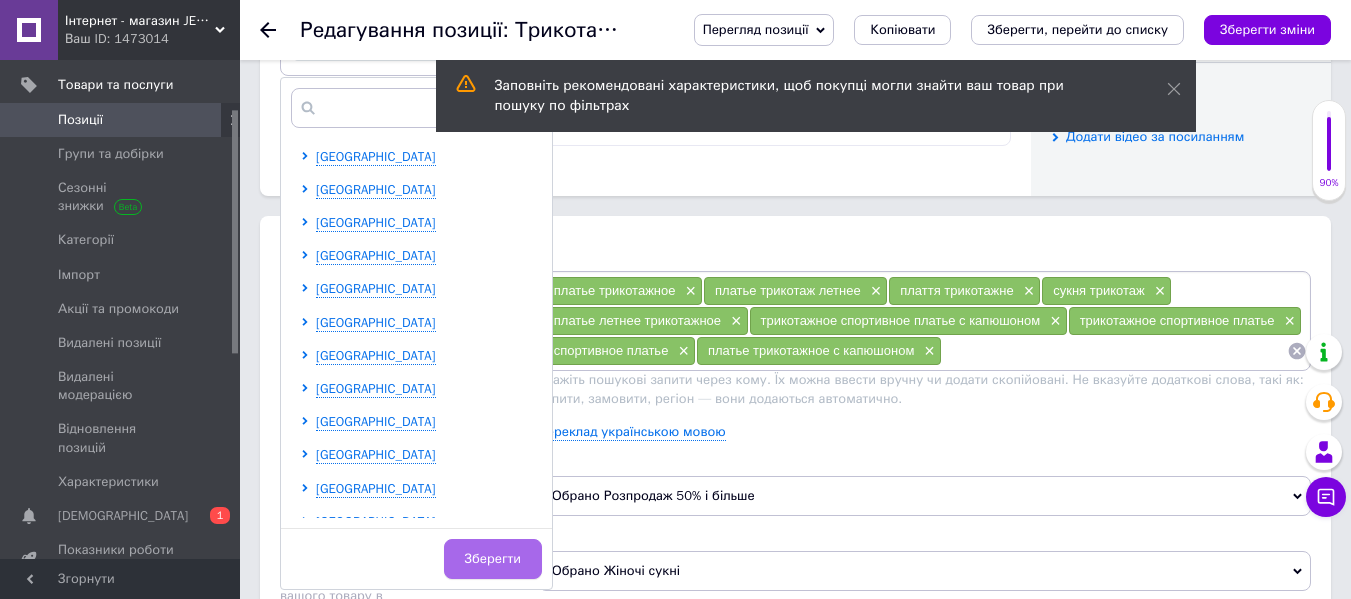 click on "Зберегти" at bounding box center [493, 559] 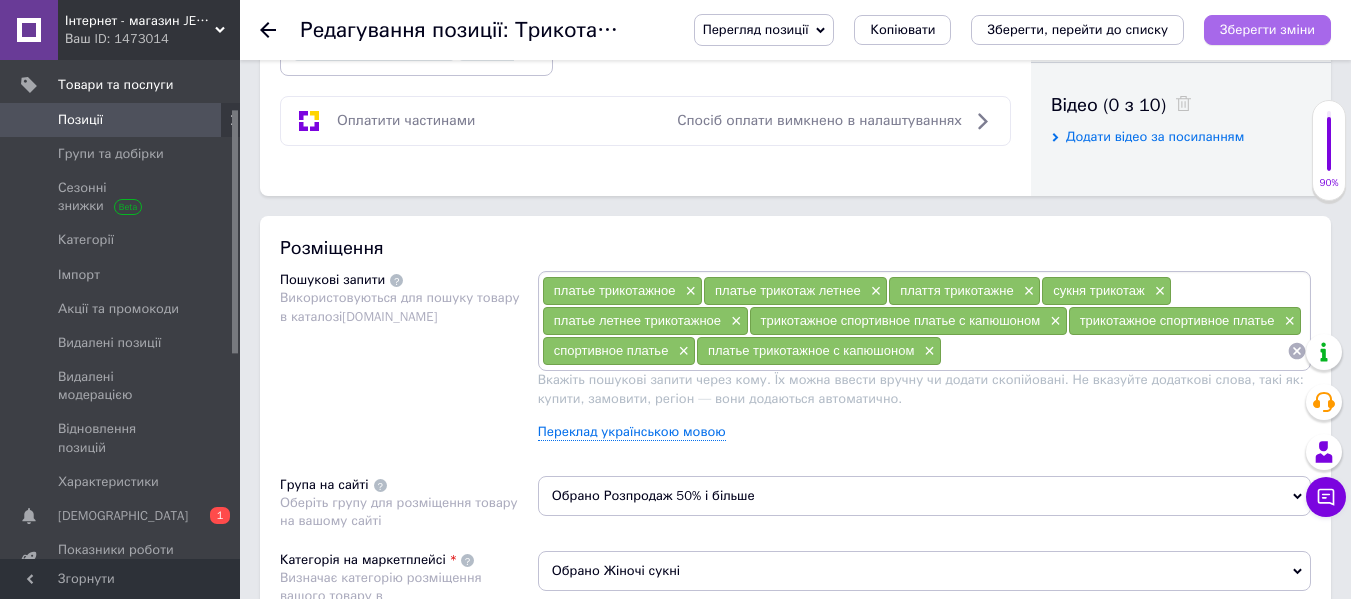 click on "Зберегти зміни" at bounding box center [1267, 29] 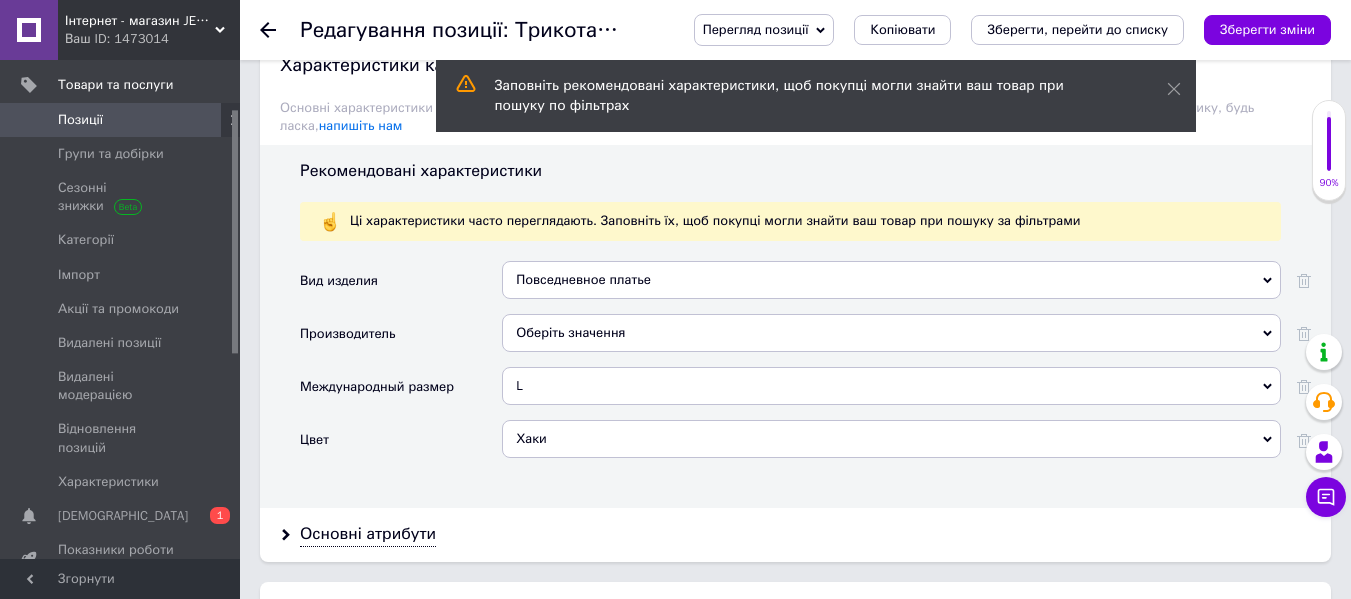 scroll, scrollTop: 1700, scrollLeft: 0, axis: vertical 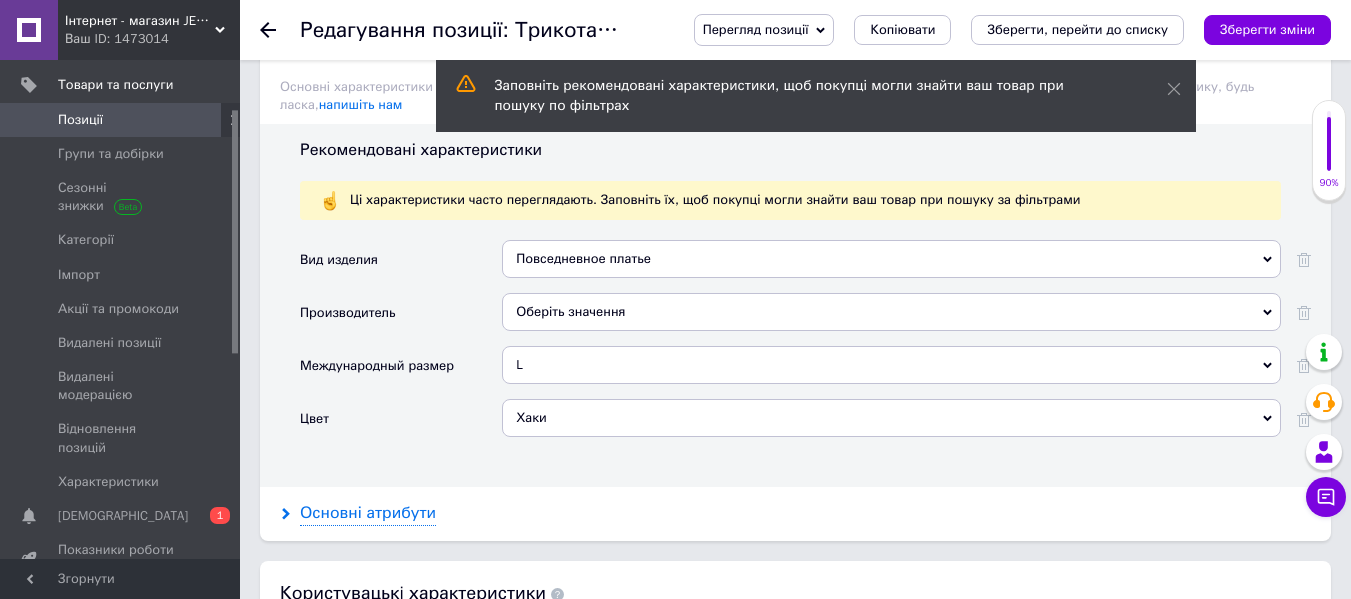 click on "Основні атрибути" at bounding box center (368, 513) 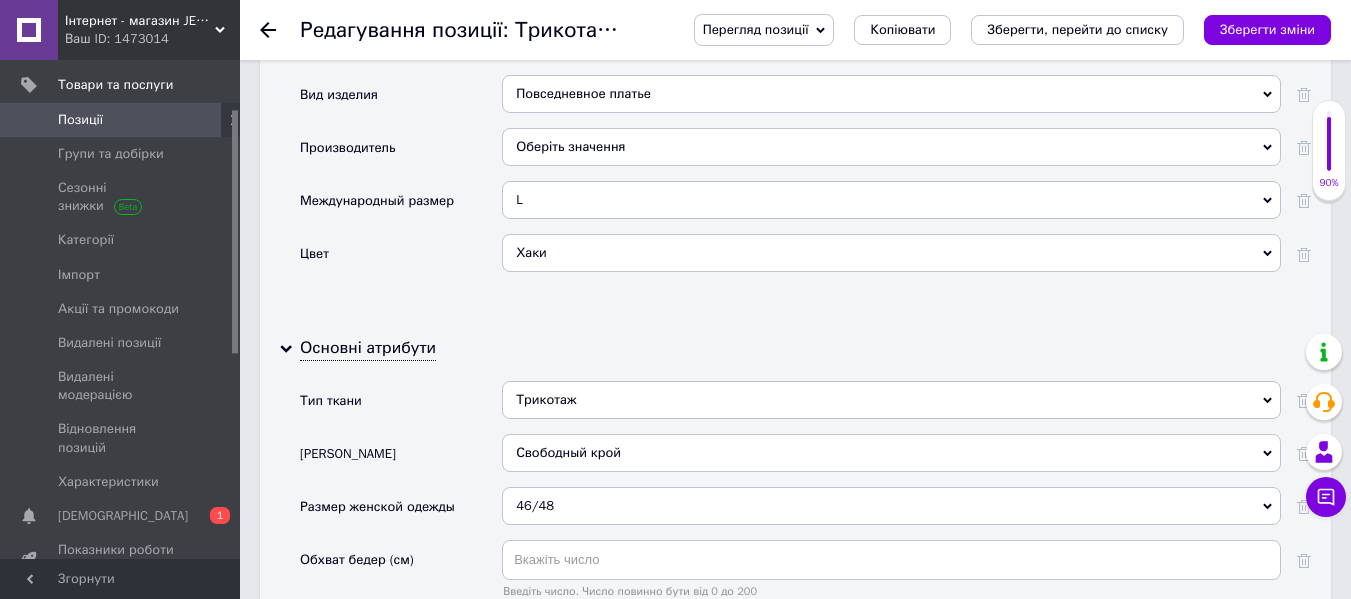 scroll, scrollTop: 2000, scrollLeft: 0, axis: vertical 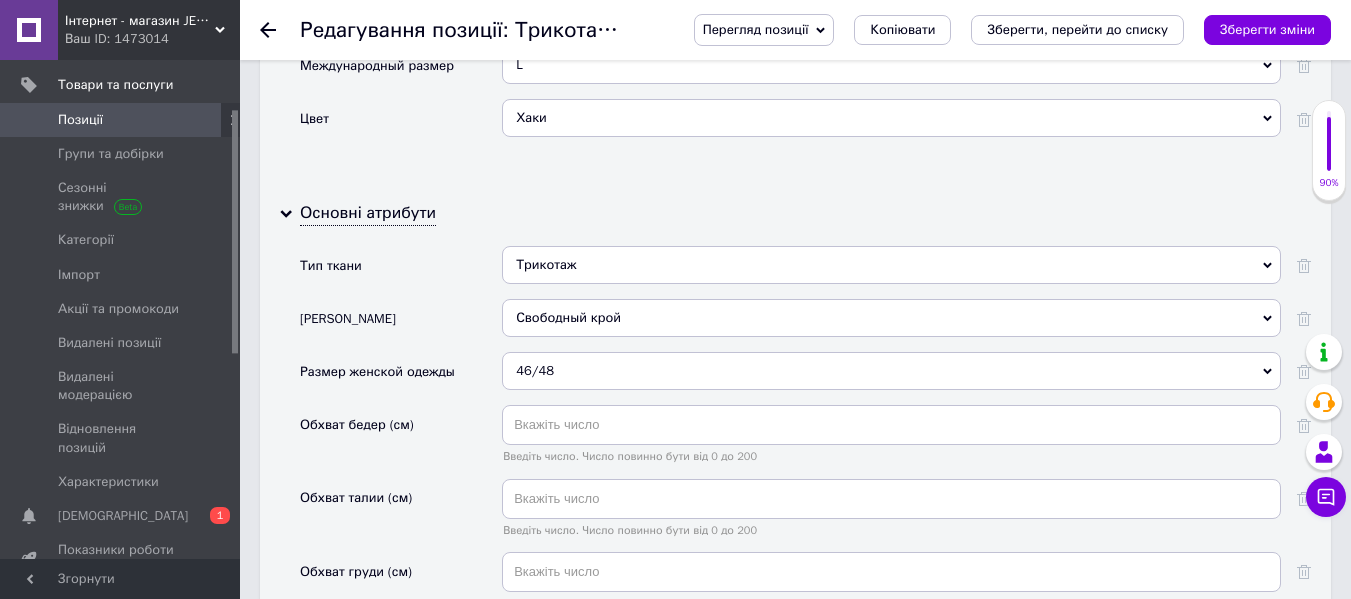 click on "46/48" at bounding box center (891, 371) 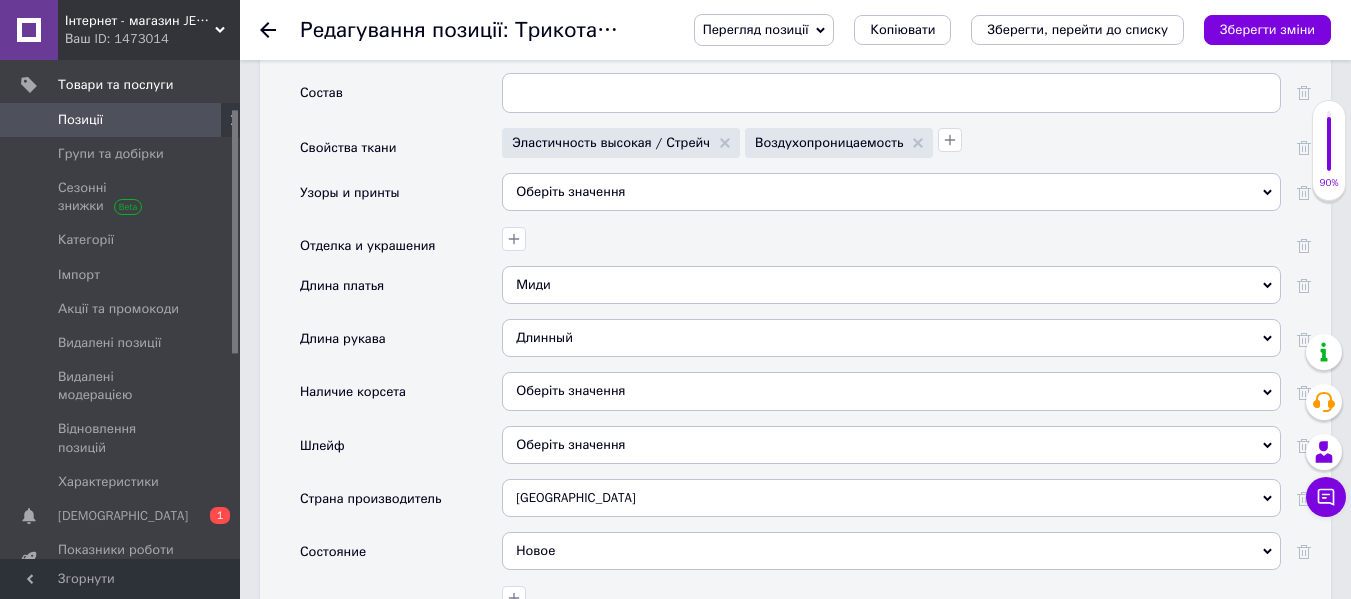 scroll, scrollTop: 2800, scrollLeft: 0, axis: vertical 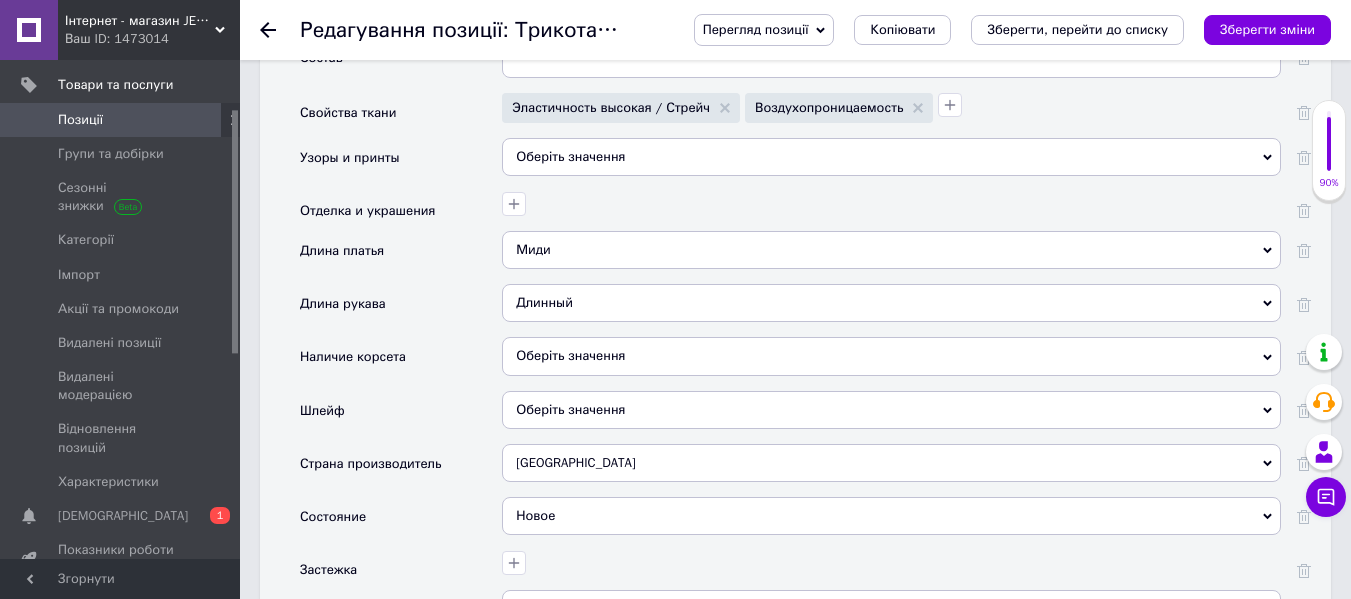 click on "Миди" at bounding box center (891, 250) 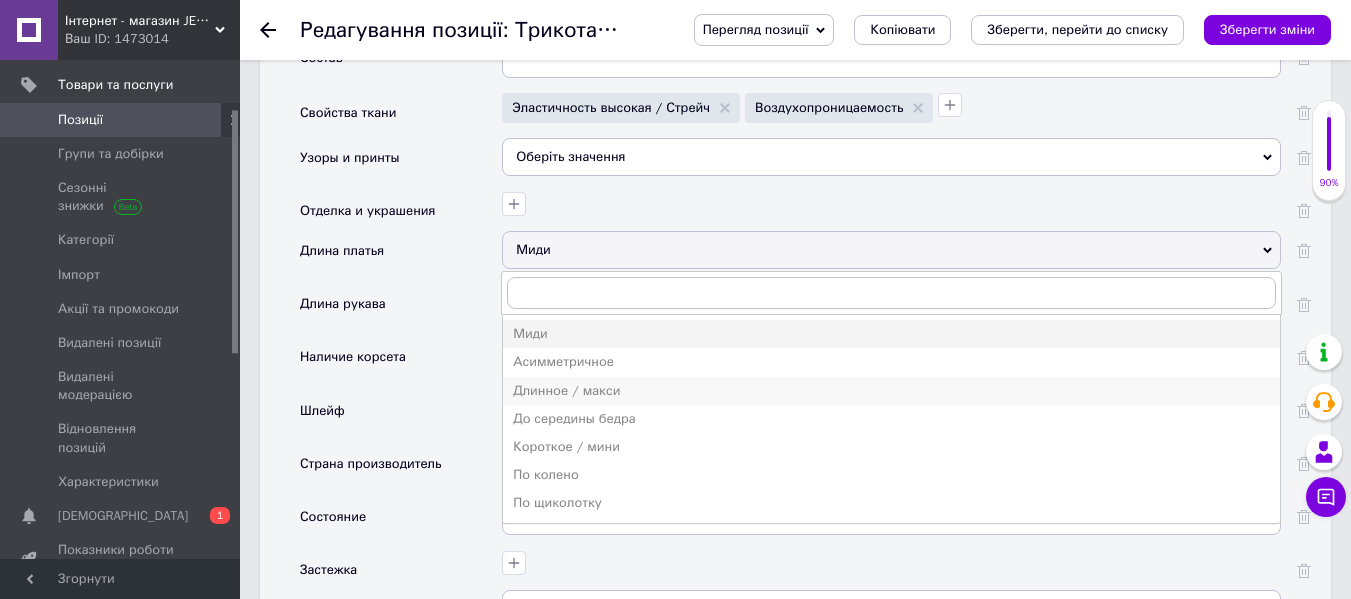 click on "Длинное / макси" at bounding box center (891, 391) 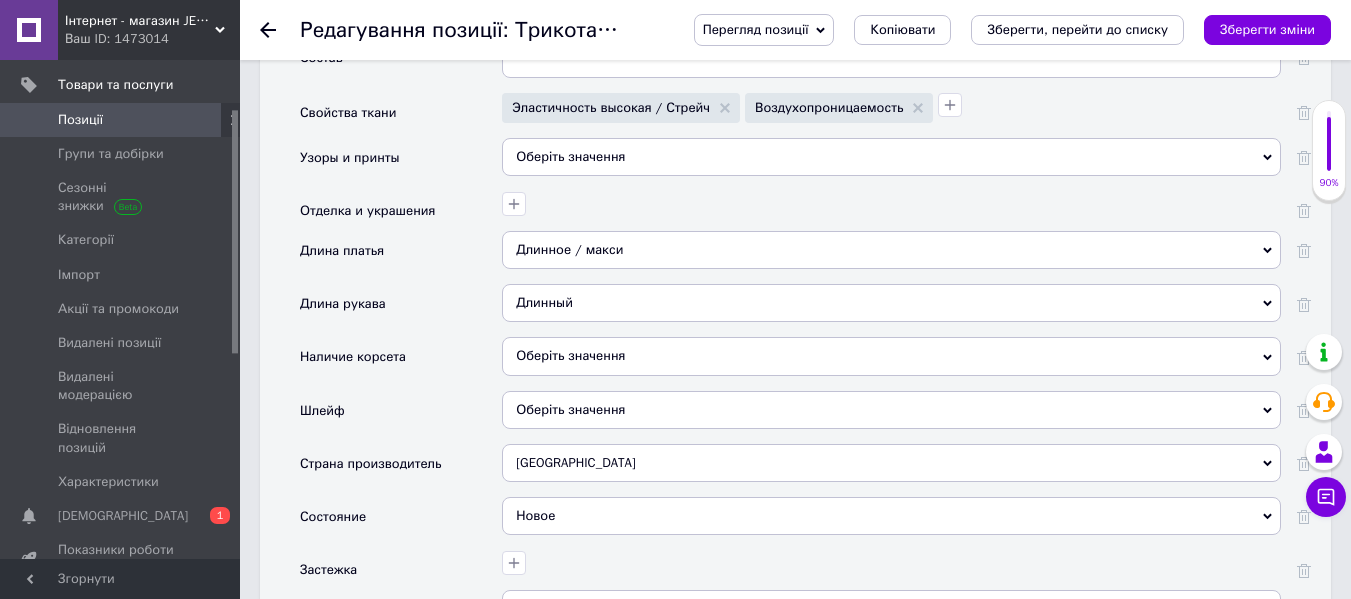 click on "Длинное / макси" at bounding box center (891, 250) 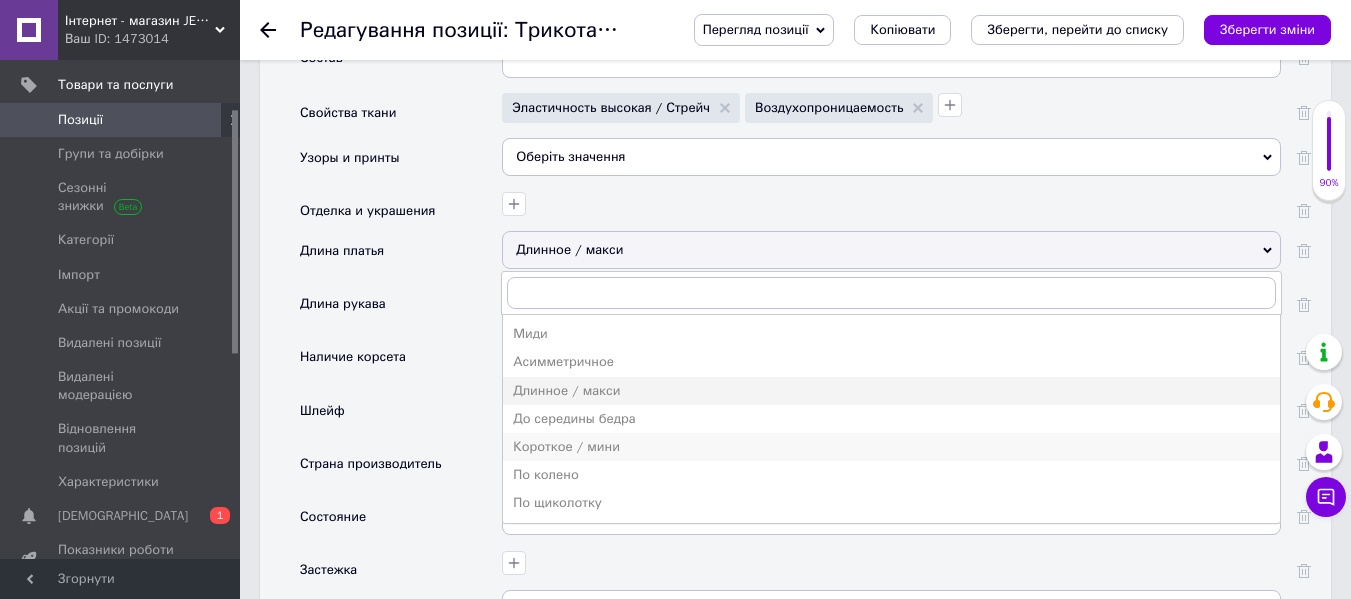 click on "Короткое  / мини" at bounding box center (891, 447) 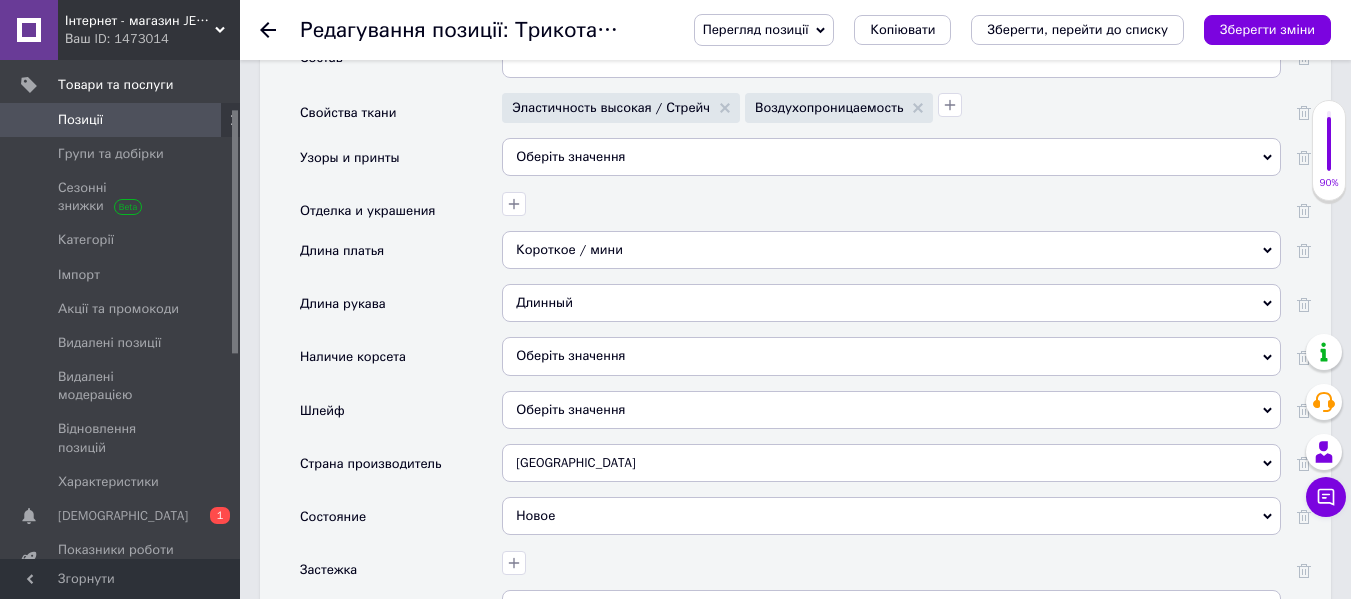 click on "Короткое  / мини" at bounding box center [891, 250] 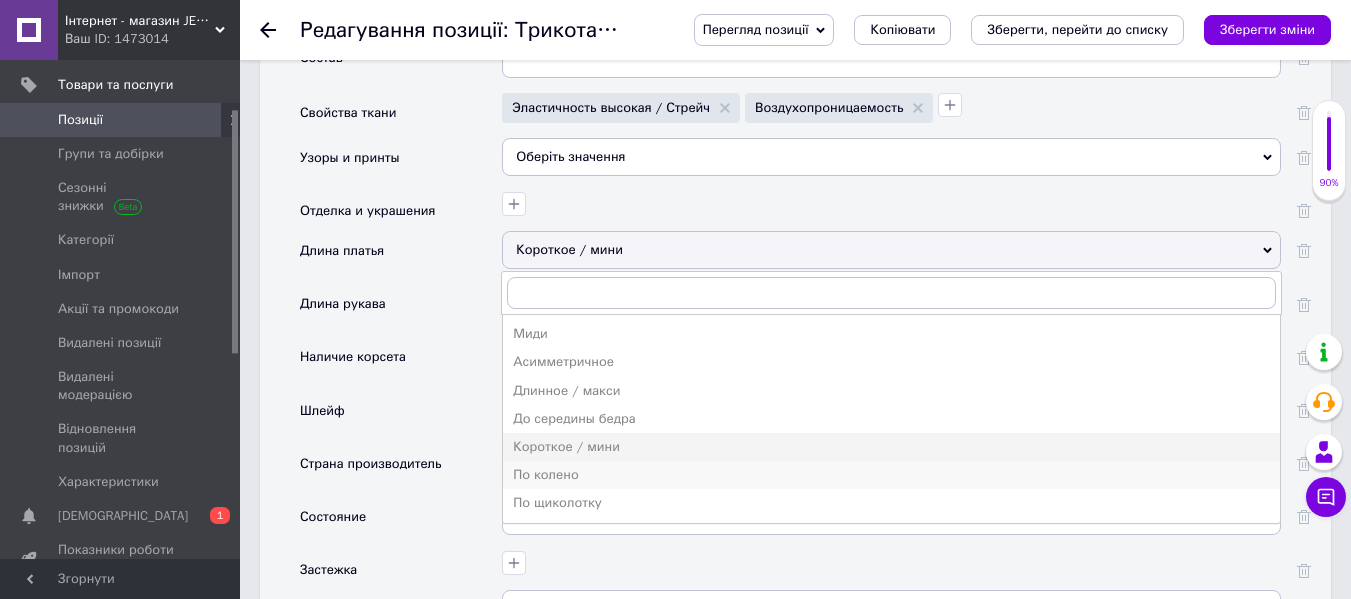 click on "По колено" at bounding box center (891, 475) 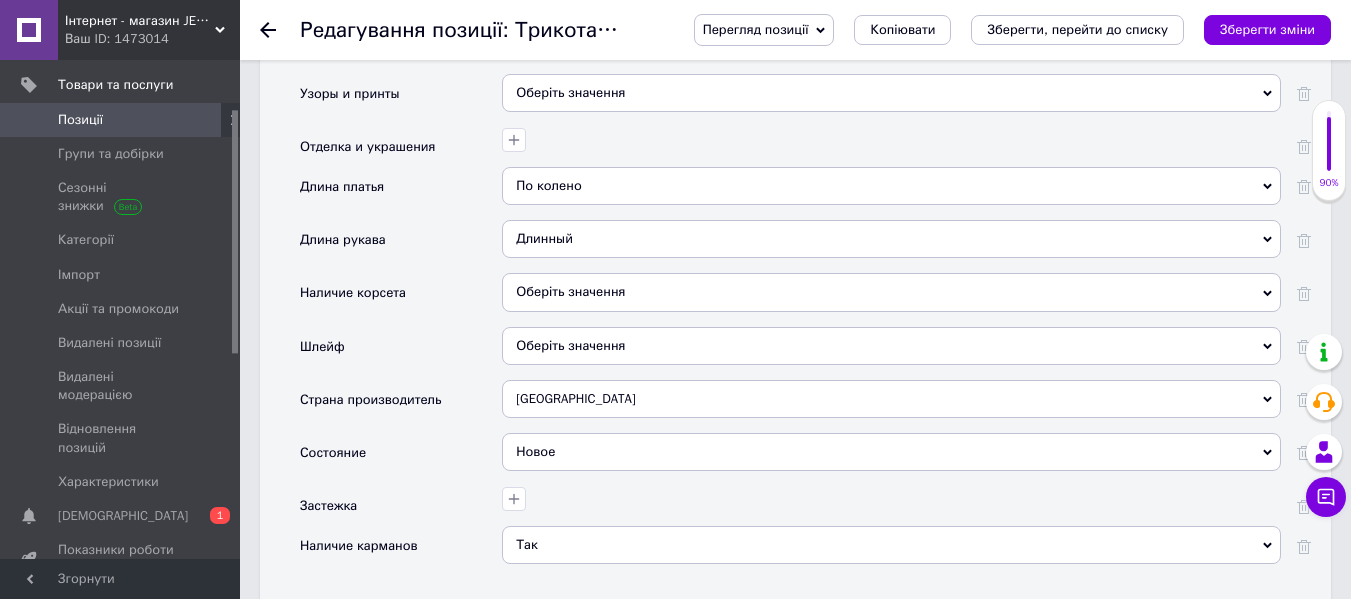 scroll, scrollTop: 2900, scrollLeft: 0, axis: vertical 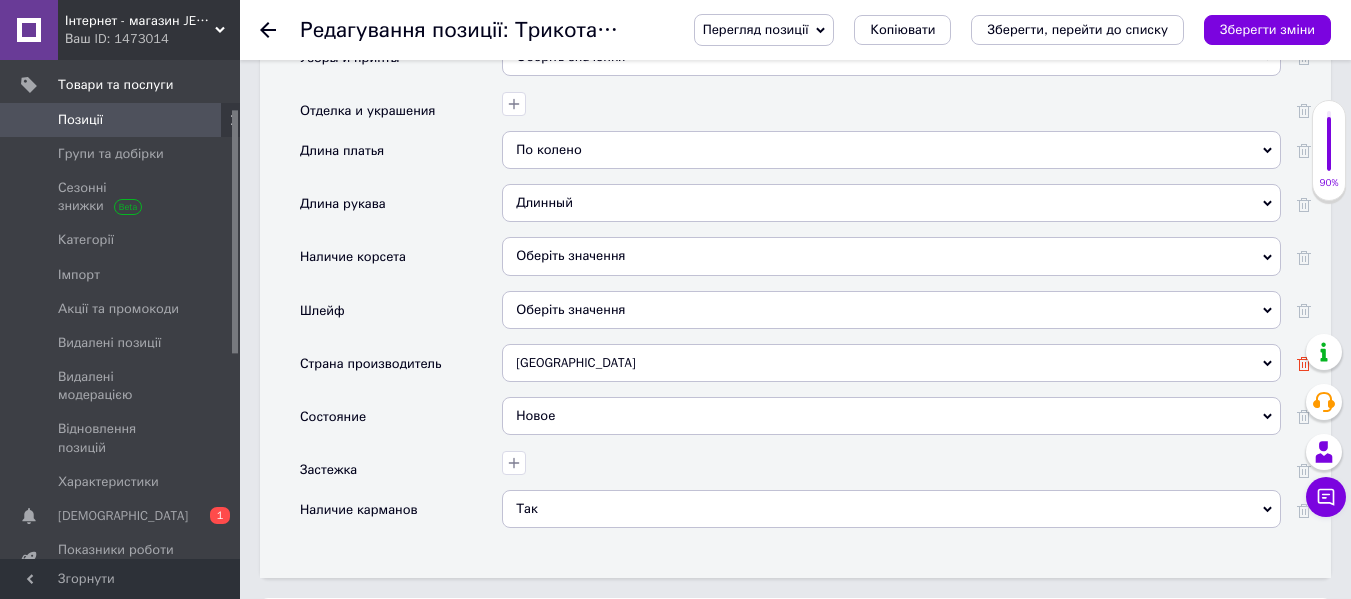 click 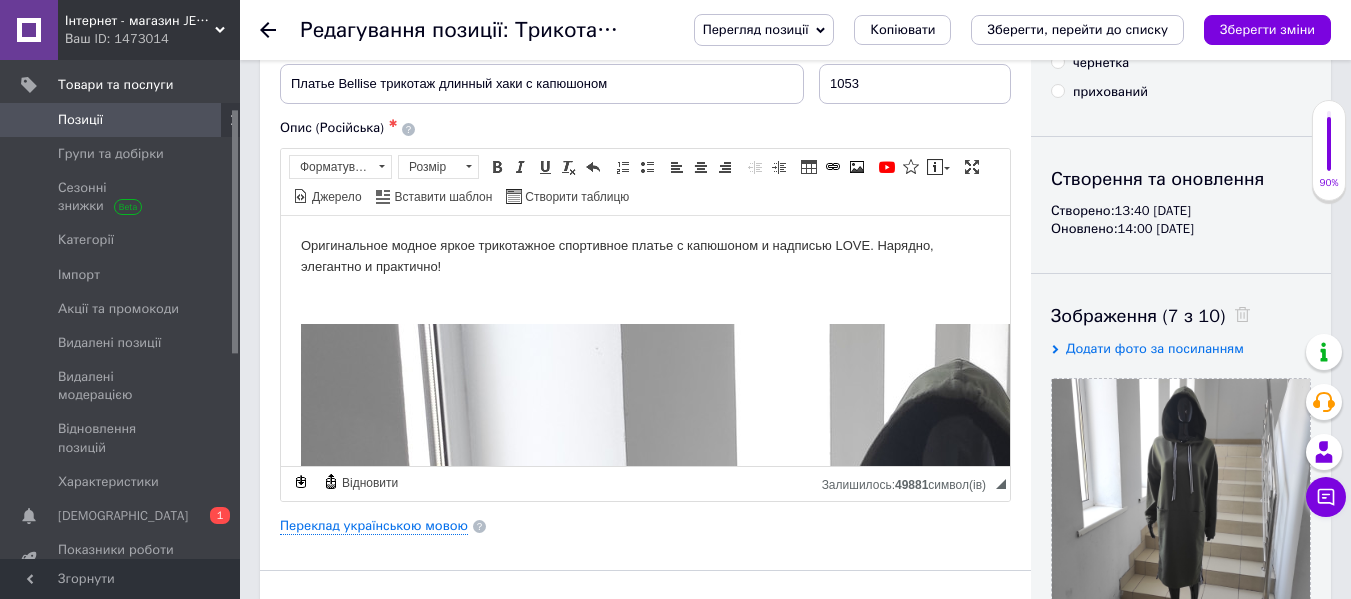 scroll, scrollTop: 0, scrollLeft: 0, axis: both 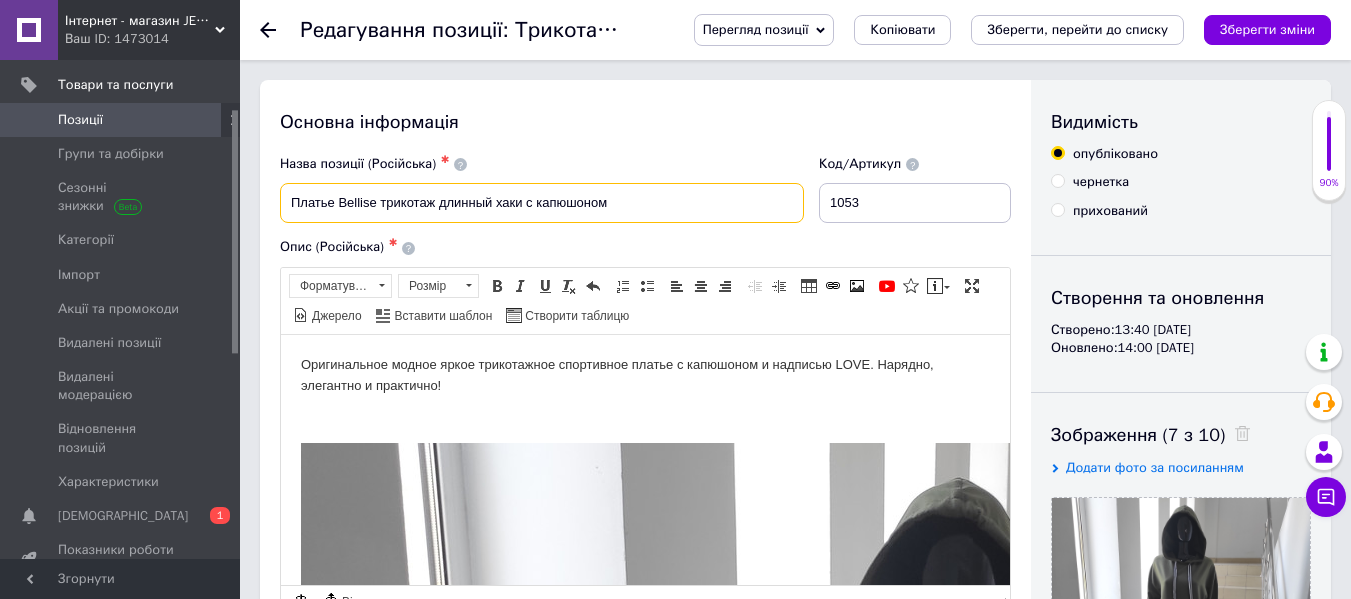 drag, startPoint x: 373, startPoint y: 200, endPoint x: 340, endPoint y: 202, distance: 33.06055 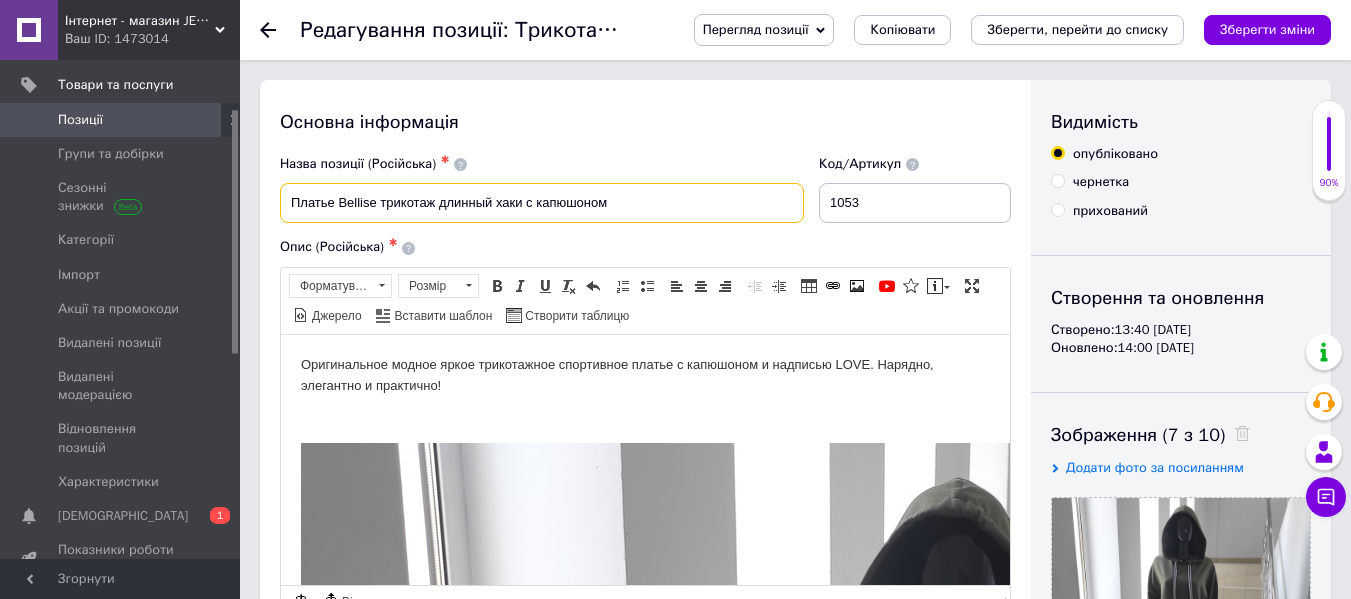 drag, startPoint x: 376, startPoint y: 200, endPoint x: 340, endPoint y: 203, distance: 36.124783 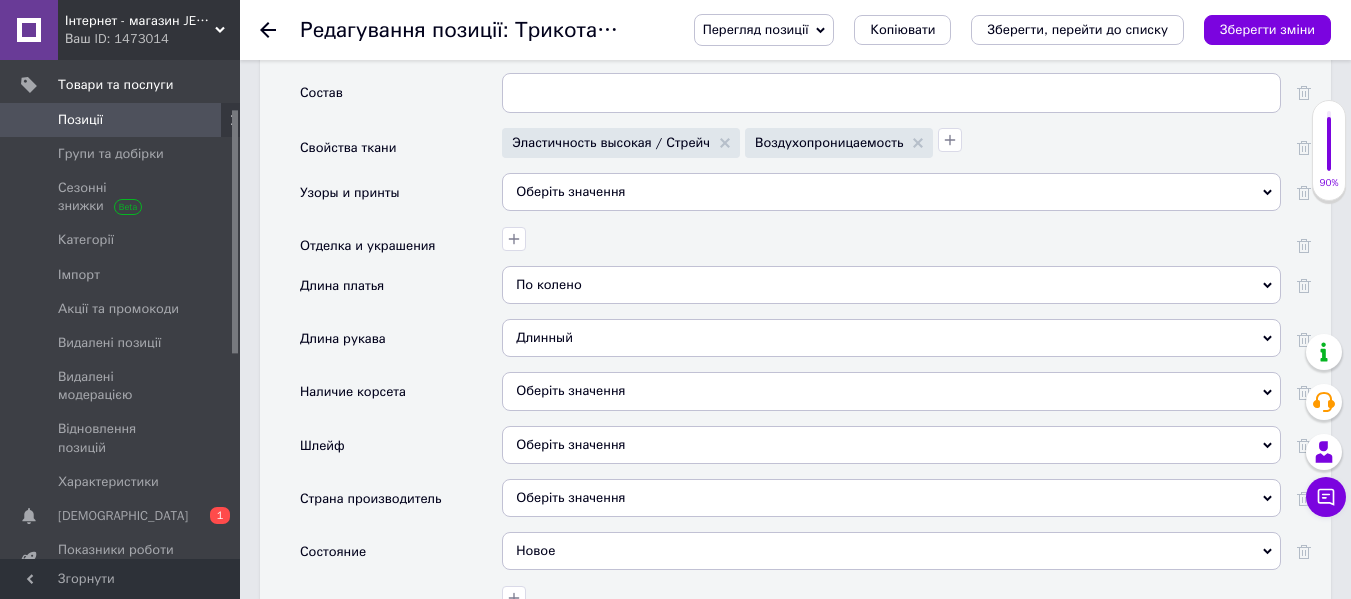scroll, scrollTop: 2800, scrollLeft: 0, axis: vertical 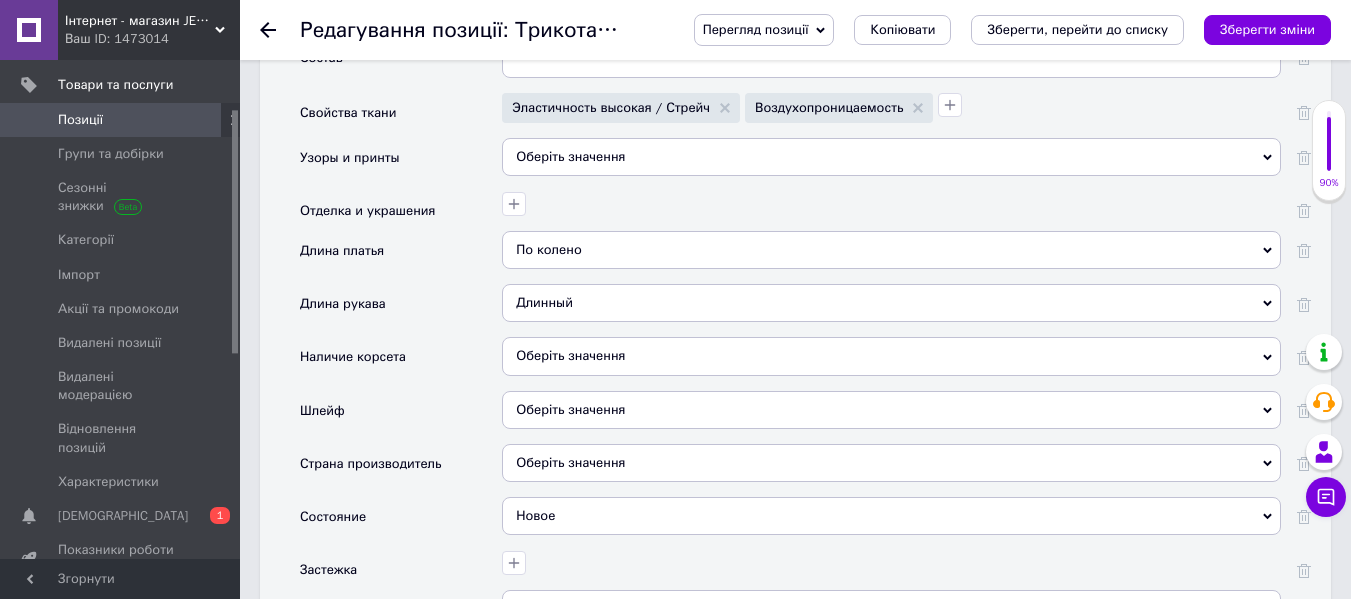 click on "Оберіть значення" at bounding box center [891, 463] 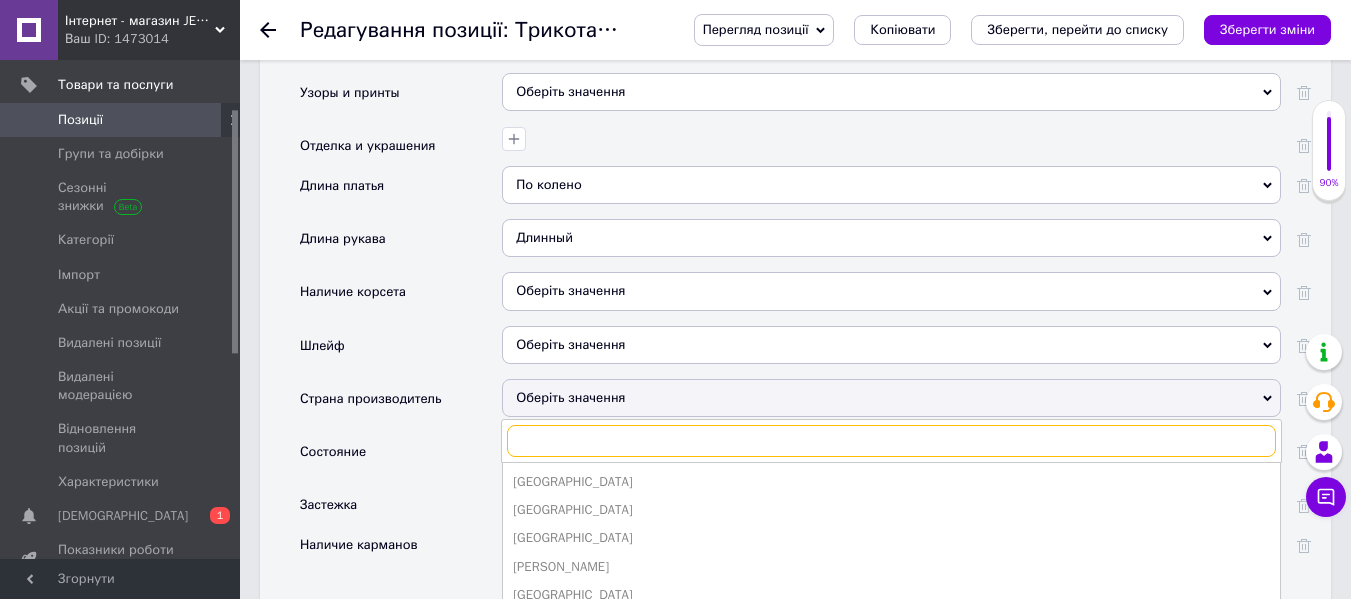 scroll, scrollTop: 2900, scrollLeft: 0, axis: vertical 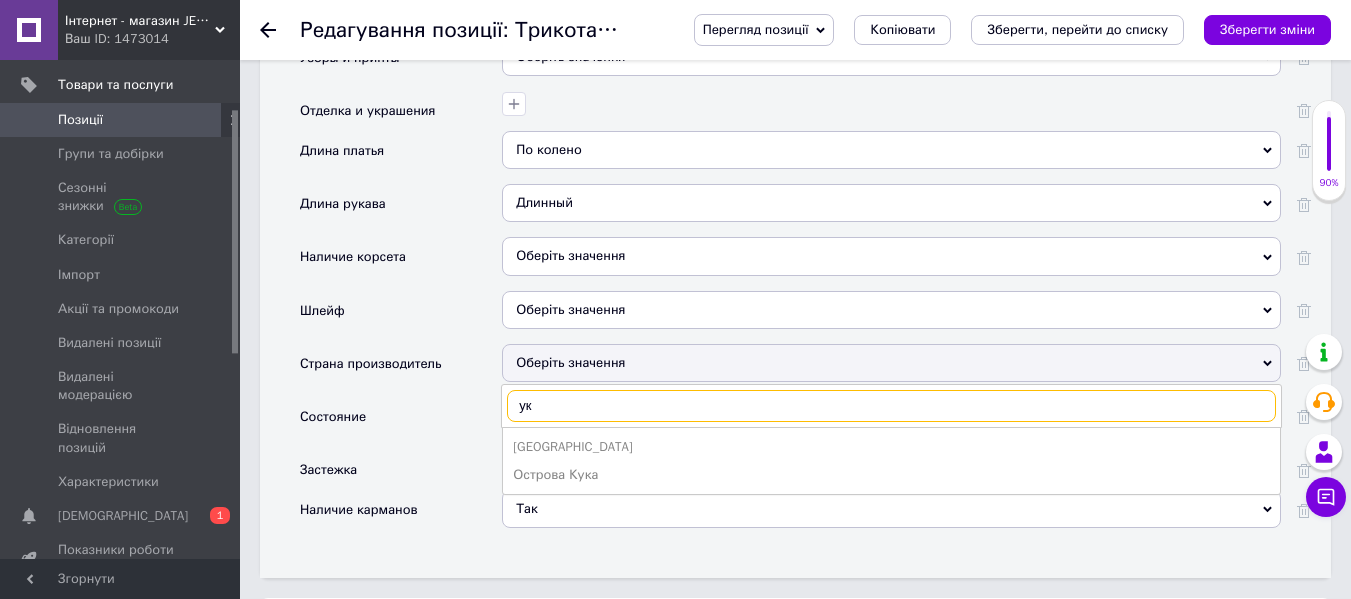 type on "ук" 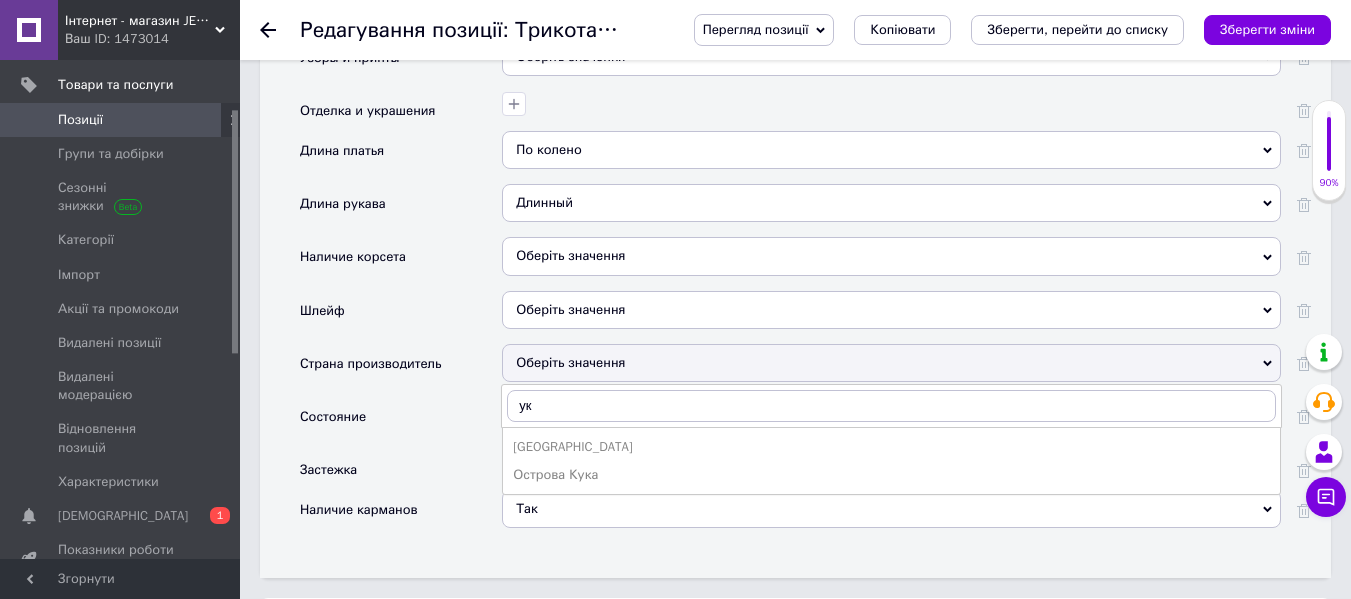 click on "Украина" at bounding box center [891, 447] 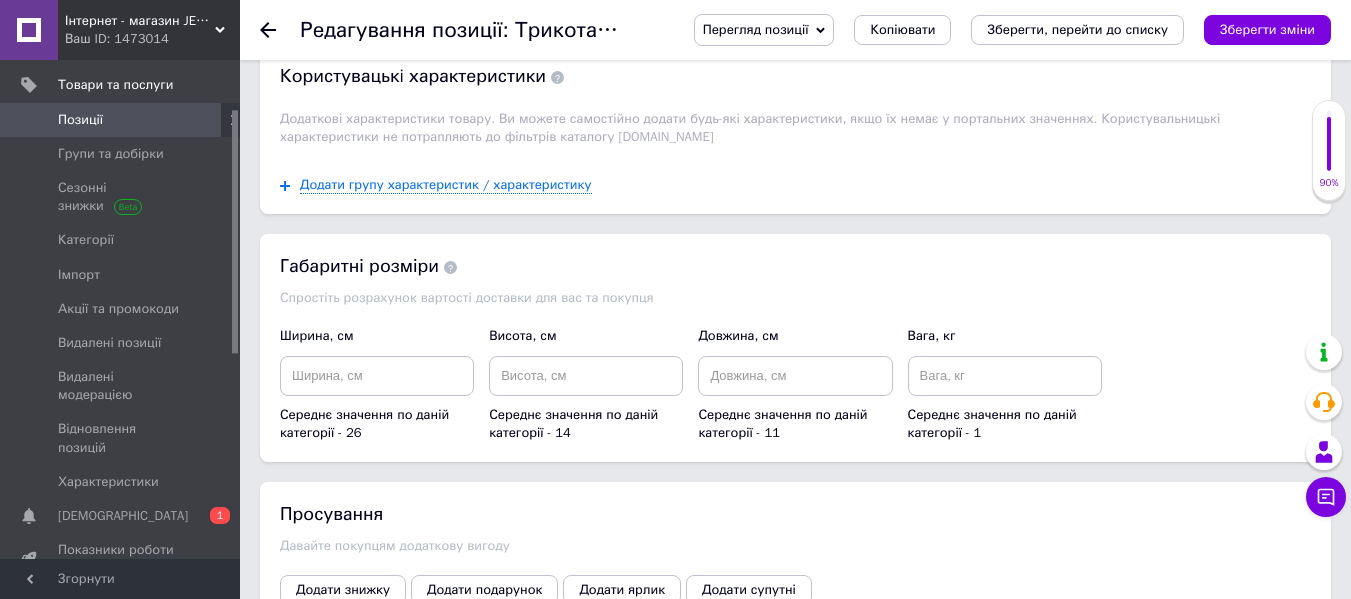 scroll, scrollTop: 3500, scrollLeft: 0, axis: vertical 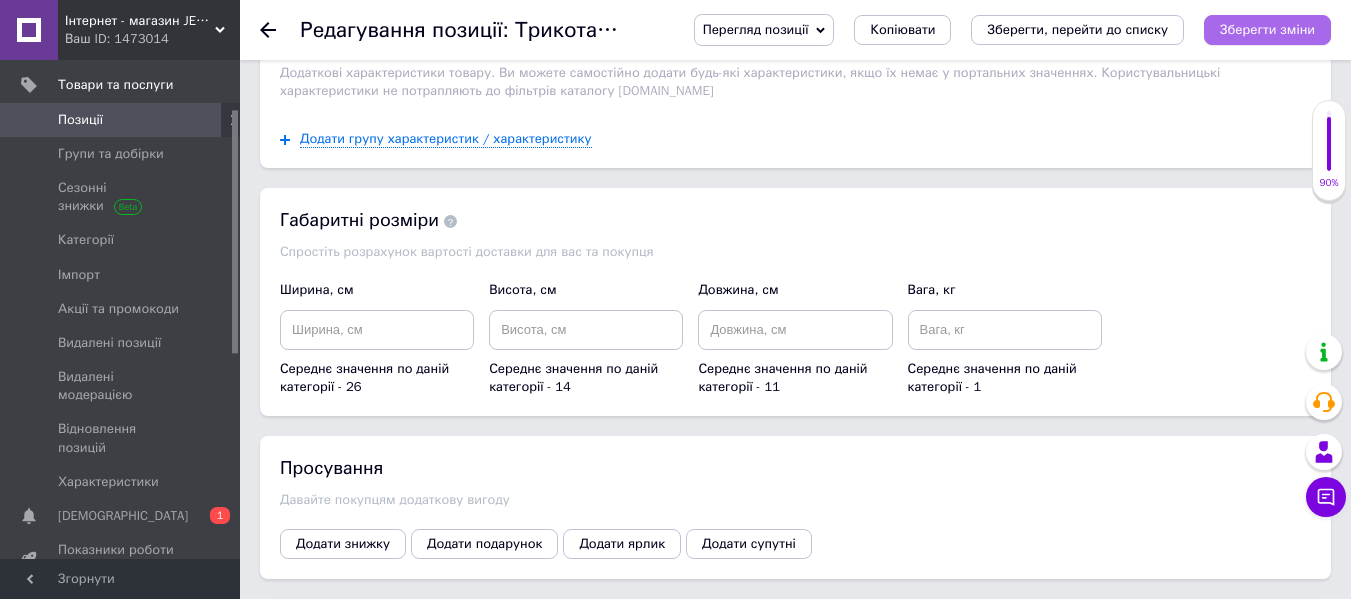 click on "Зберегти зміни" at bounding box center [1267, 30] 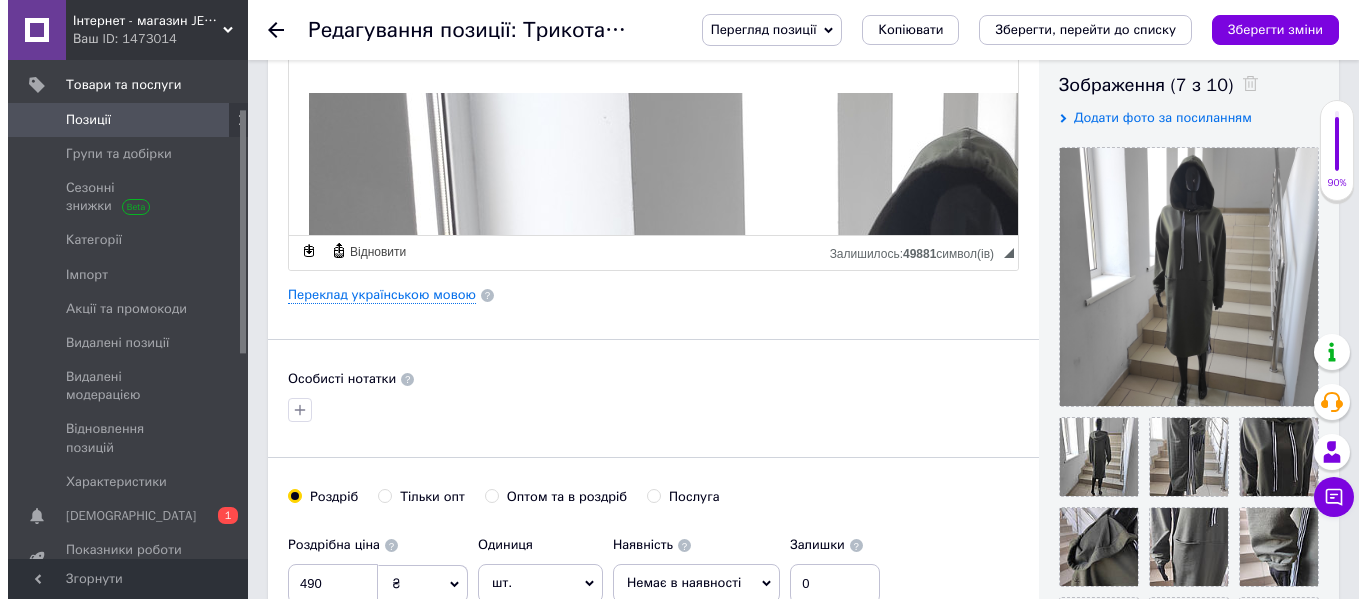 scroll, scrollTop: 400, scrollLeft: 0, axis: vertical 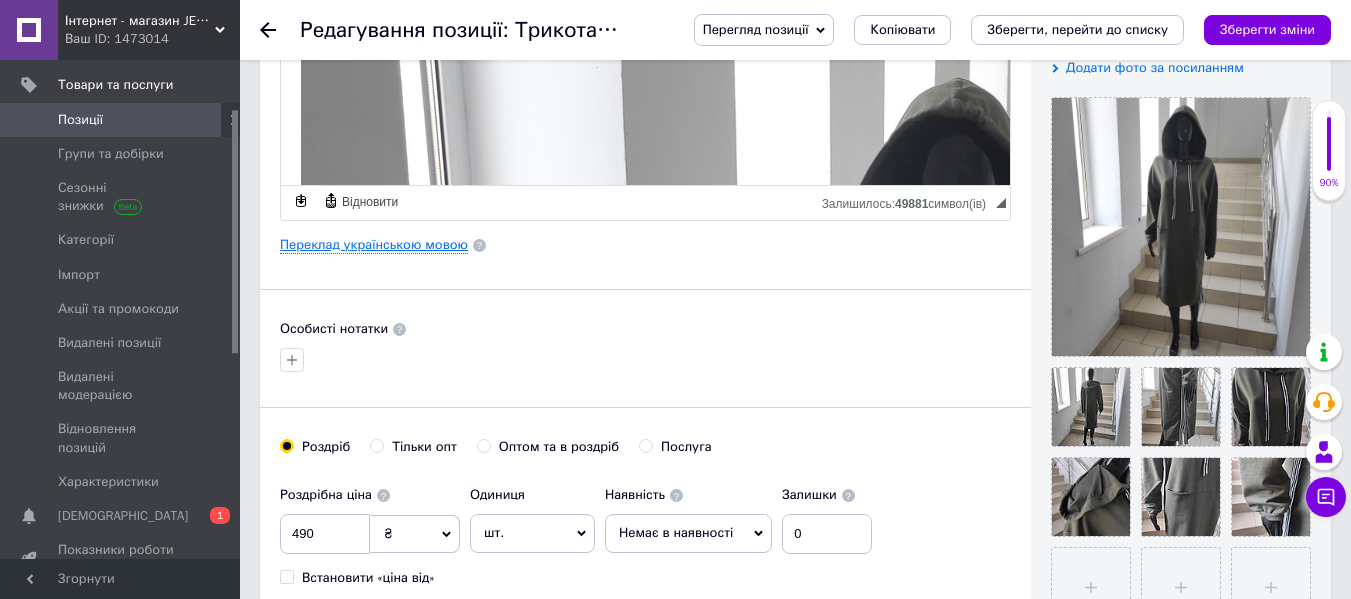 click on "Переклад українською мовою" at bounding box center (374, 245) 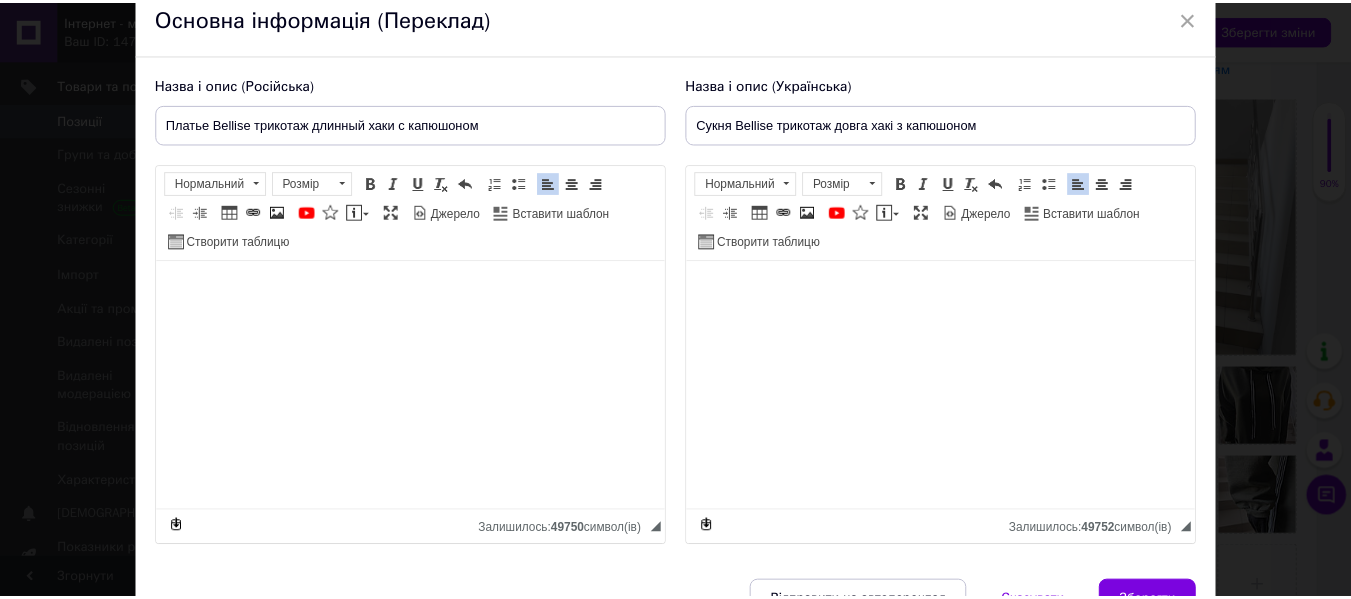 scroll, scrollTop: 200, scrollLeft: 0, axis: vertical 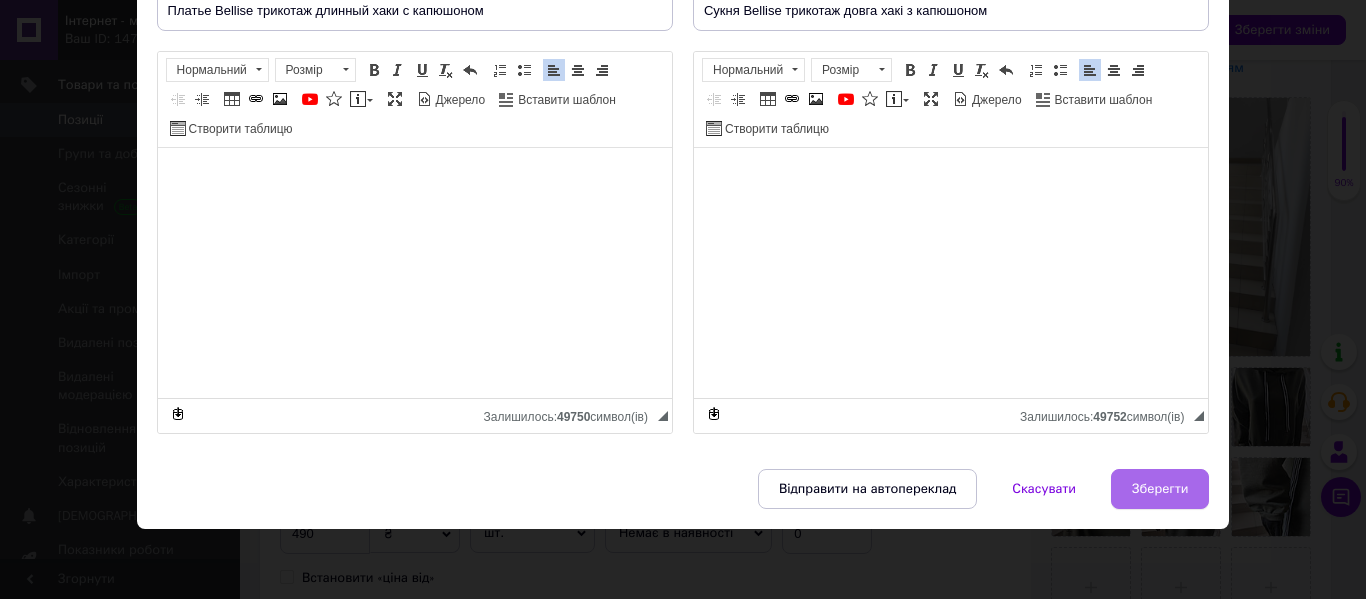 click on "Зберегти" at bounding box center (1160, 489) 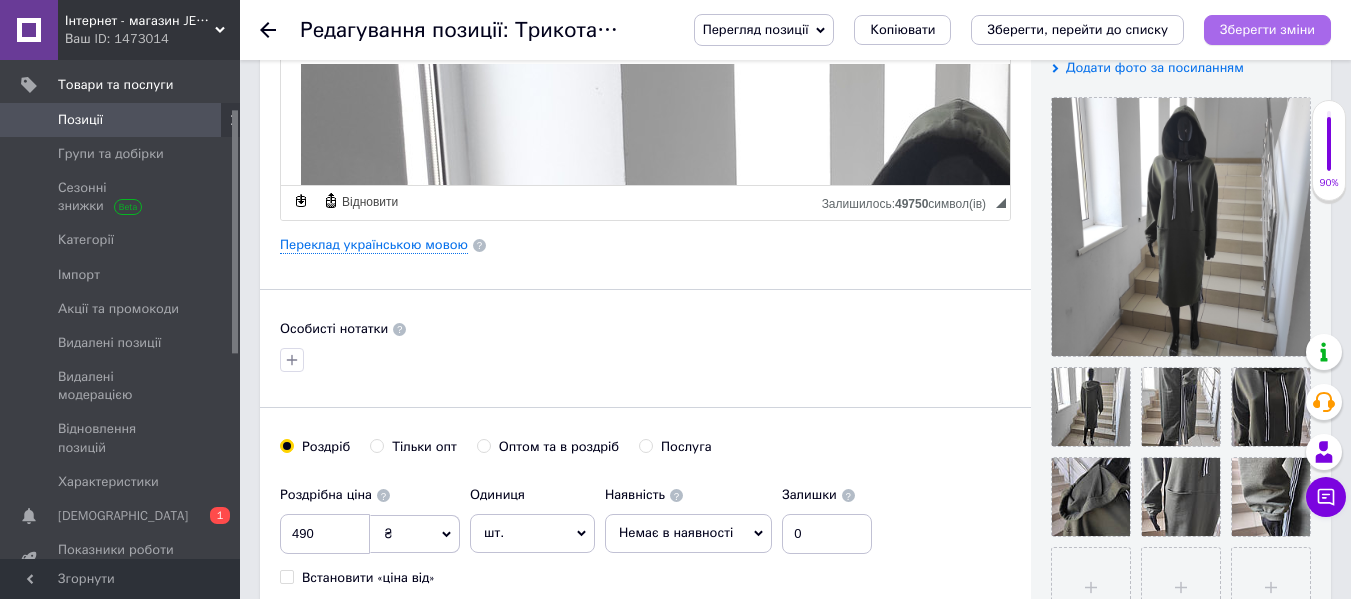 click on "Зберегти зміни" at bounding box center [1267, 29] 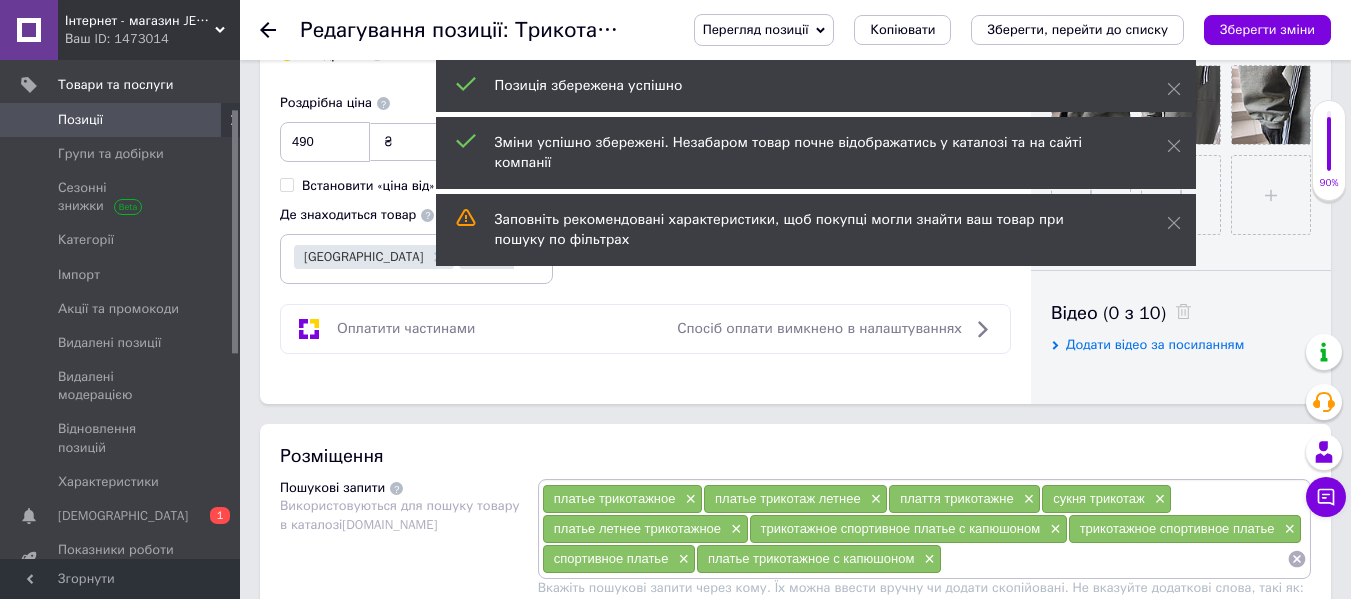 scroll, scrollTop: 900, scrollLeft: 0, axis: vertical 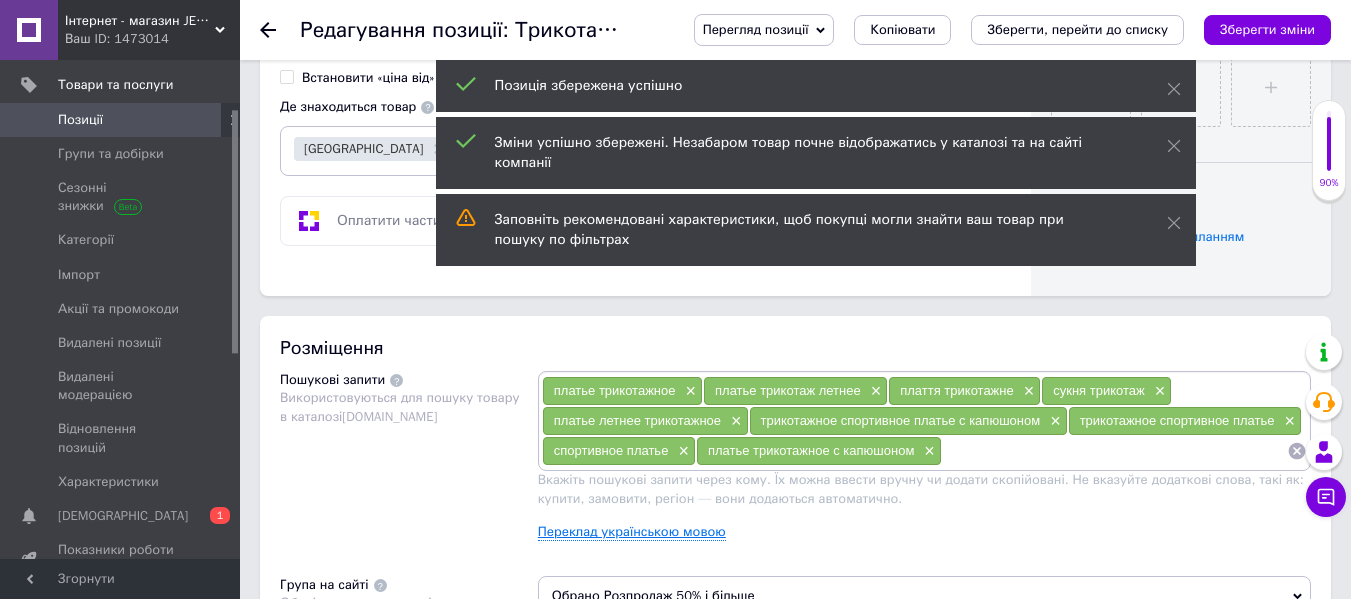 click on "Переклад українською мовою" at bounding box center [632, 532] 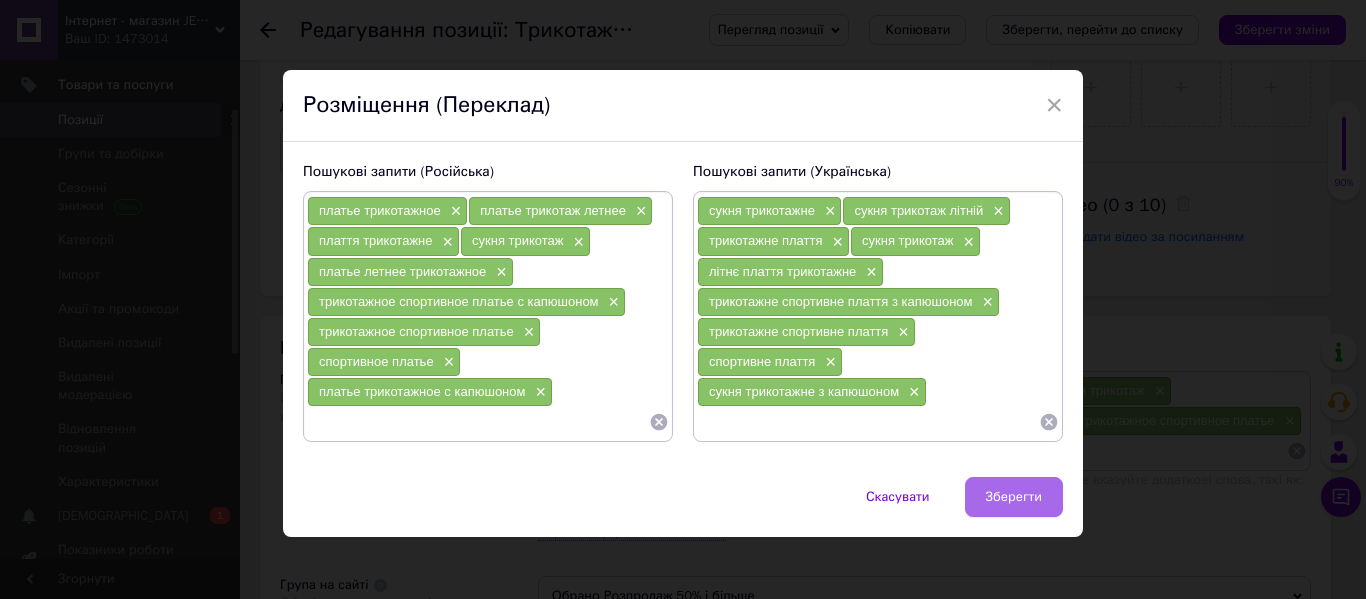 click on "Зберегти" at bounding box center (1014, 497) 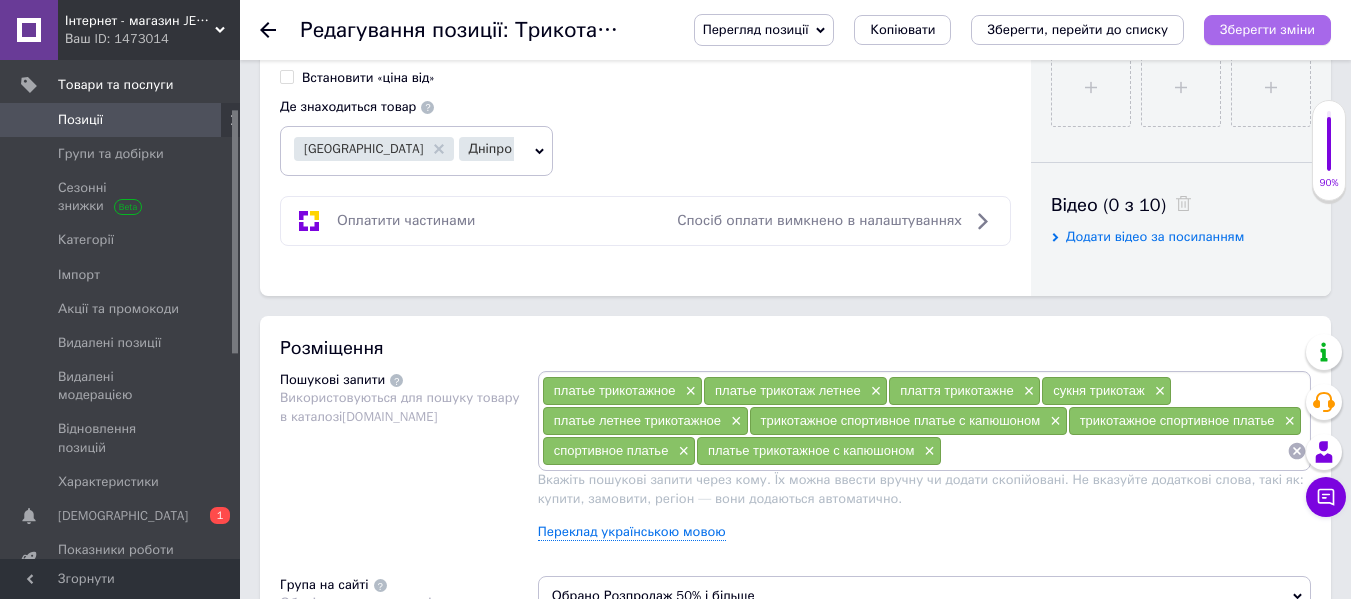drag, startPoint x: 1304, startPoint y: 15, endPoint x: 1299, endPoint y: 26, distance: 12.083046 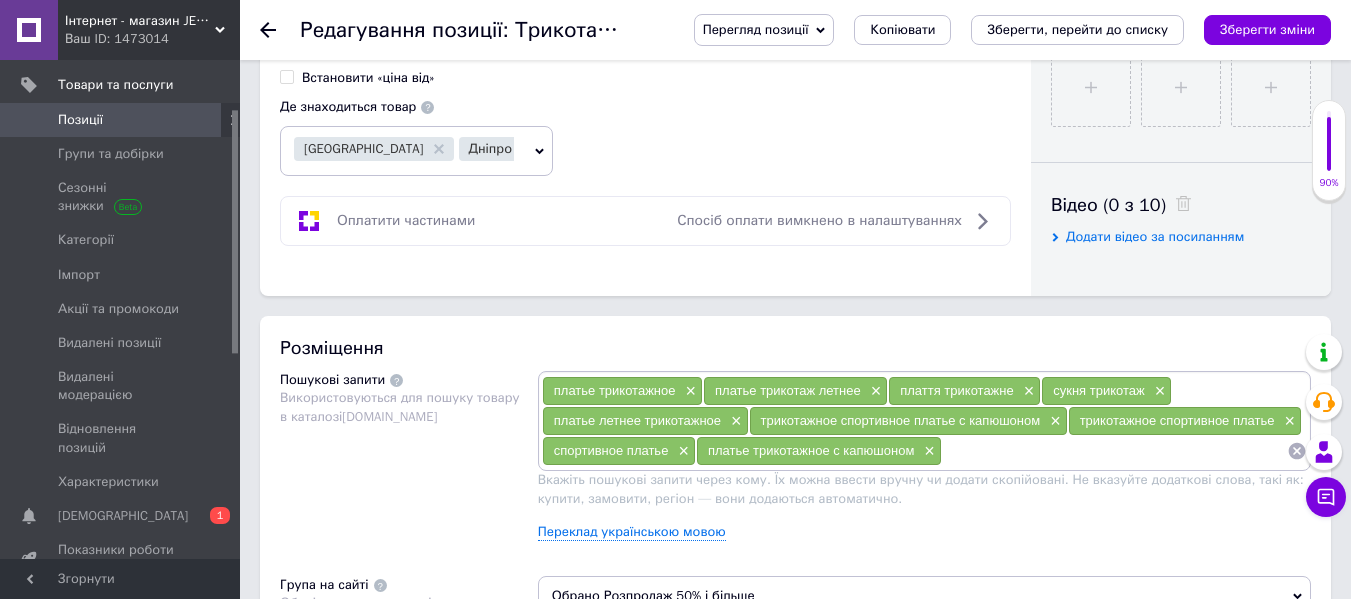 click on "Зберегти зміни" at bounding box center (1267, 30) 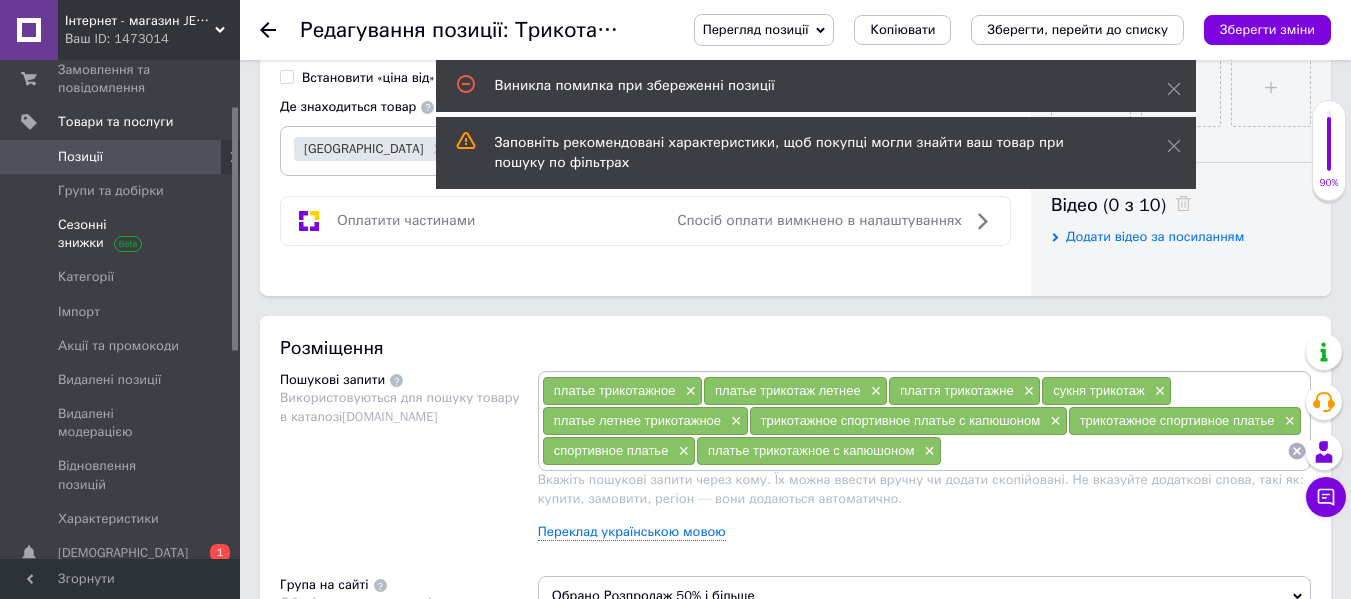 scroll, scrollTop: 0, scrollLeft: 0, axis: both 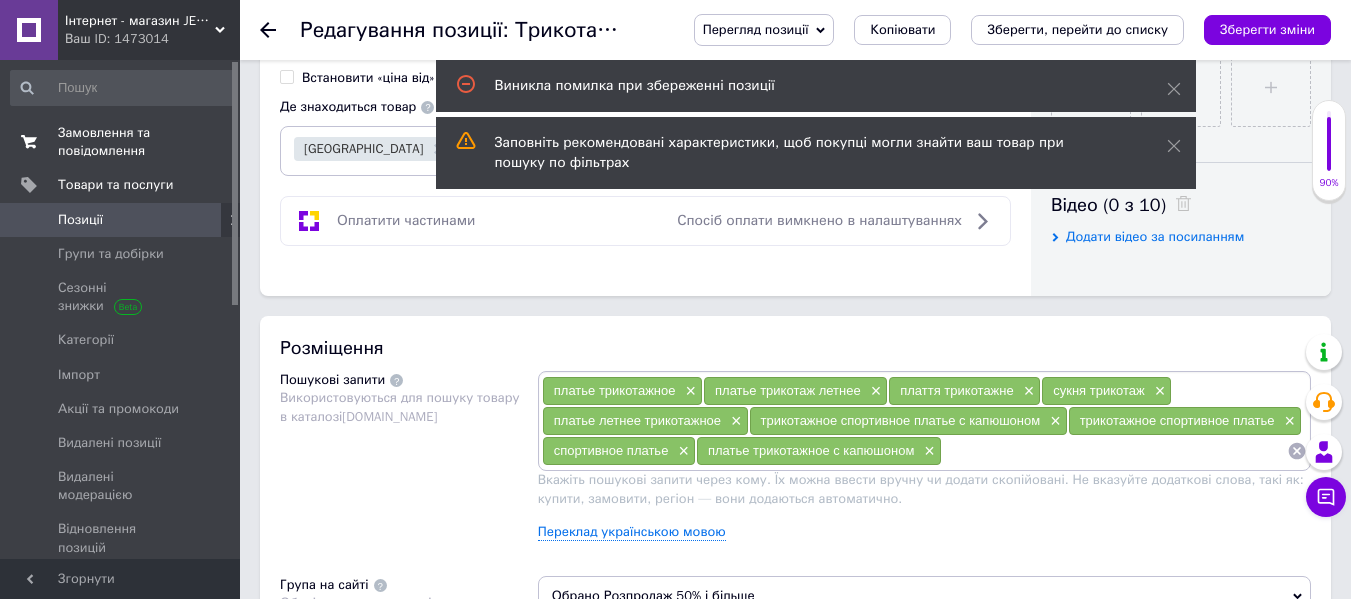 click on "Замовлення та повідомлення" at bounding box center (121, 142) 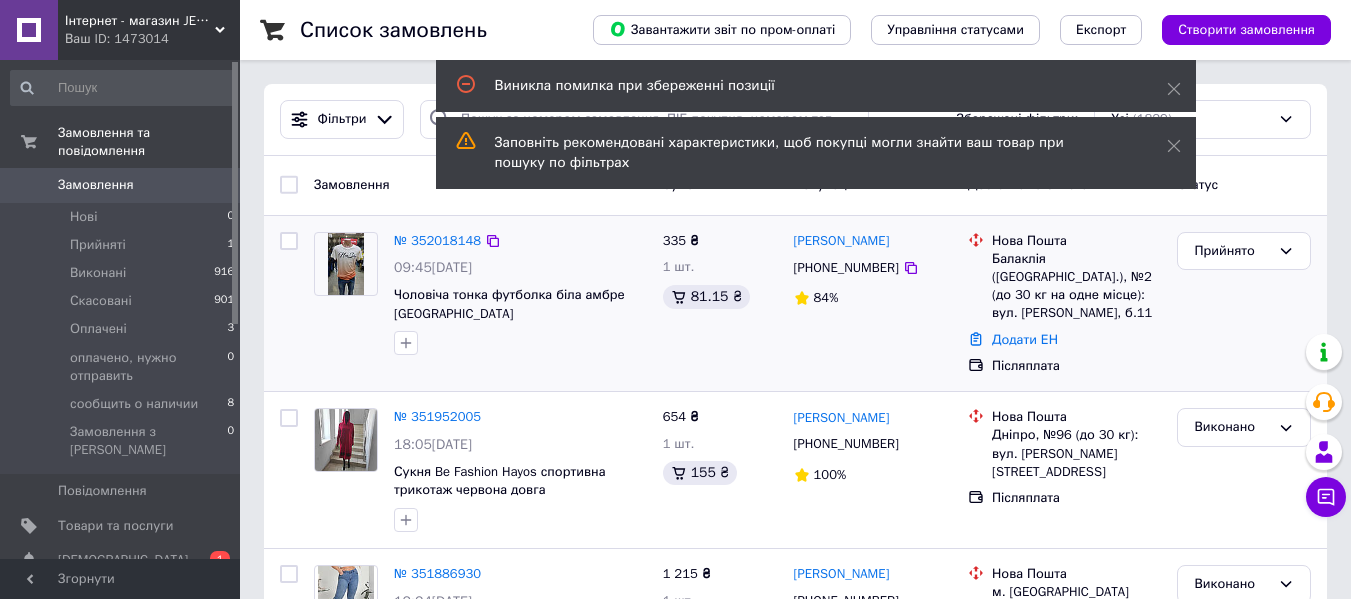 scroll, scrollTop: 100, scrollLeft: 0, axis: vertical 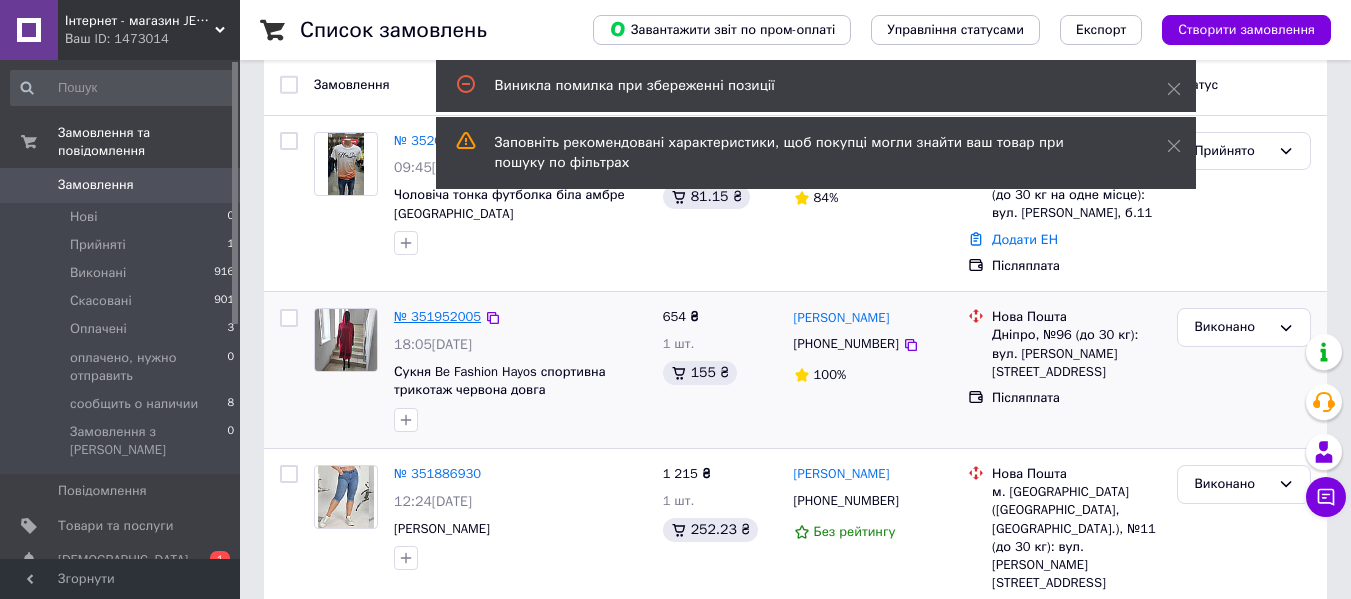 click on "№ 351952005" at bounding box center (437, 316) 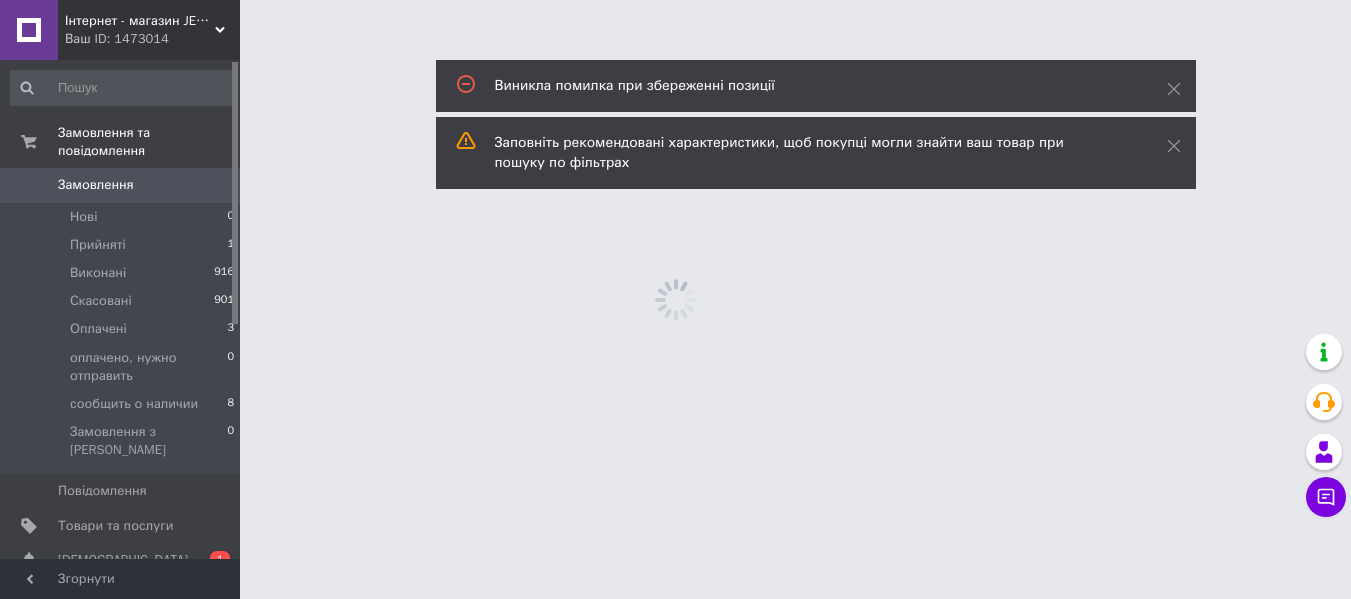 scroll, scrollTop: 0, scrollLeft: 0, axis: both 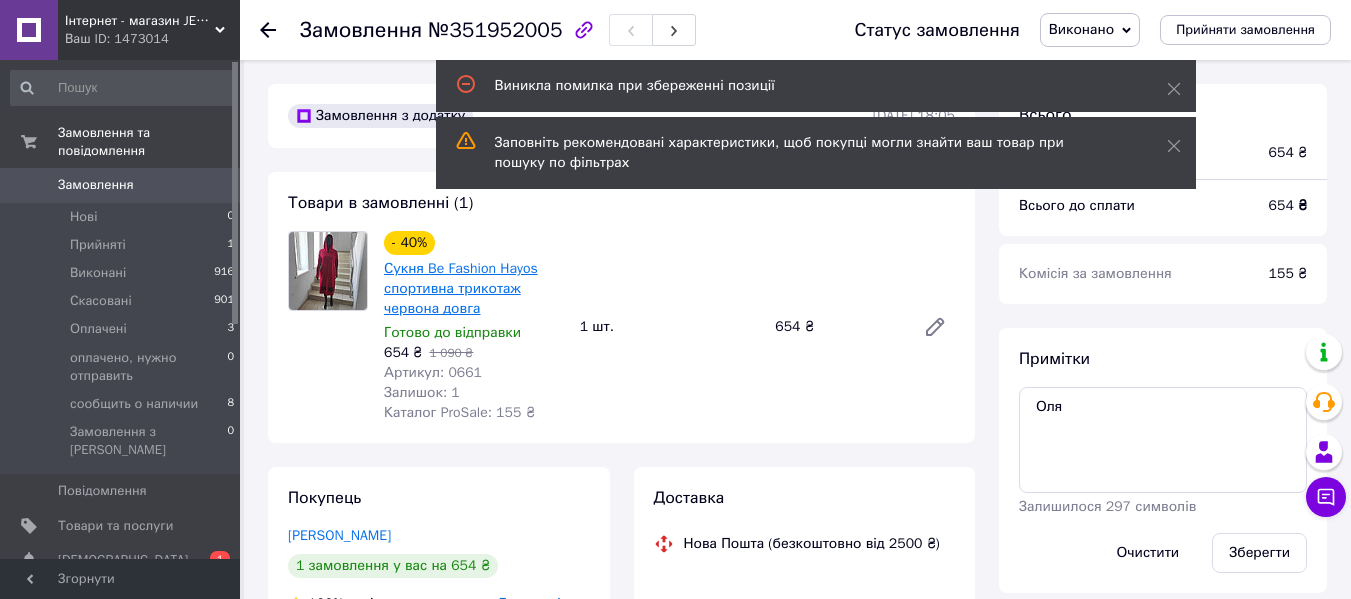 click on "Сукня Be Fashion Hayos спортивна трикотаж червона довга" at bounding box center [461, 288] 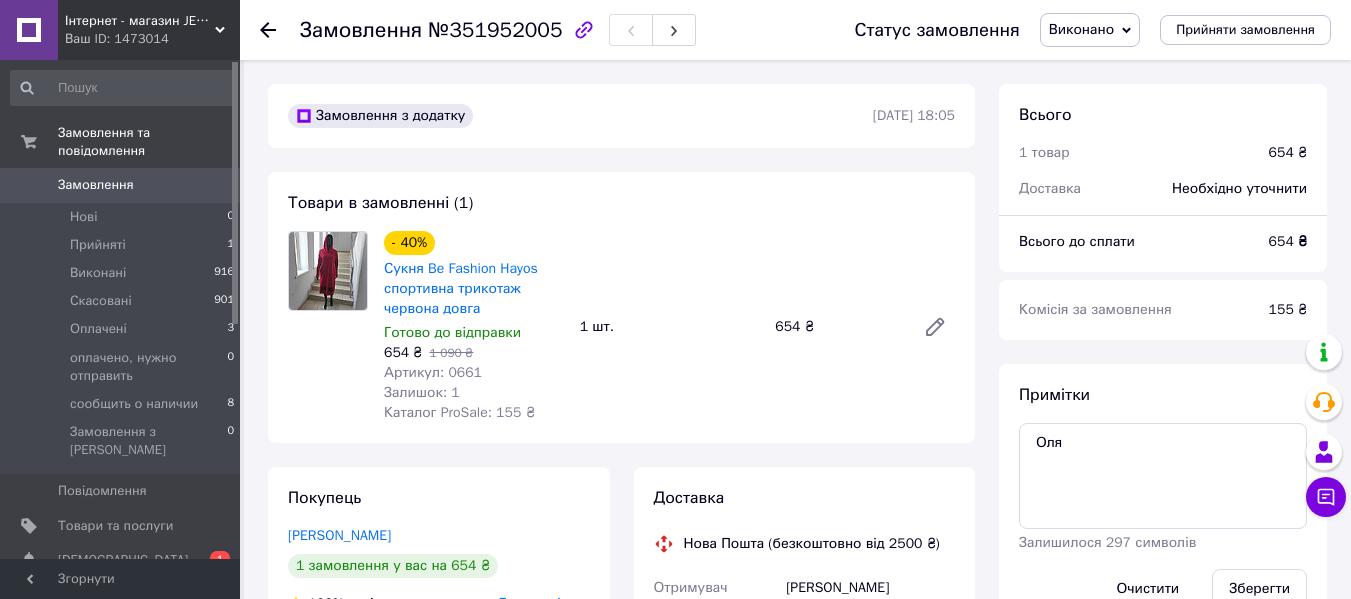 click at bounding box center [268, 30] 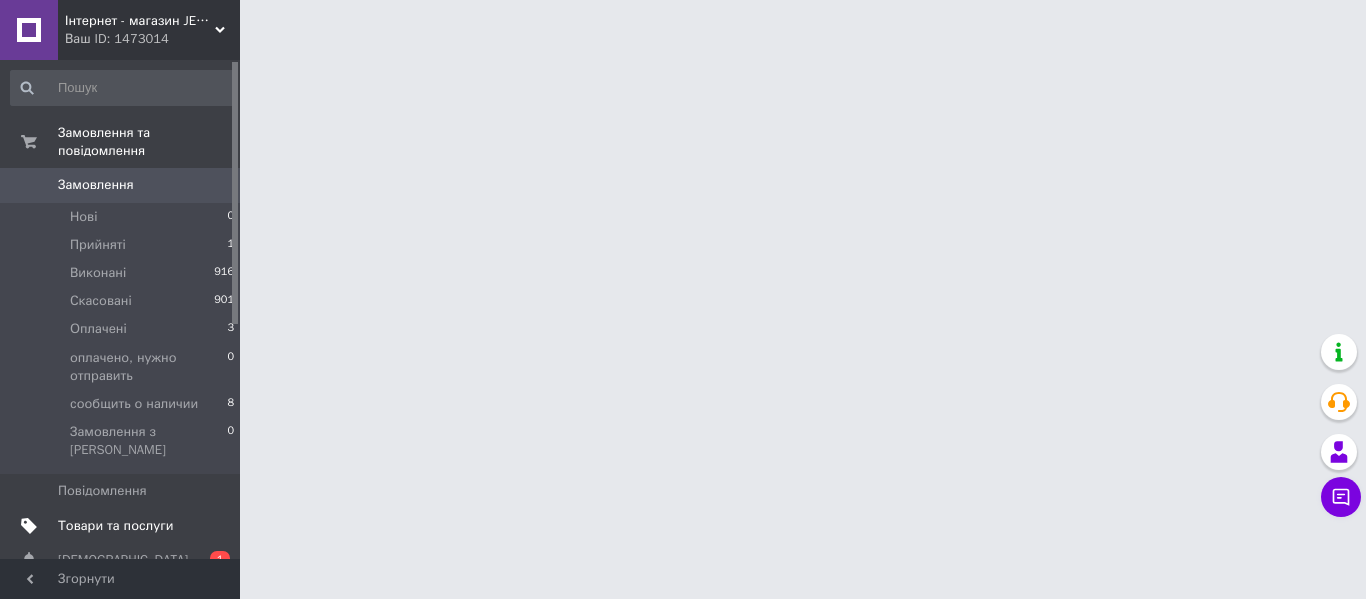 click on "Товари та послуги" at bounding box center [115, 526] 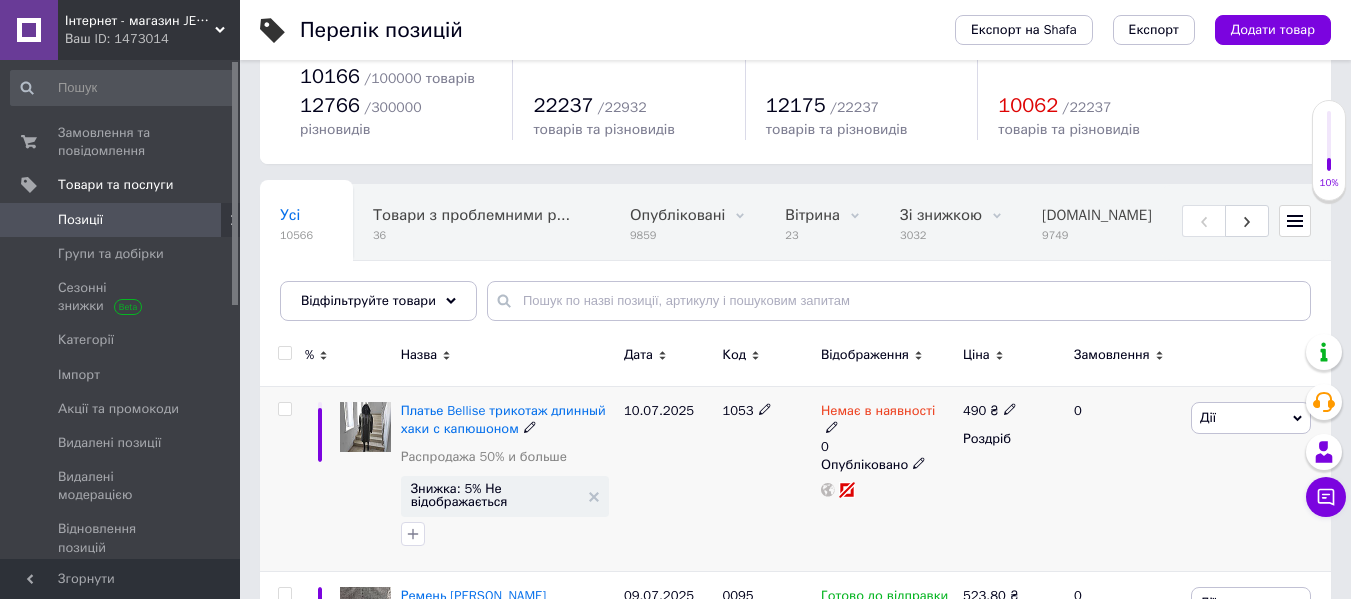 scroll, scrollTop: 100, scrollLeft: 0, axis: vertical 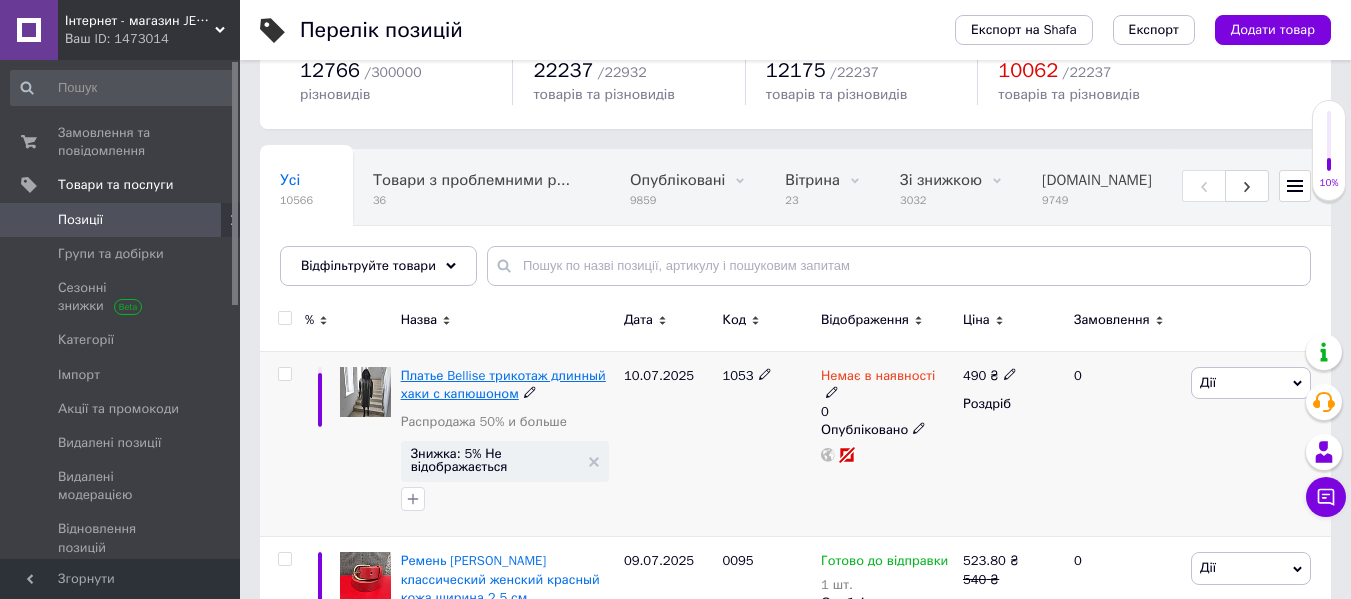 click on "Платье Bellise трикотаж длинный хаки с капюшоном" at bounding box center [503, 384] 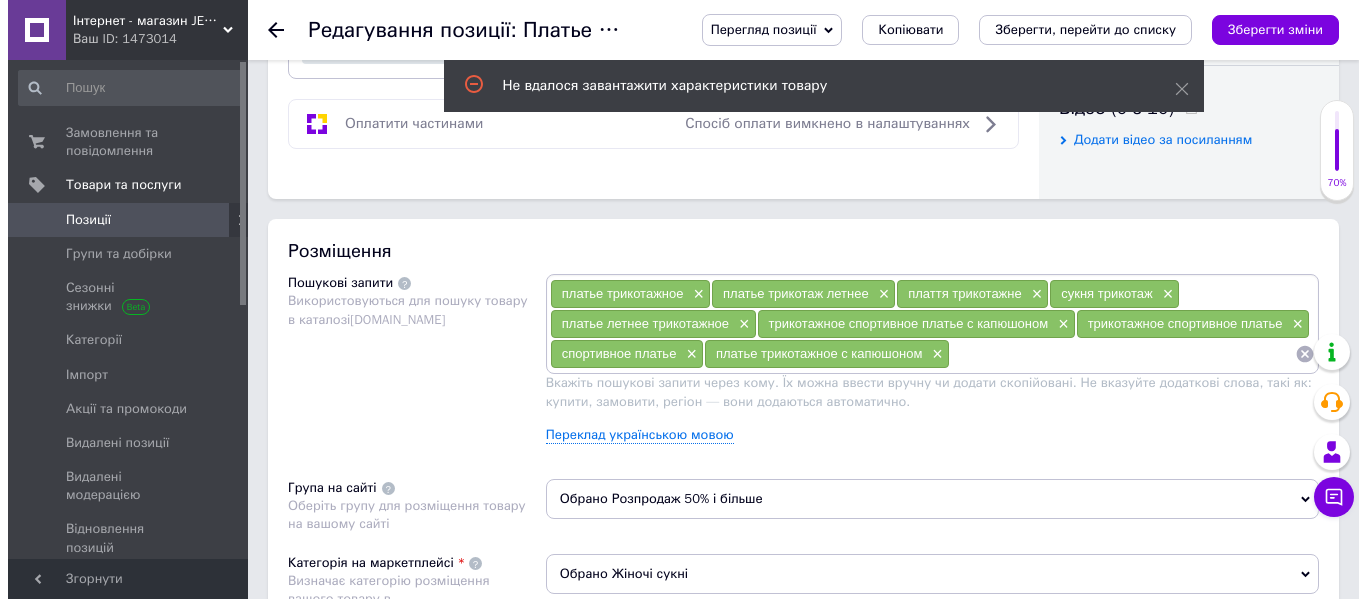 scroll, scrollTop: 1000, scrollLeft: 0, axis: vertical 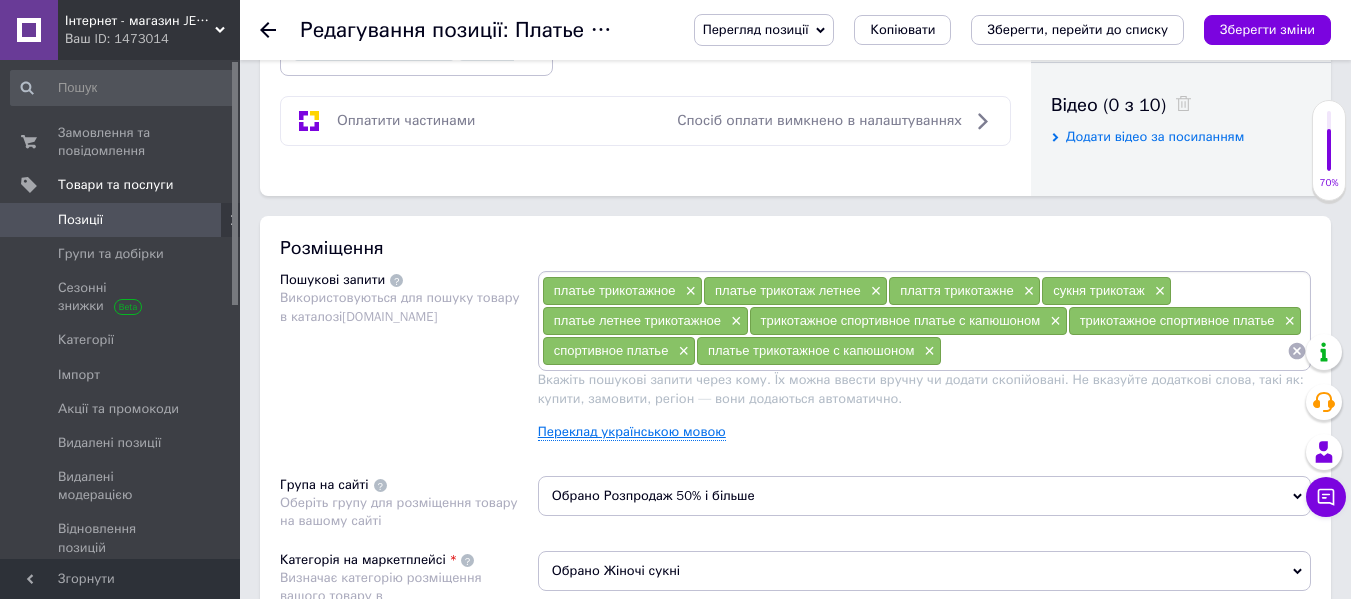 click on "Переклад українською мовою" at bounding box center [632, 432] 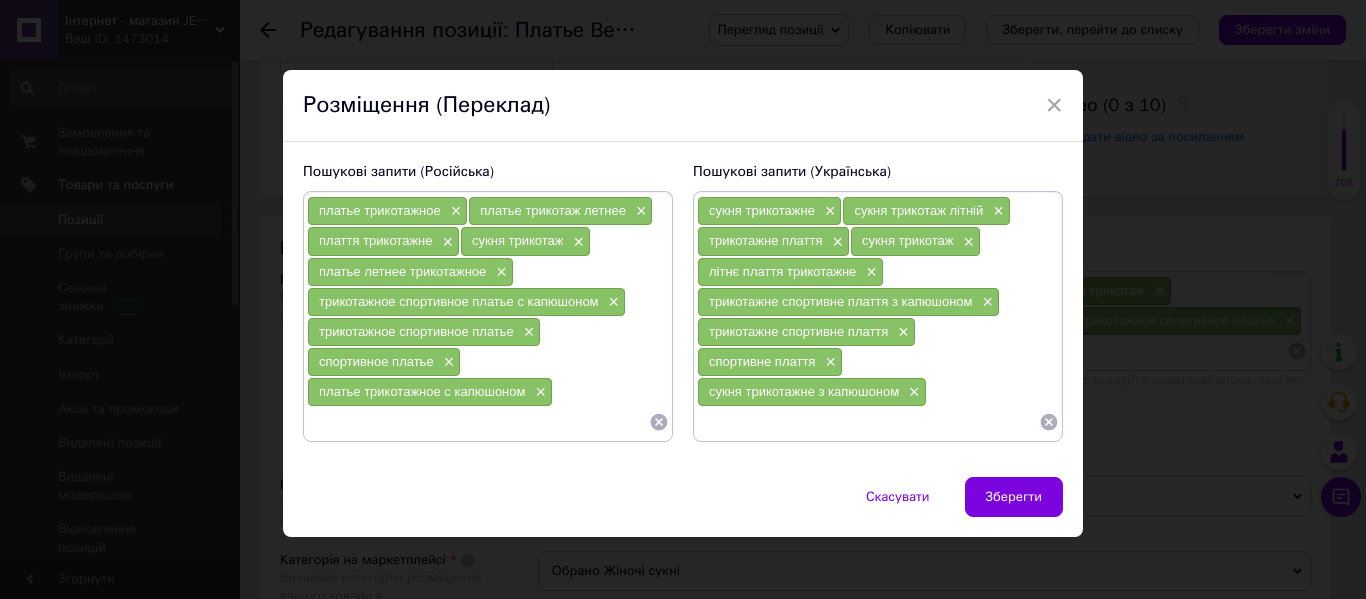click at bounding box center (868, 422) 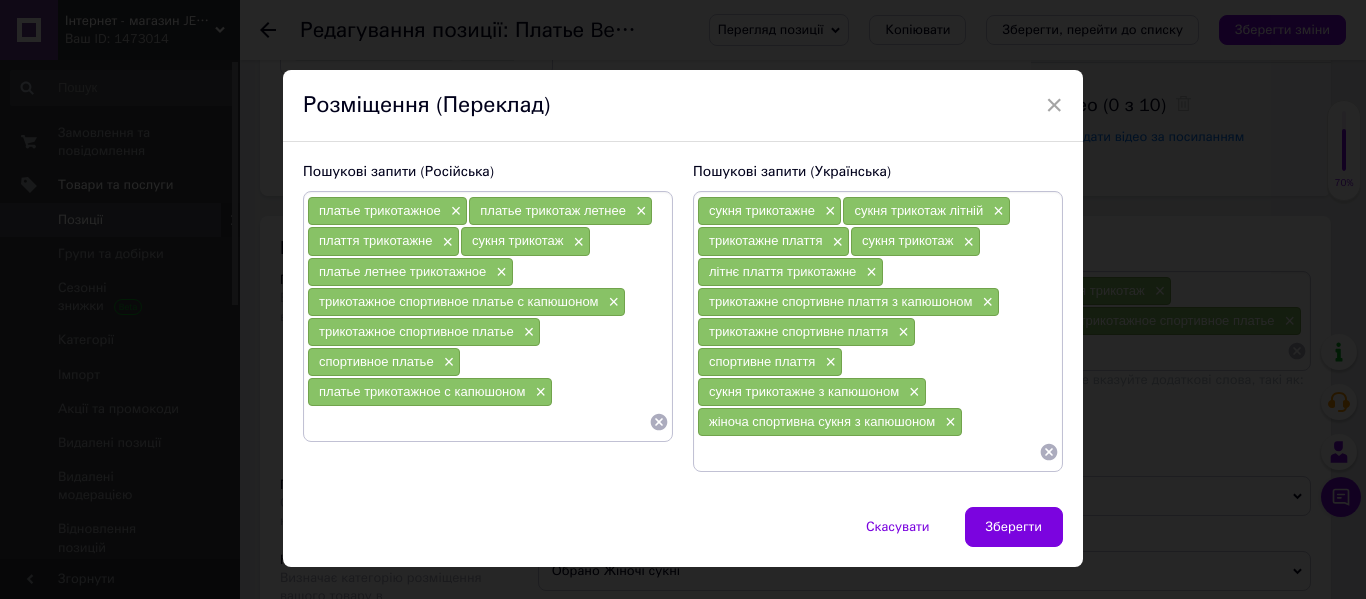 paste on "довга трикотажна сукня хакі" 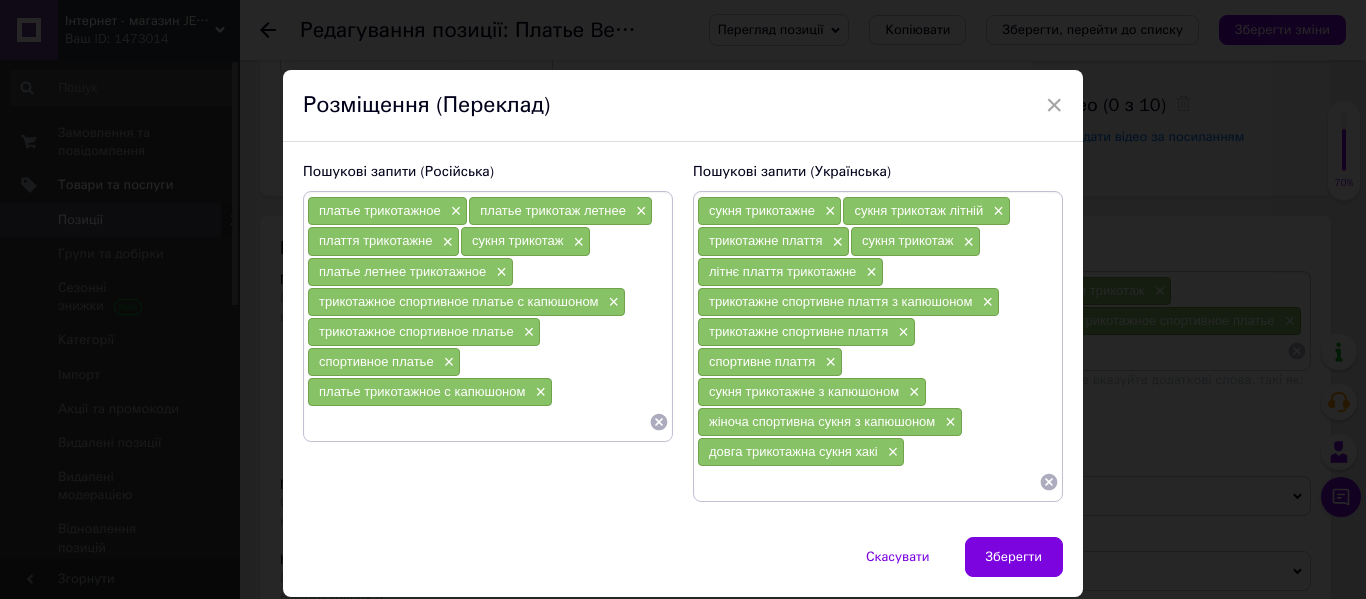 paste on "жіноча сукня хакі з кишенями" 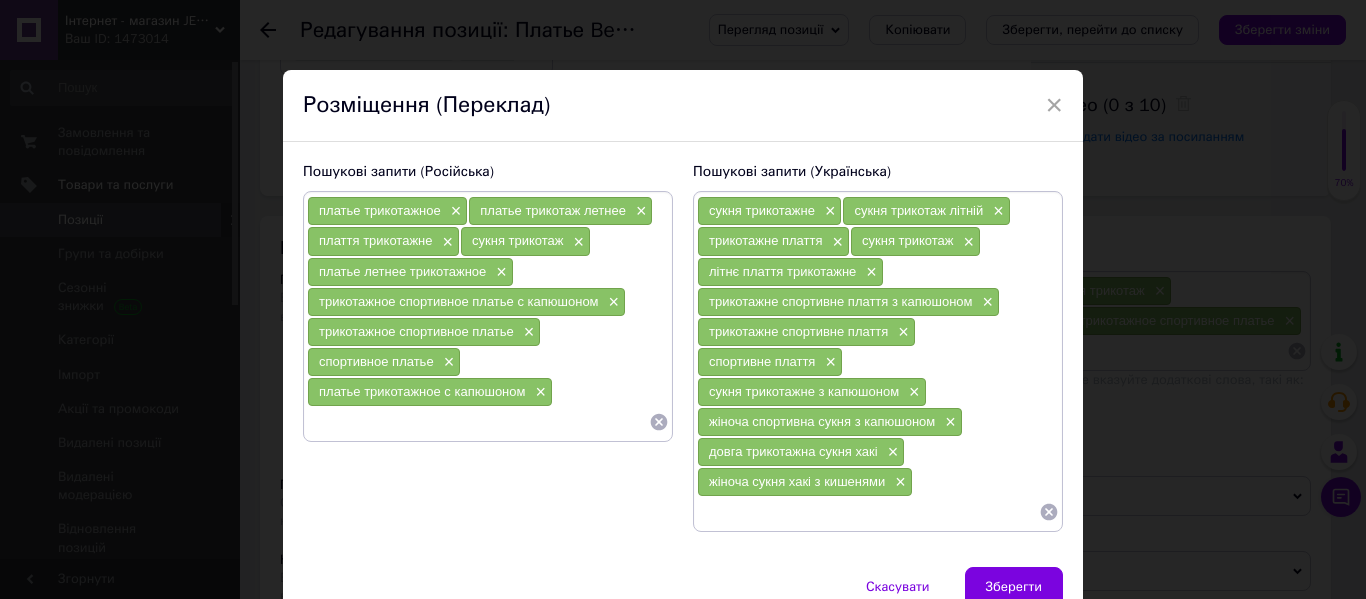 paste on "трикотажна сукня з довгим рукавом" 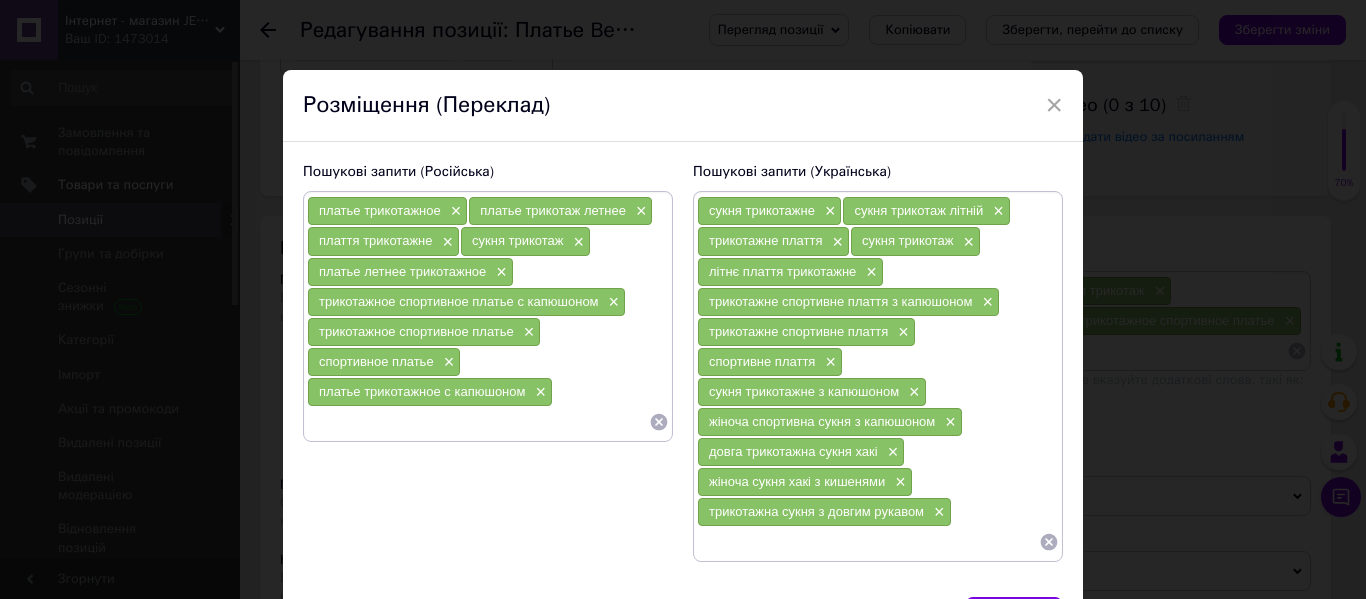 paste on "спортивна сукня з смужками" 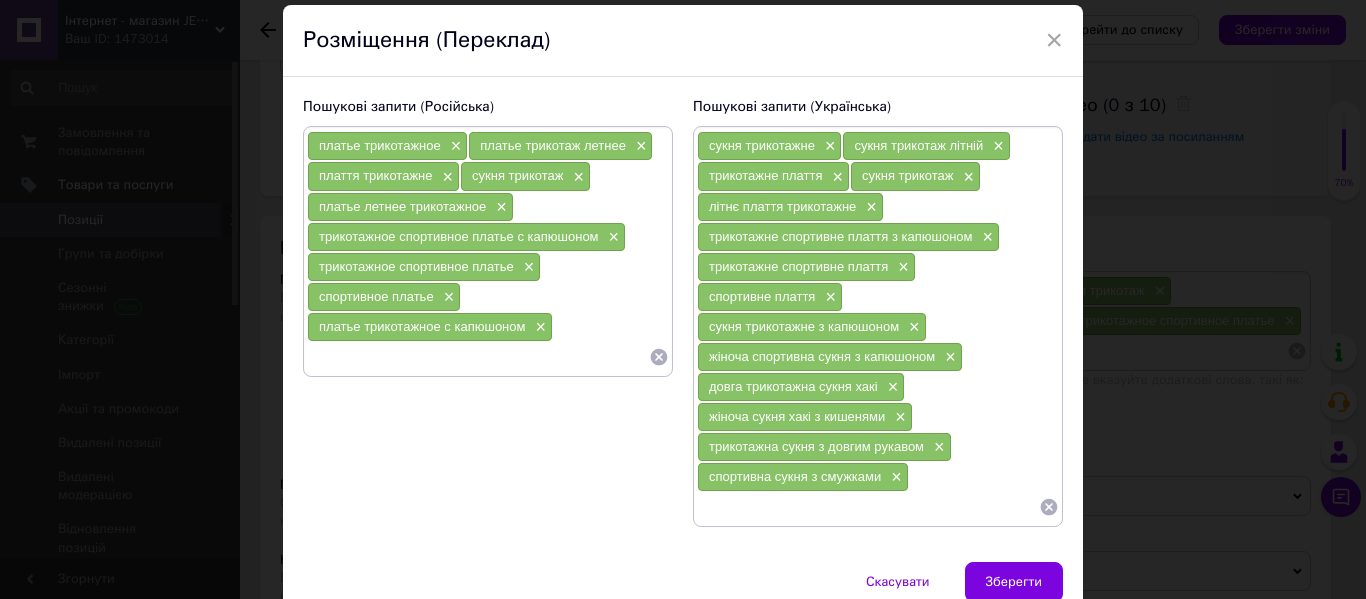 scroll, scrollTop: 100, scrollLeft: 0, axis: vertical 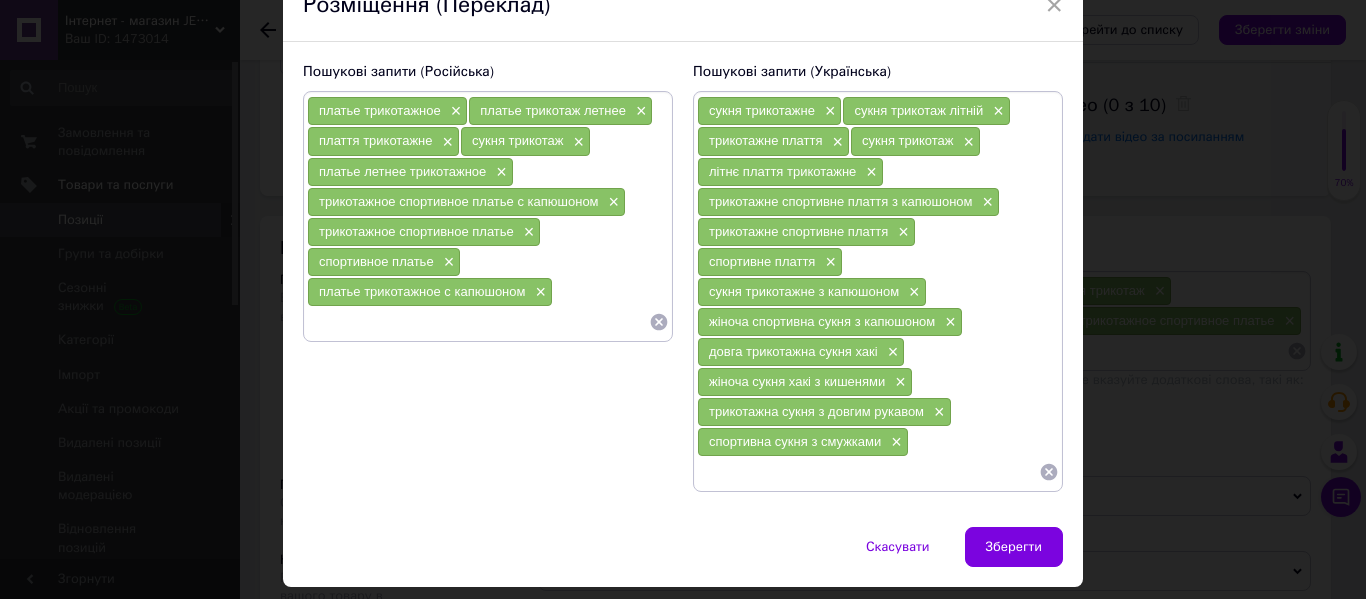 paste on "жіноча сукня хакі весна" 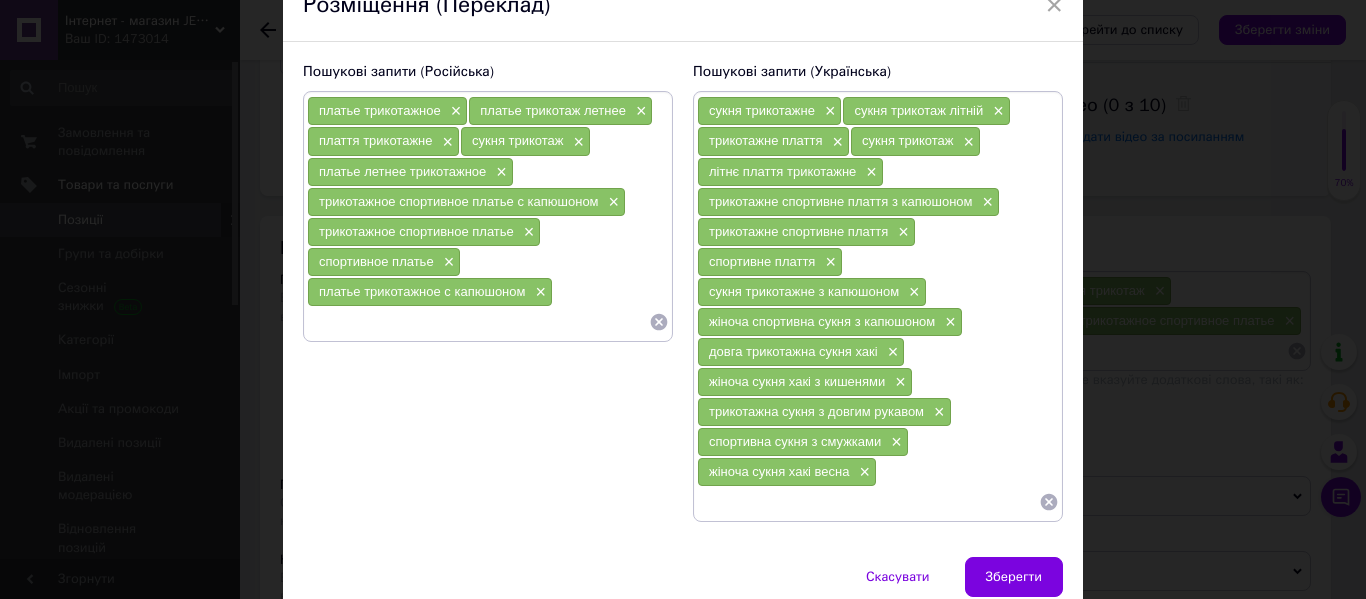 paste on "сукня жіноча з білими і чорними полосами" 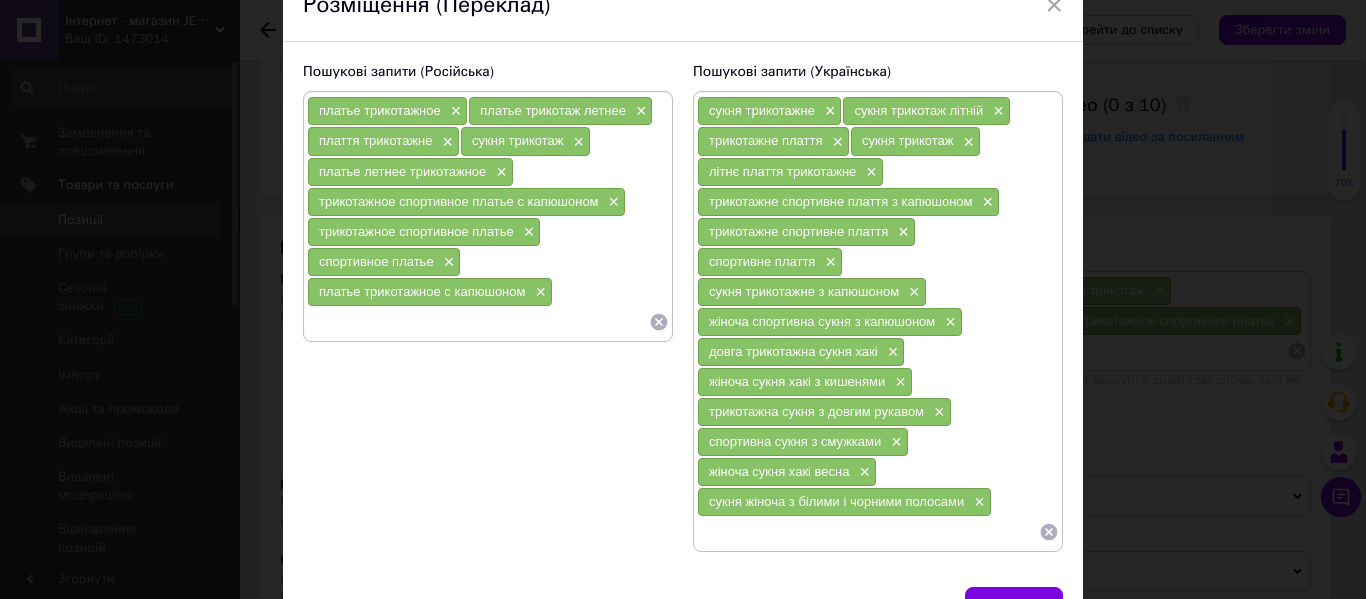paste on "повсякденна сукня хакі з капюшоном" 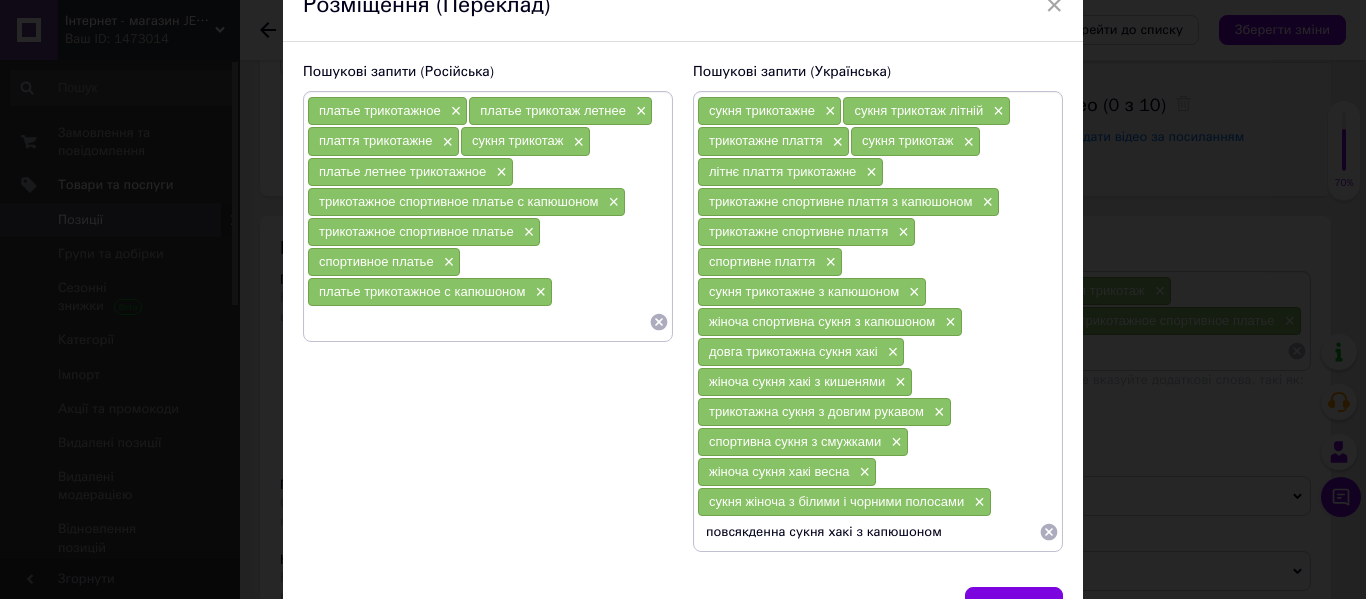 type 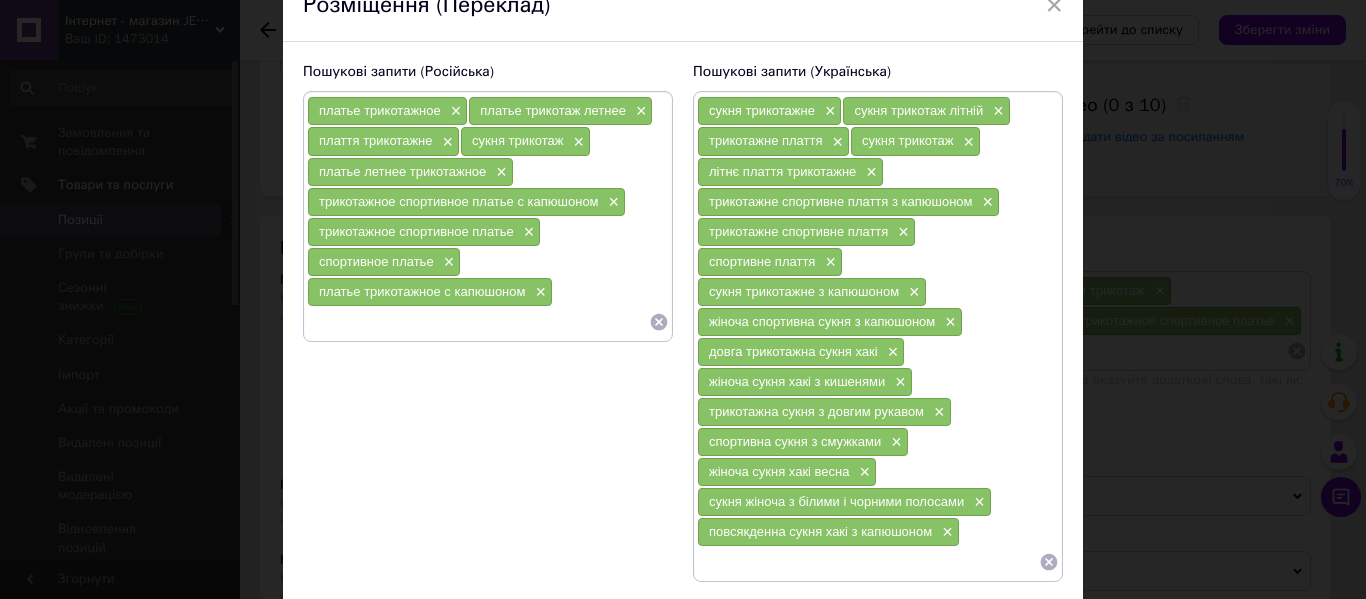 click at bounding box center (478, 322) 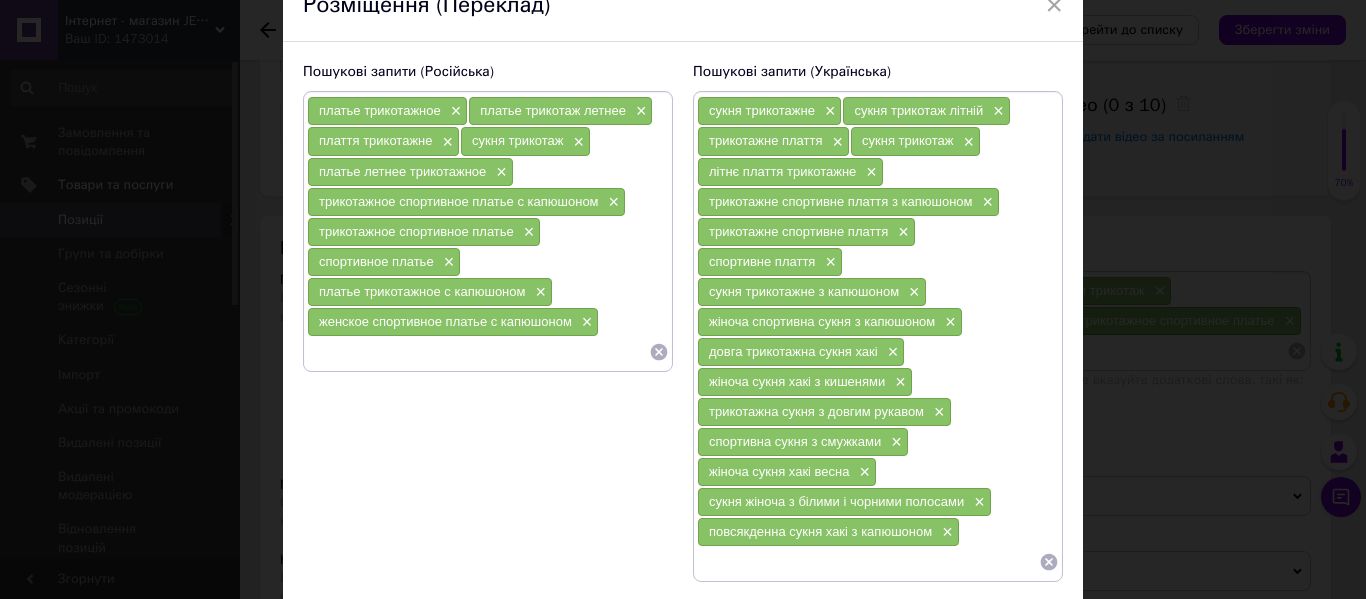paste on "длинное трикотажное платье хаки" 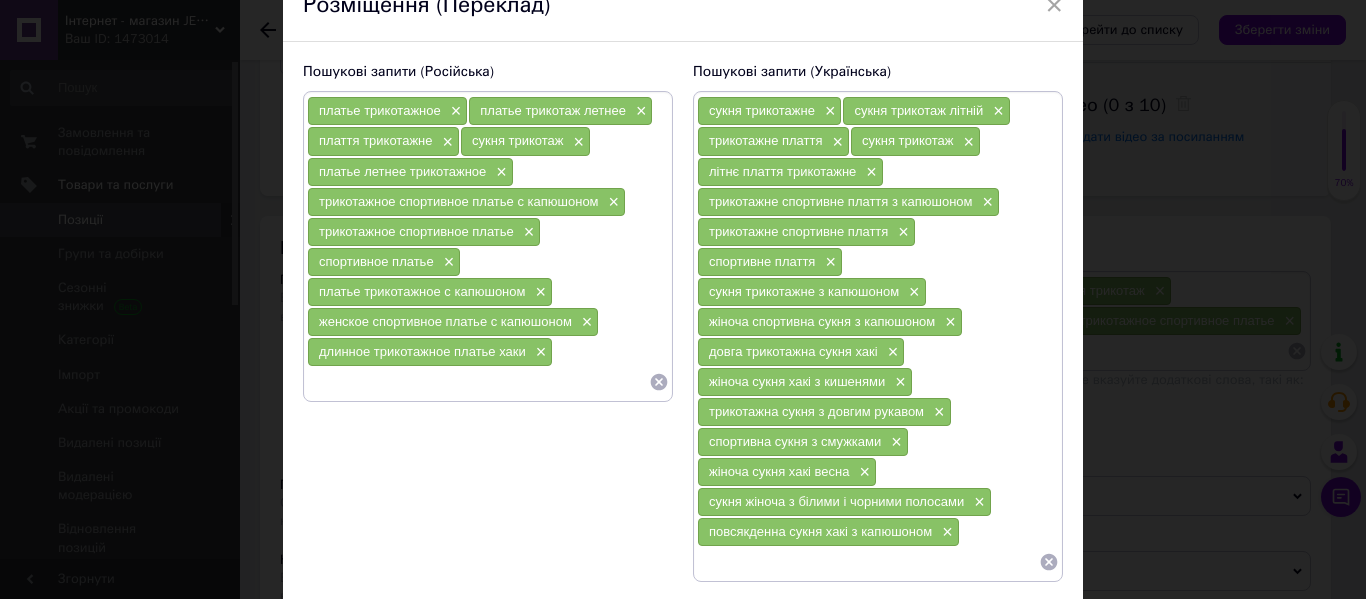 paste on "женское платье хаки с карманами" 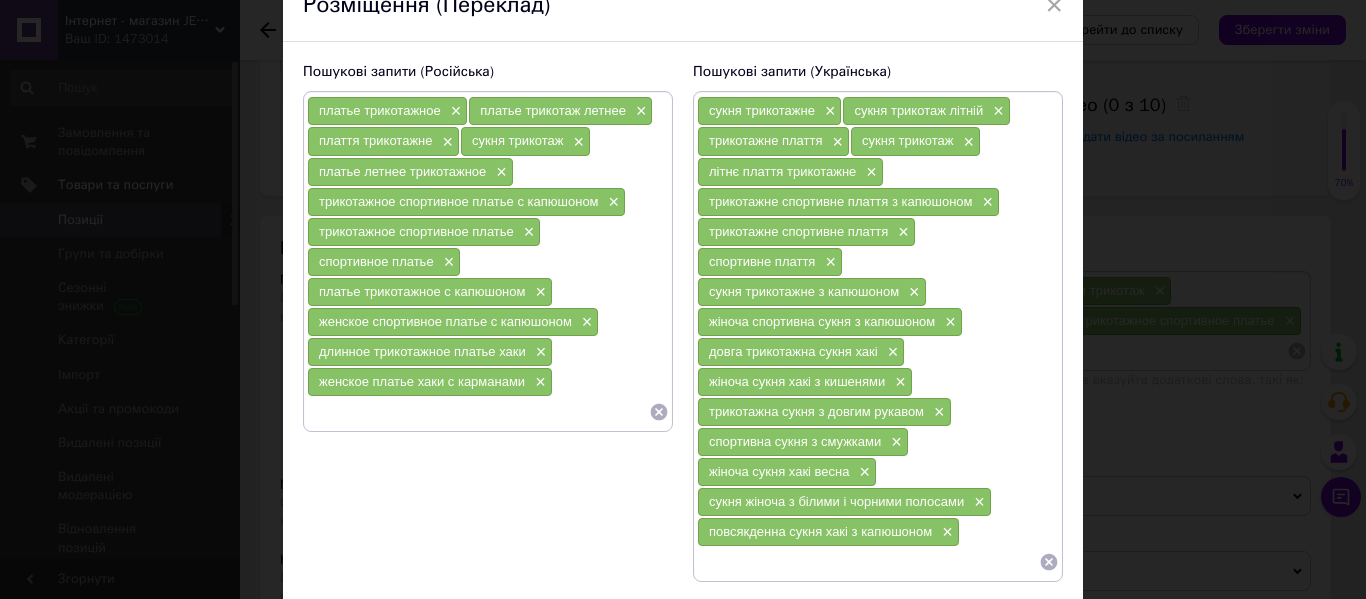 paste on "трикотажное платье с длинным рукавом" 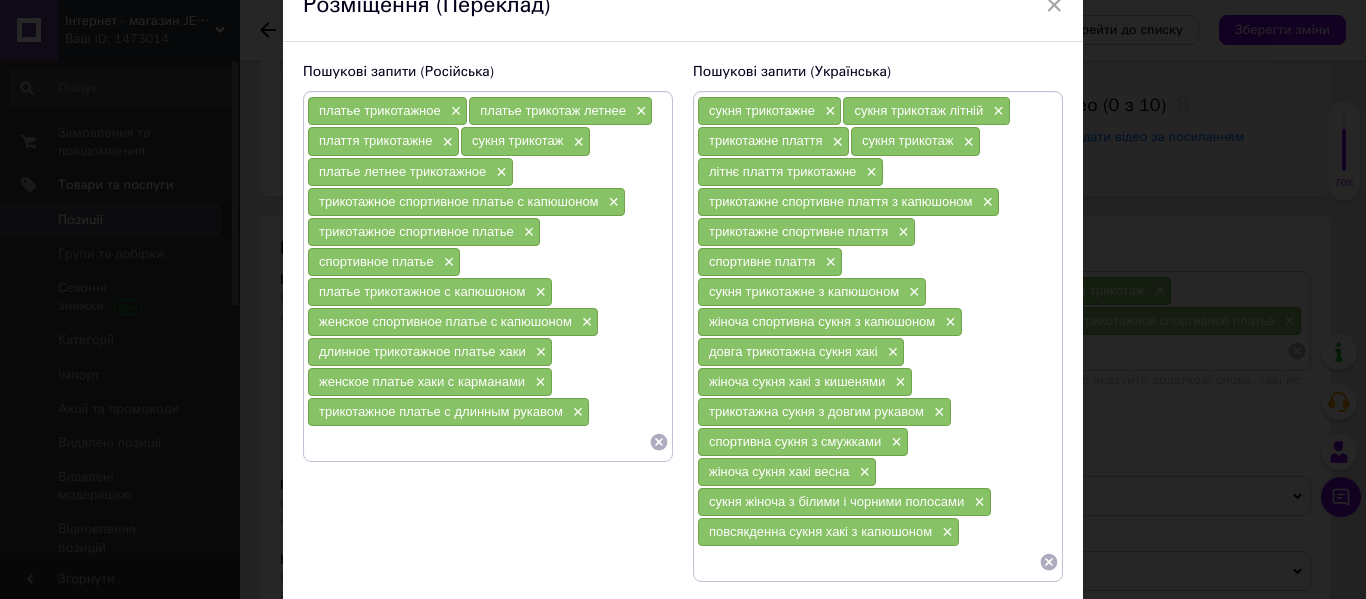 paste on "спортивное платье с полосками" 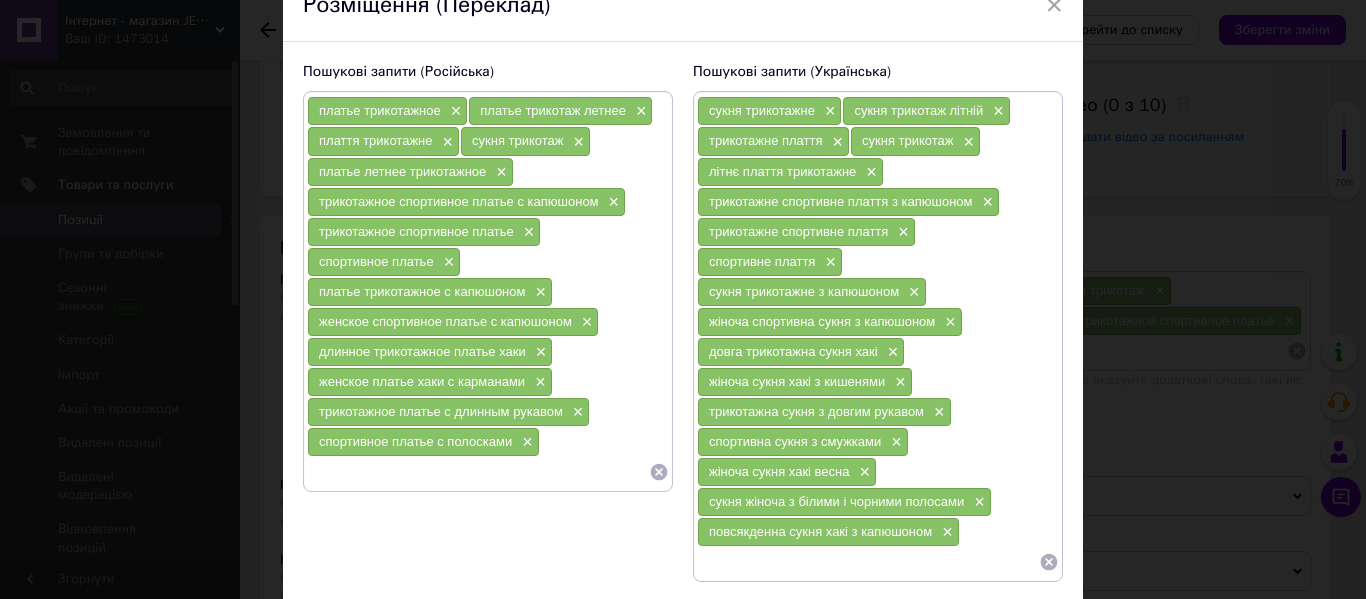 paste on "женское платье хаки весна" 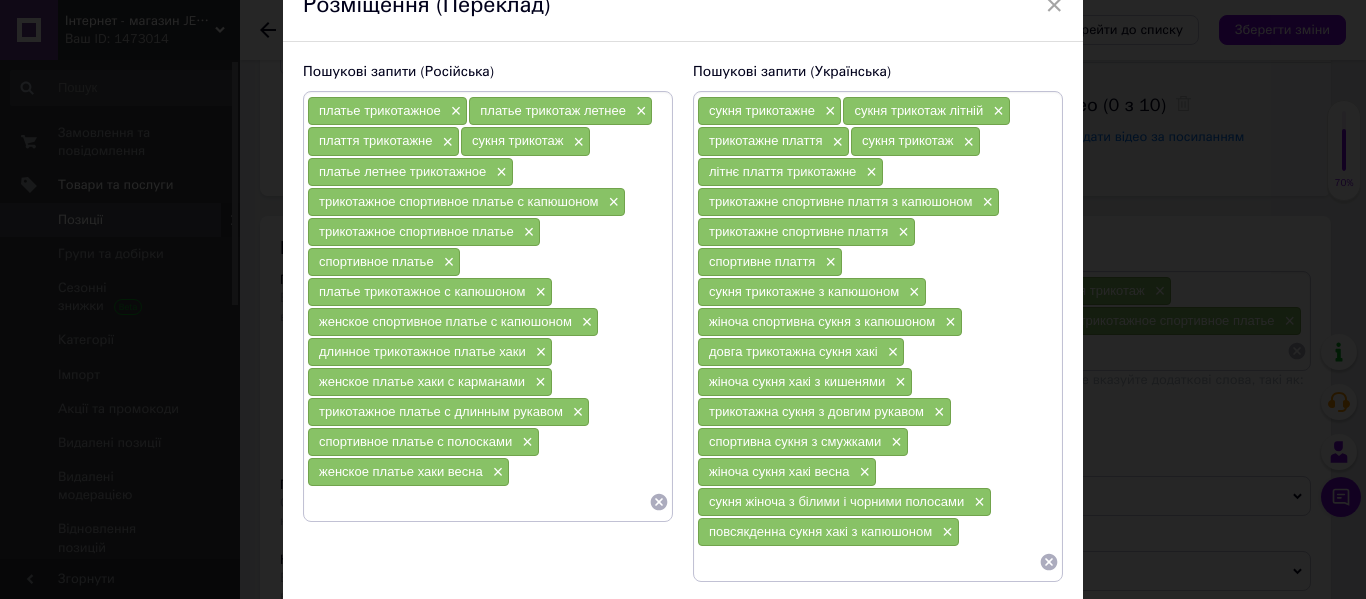 paste on "платье с чёрно-белыми вставками" 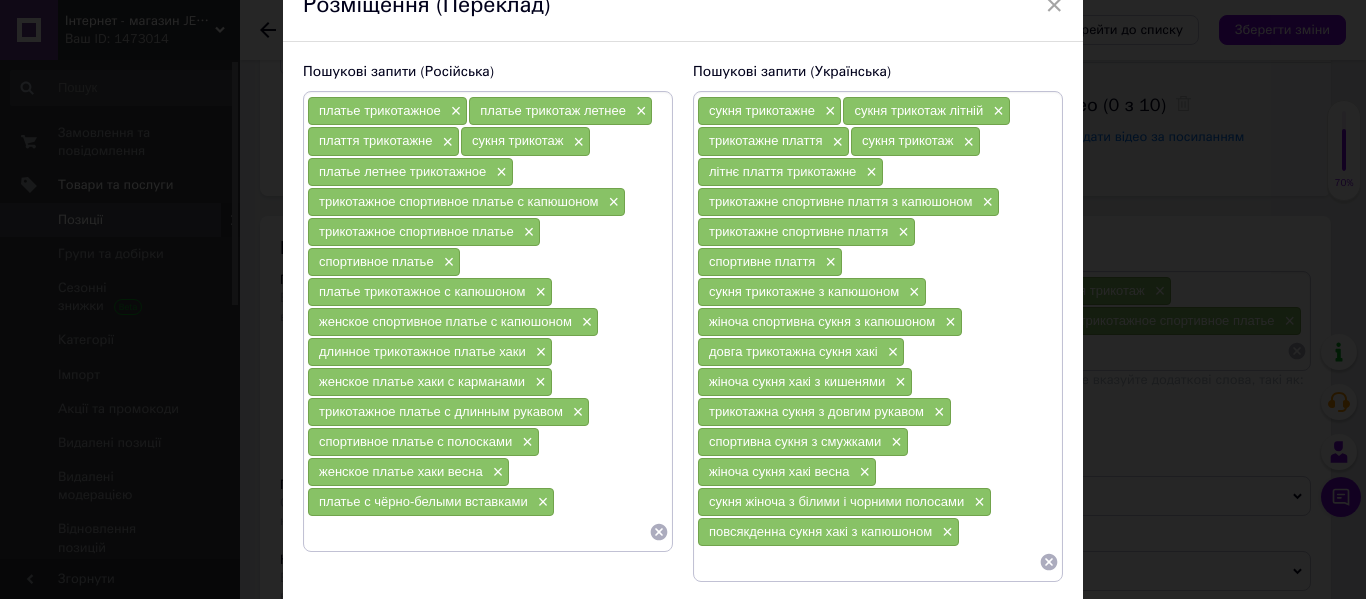 paste on "повседневное платье хаки с капюшоном" 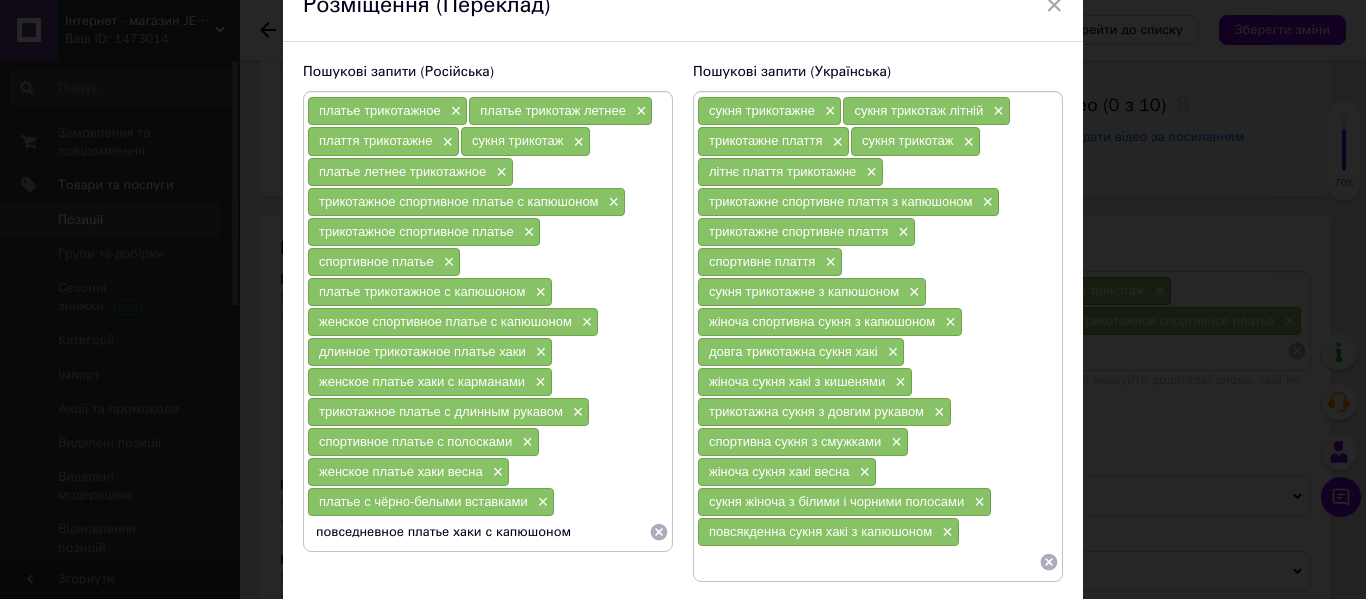 type 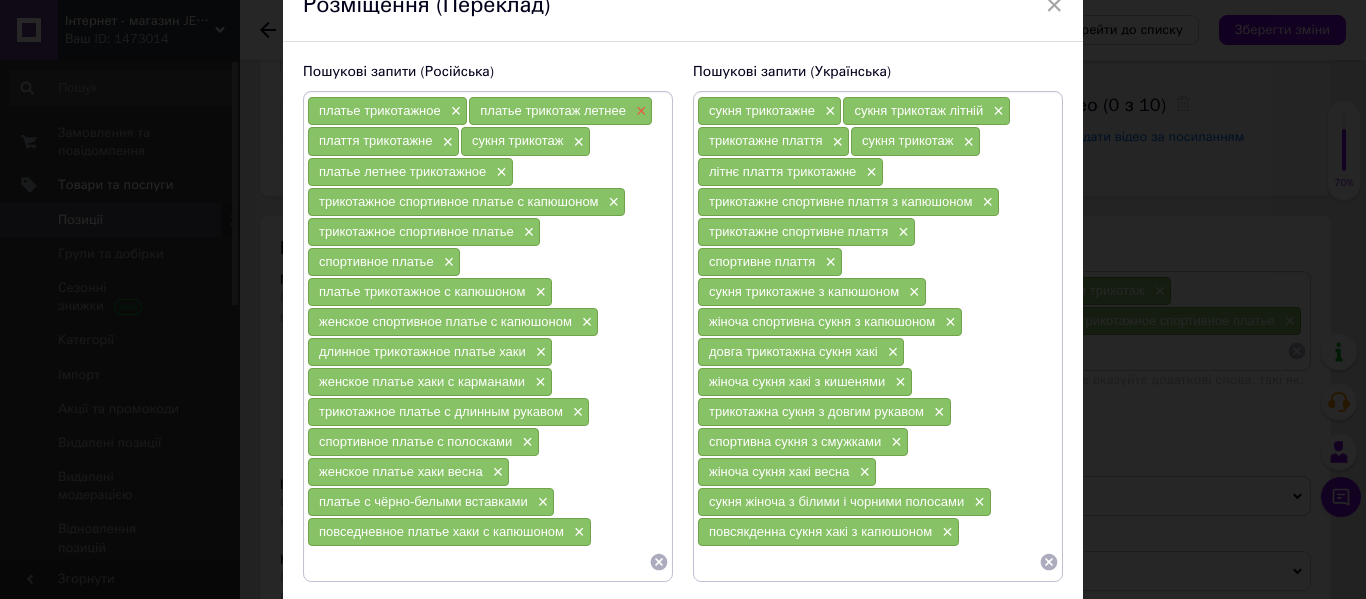 click on "×" at bounding box center (639, 111) 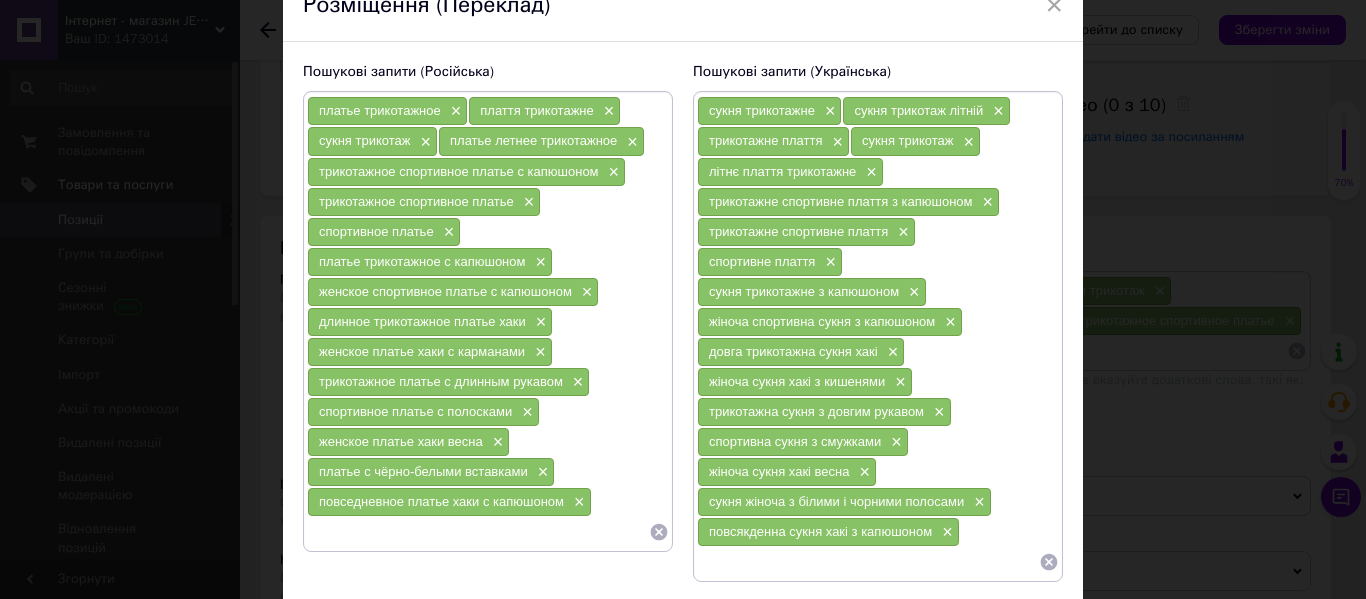 scroll, scrollTop: 200, scrollLeft: 0, axis: vertical 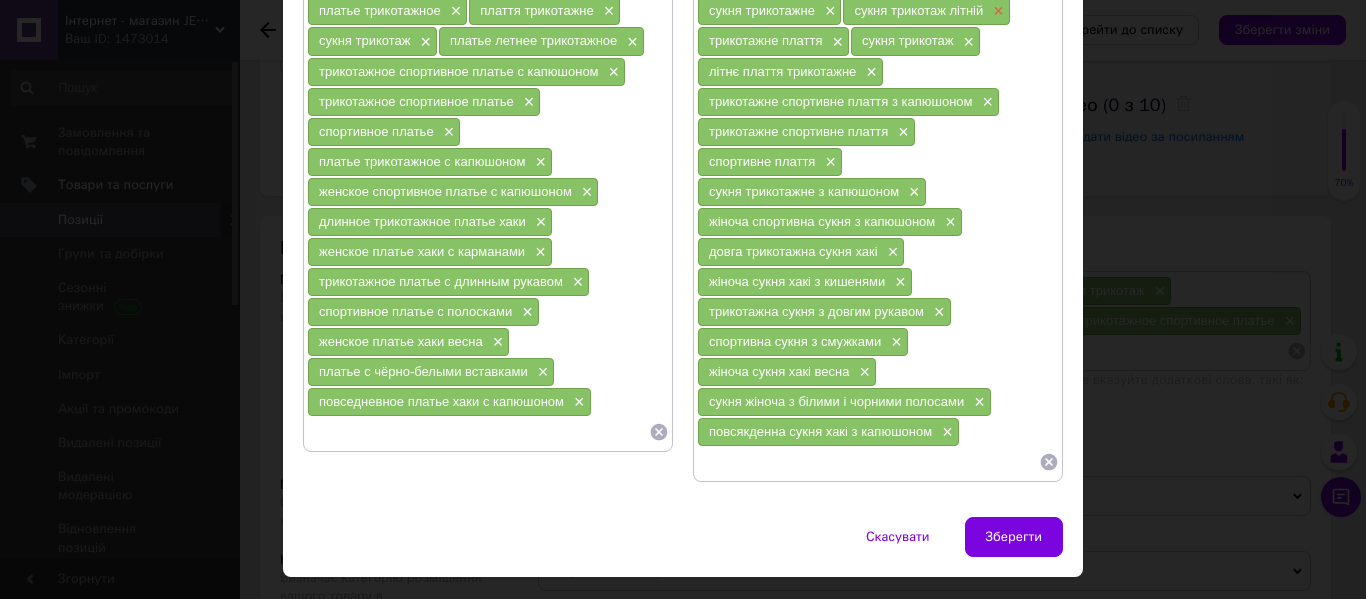 click on "×" at bounding box center (996, 11) 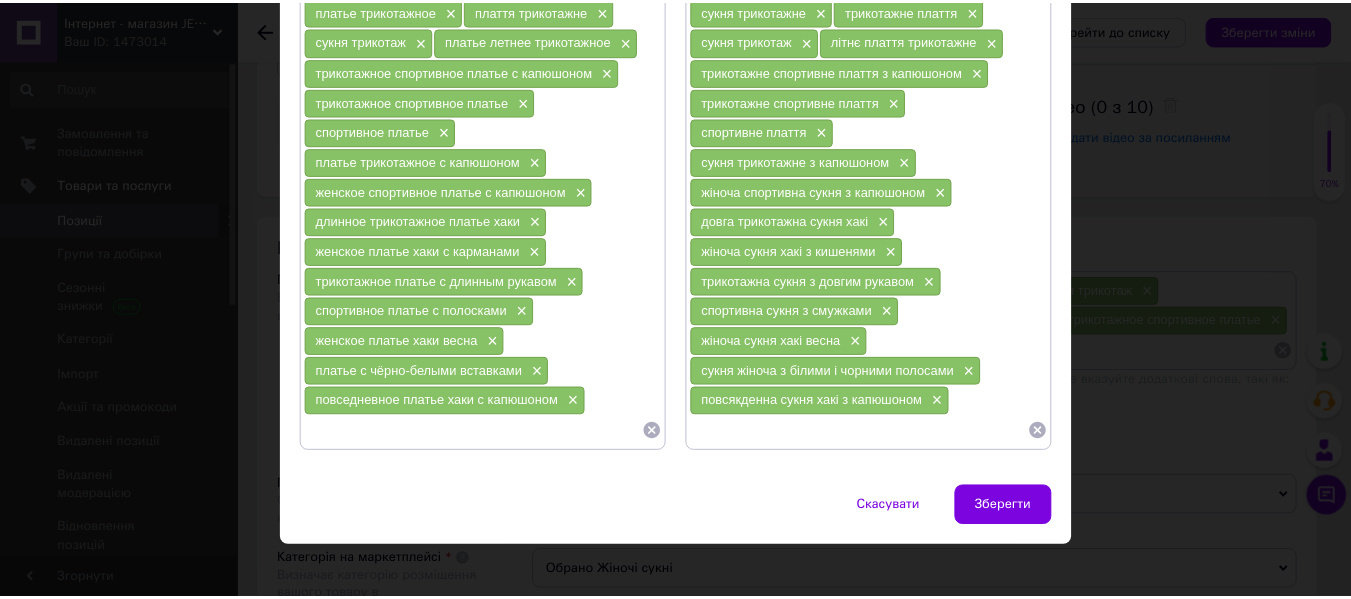 scroll, scrollTop: 219, scrollLeft: 0, axis: vertical 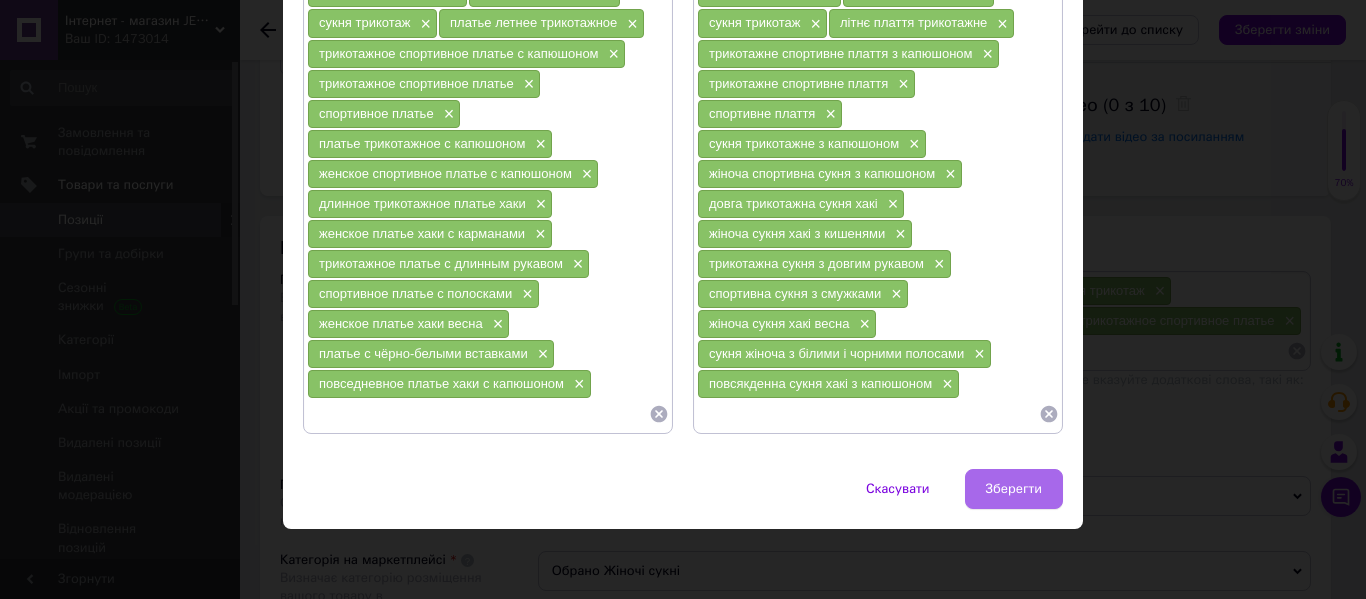 click on "Зберегти" at bounding box center (1014, 489) 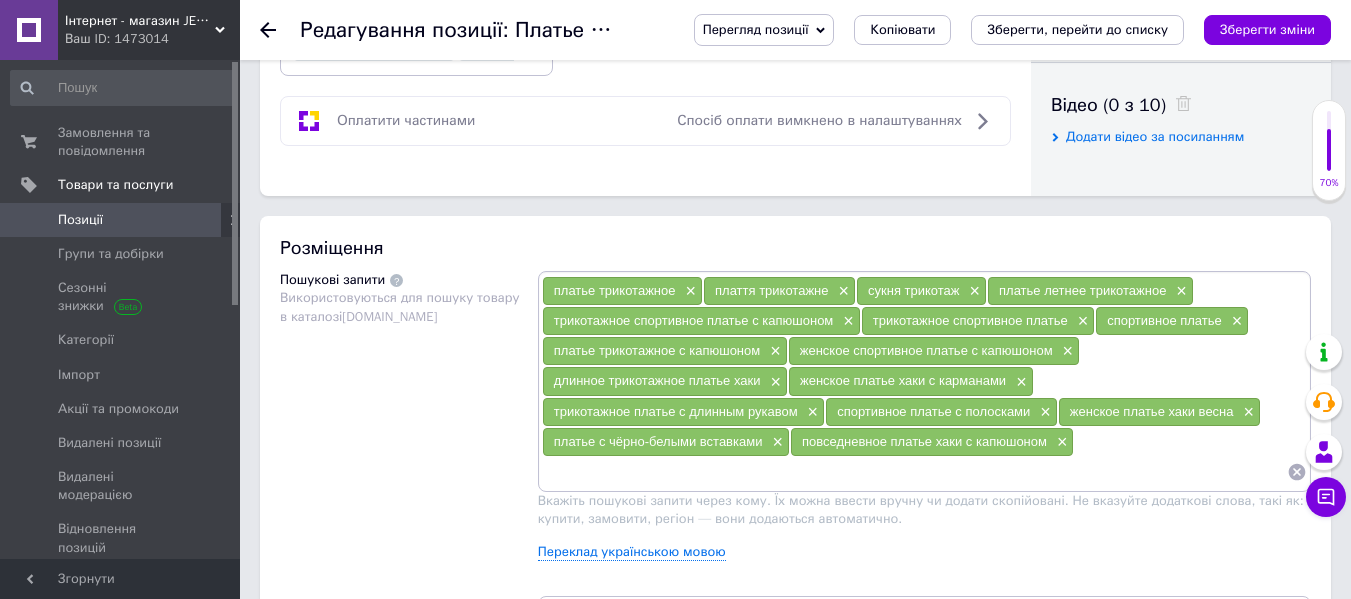 drag, startPoint x: 1253, startPoint y: 19, endPoint x: 1237, endPoint y: 23, distance: 16.492422 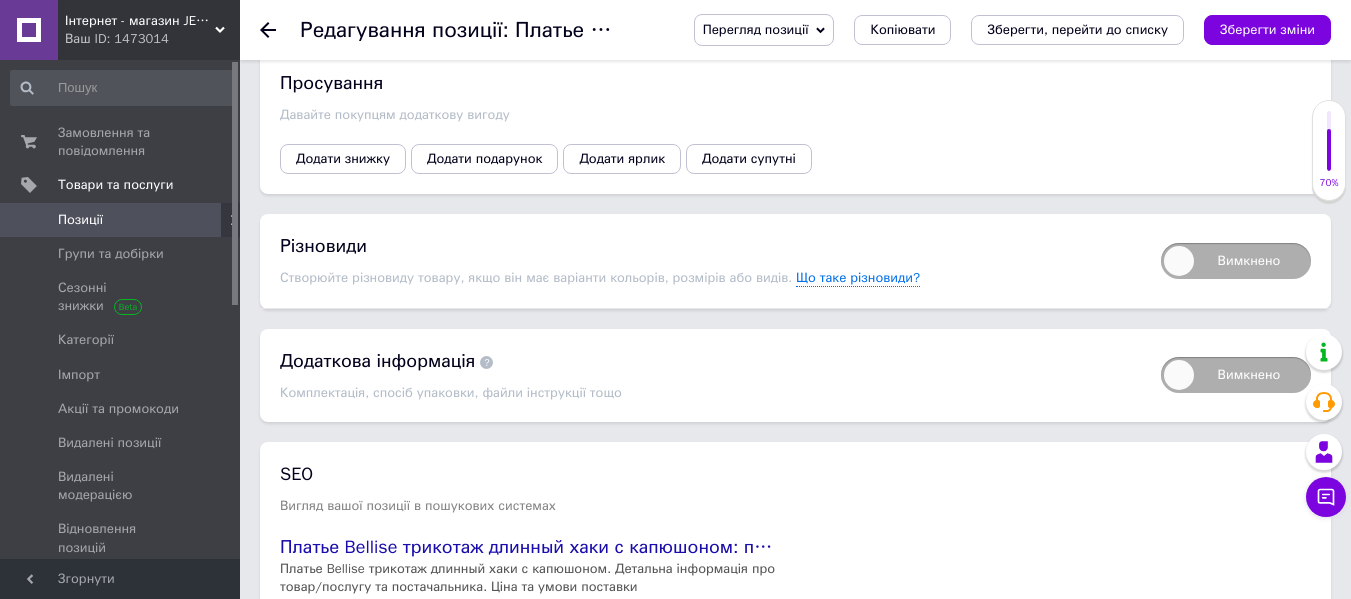scroll, scrollTop: 2200, scrollLeft: 0, axis: vertical 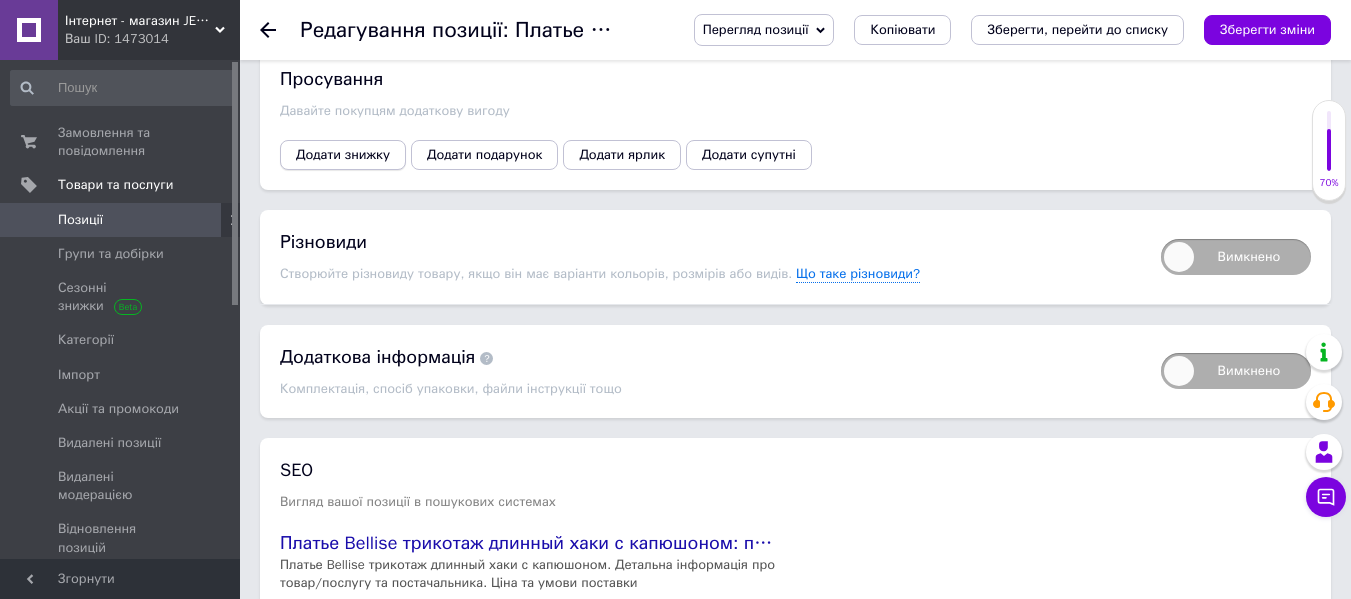 click on "Додати знижку" at bounding box center [343, 155] 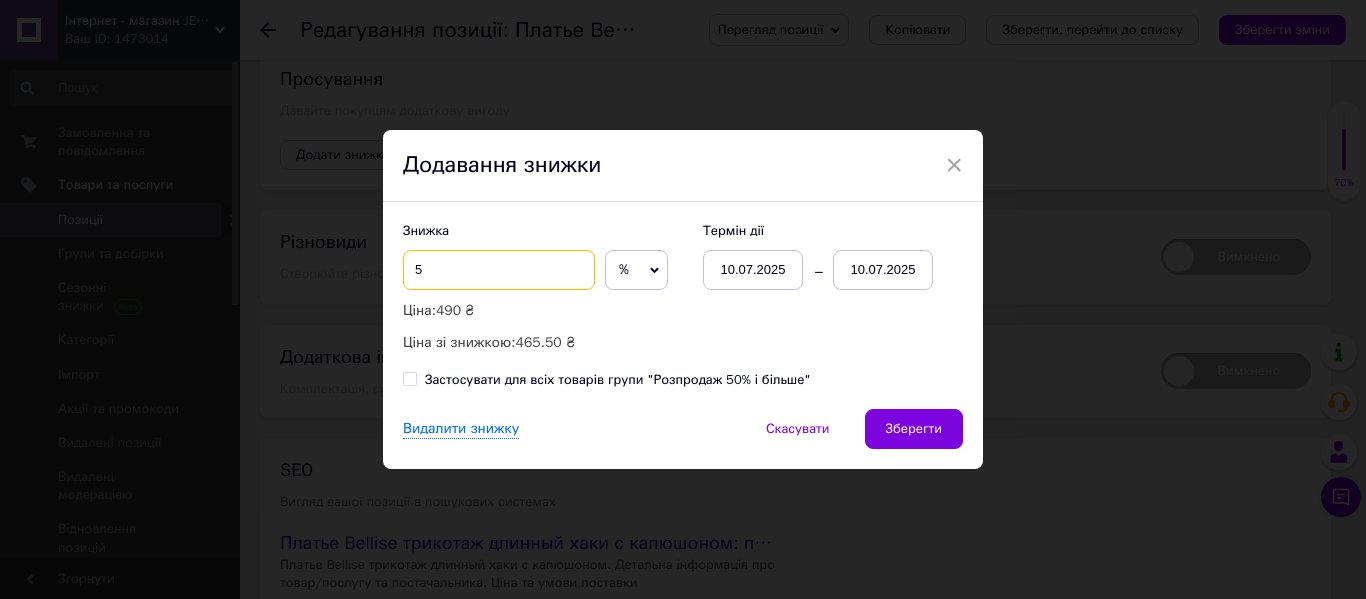 drag, startPoint x: 467, startPoint y: 270, endPoint x: 413, endPoint y: 272, distance: 54.037025 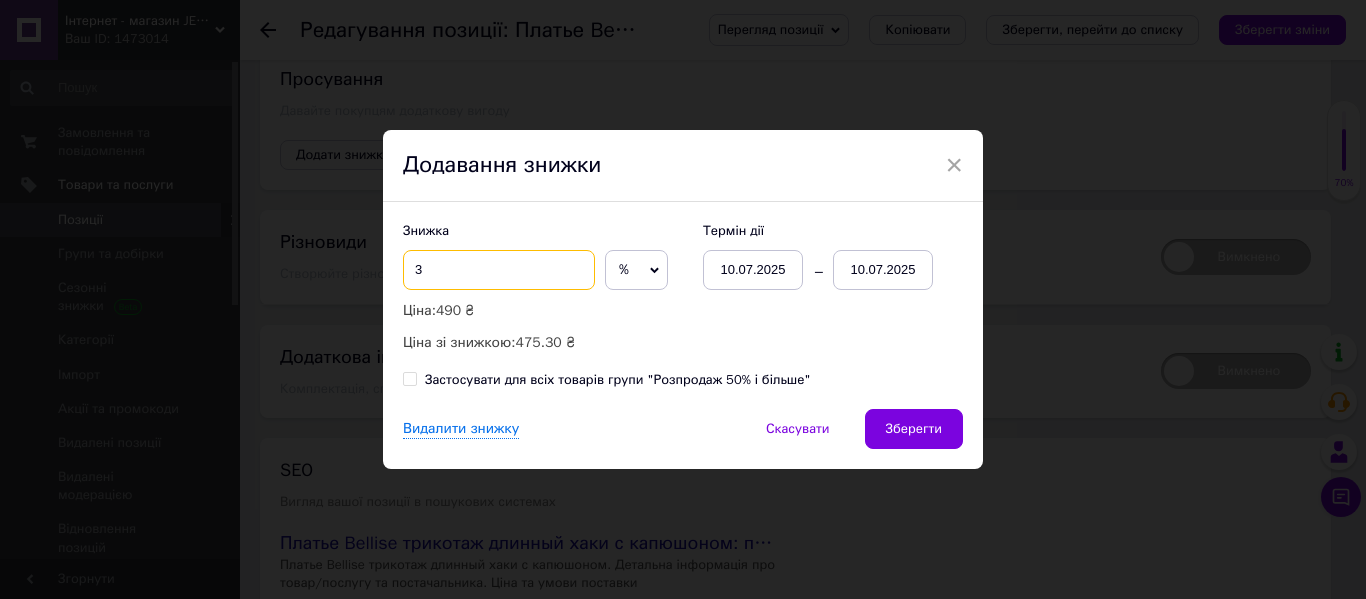 type on "3" 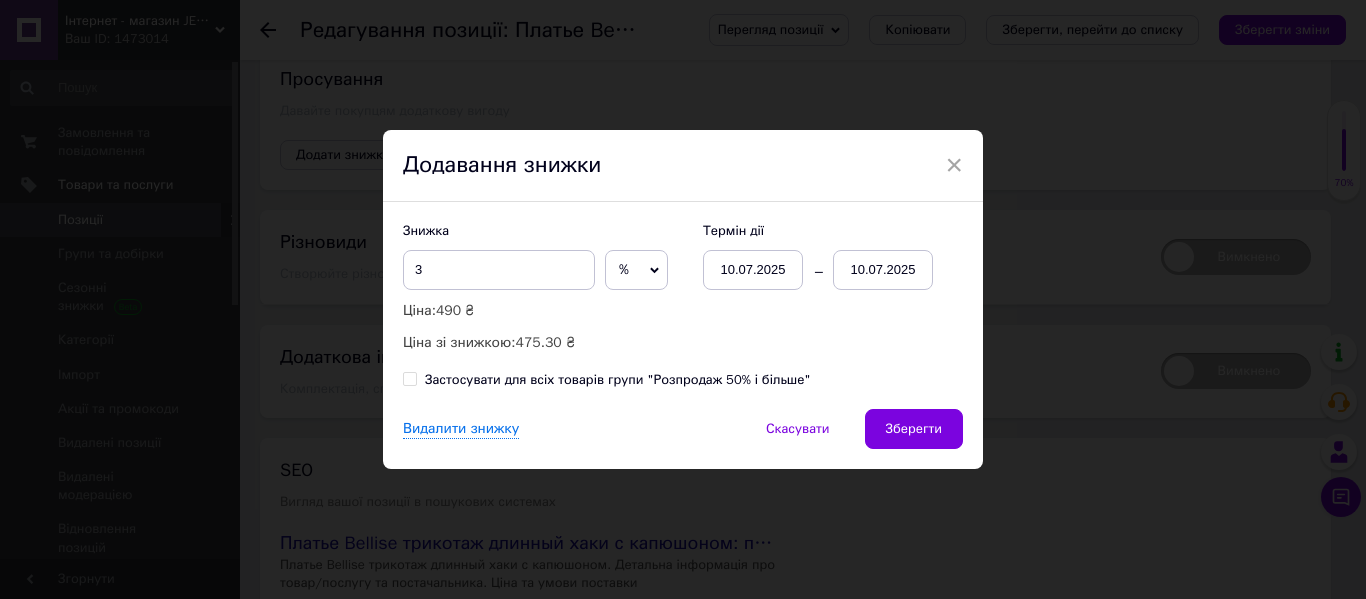 click on "10.07.2025" at bounding box center [883, 270] 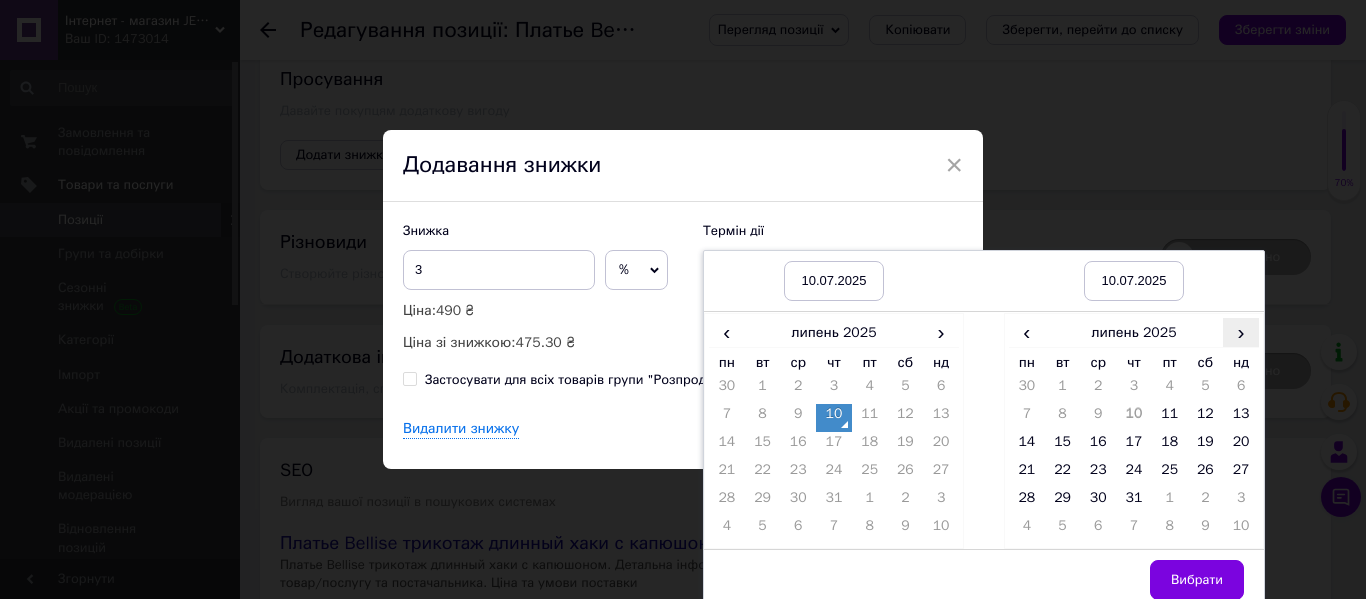 click on "›" at bounding box center (1241, 332) 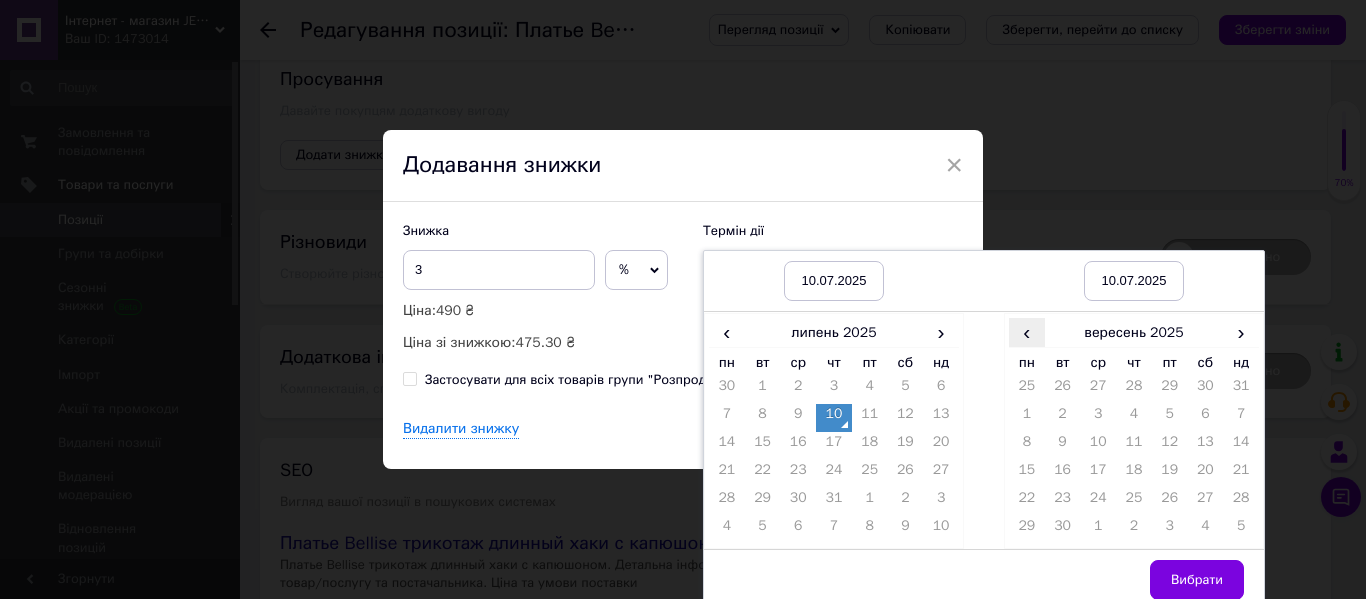 click on "‹" at bounding box center [1027, 332] 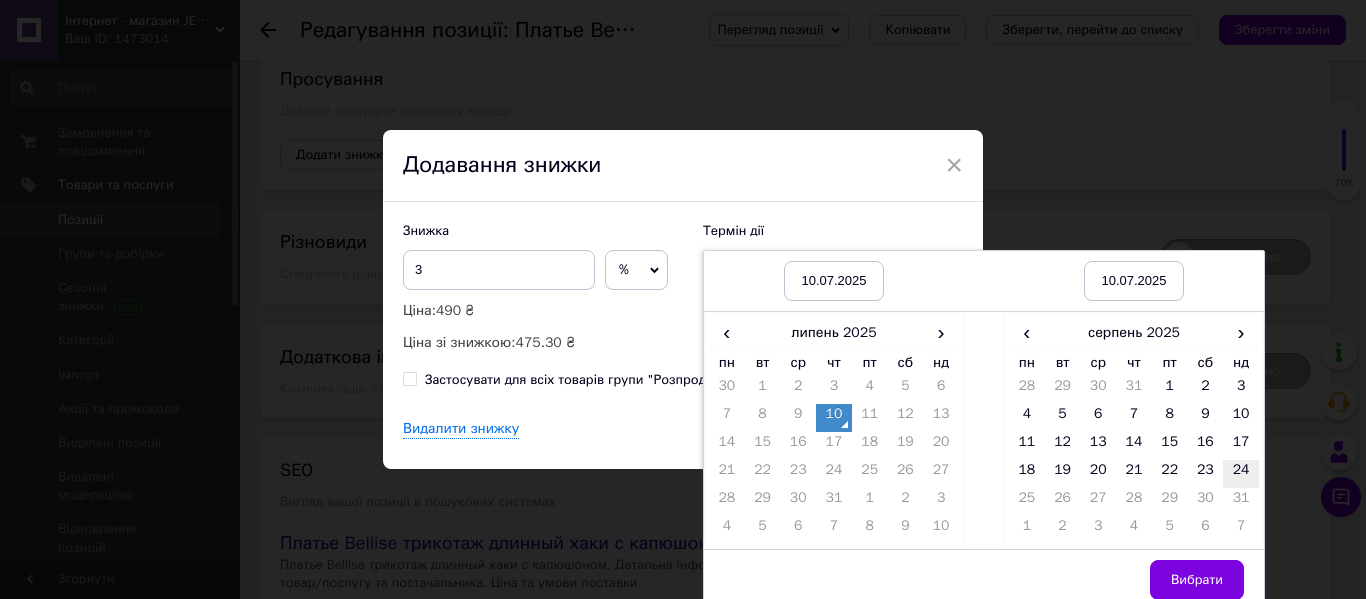 drag, startPoint x: 1232, startPoint y: 470, endPoint x: 1234, endPoint y: 488, distance: 18.110771 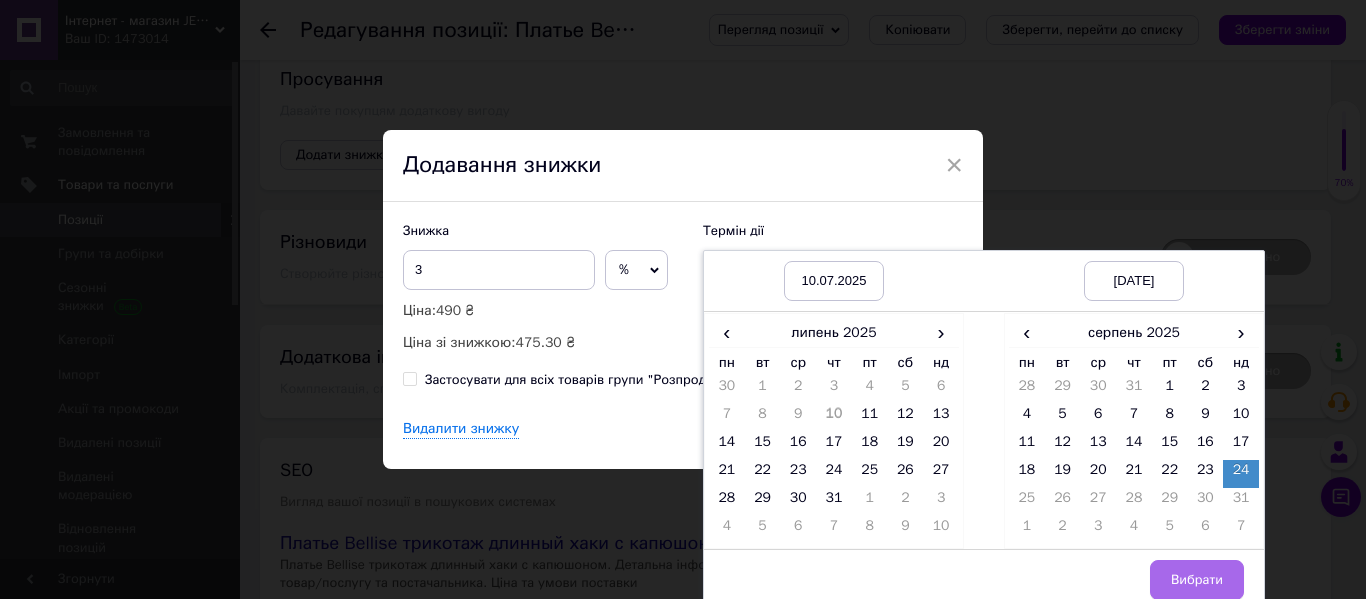 click on "Вибрати" at bounding box center (1197, 580) 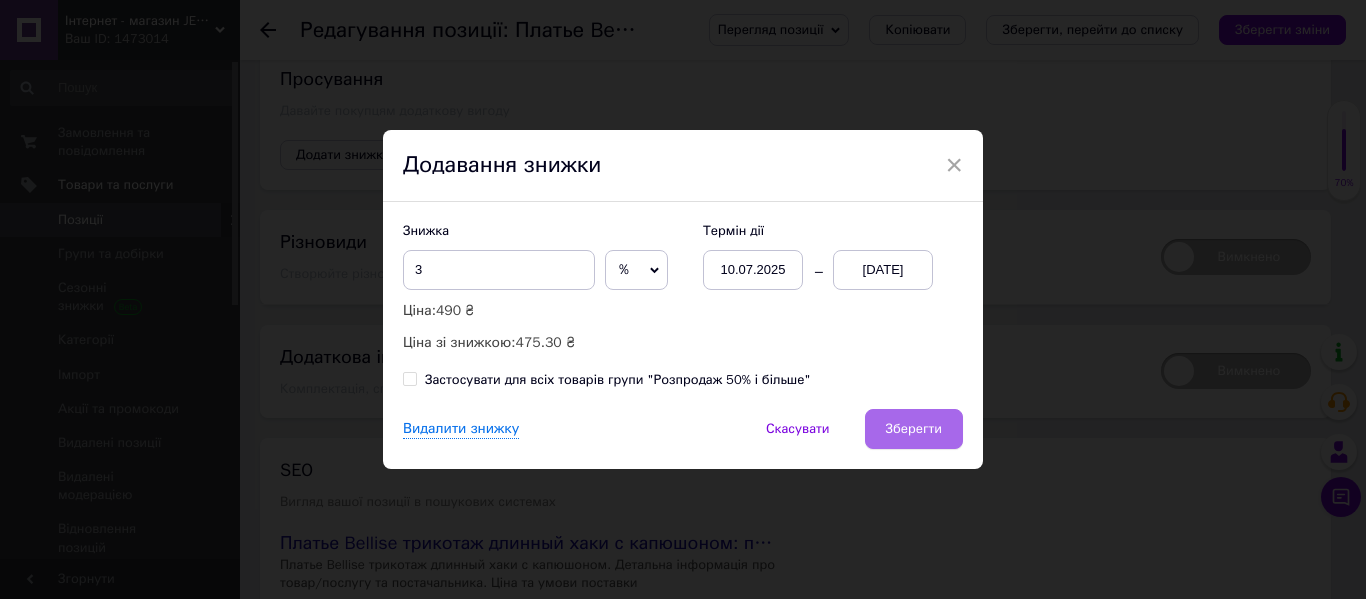 click on "Зберегти" at bounding box center [914, 429] 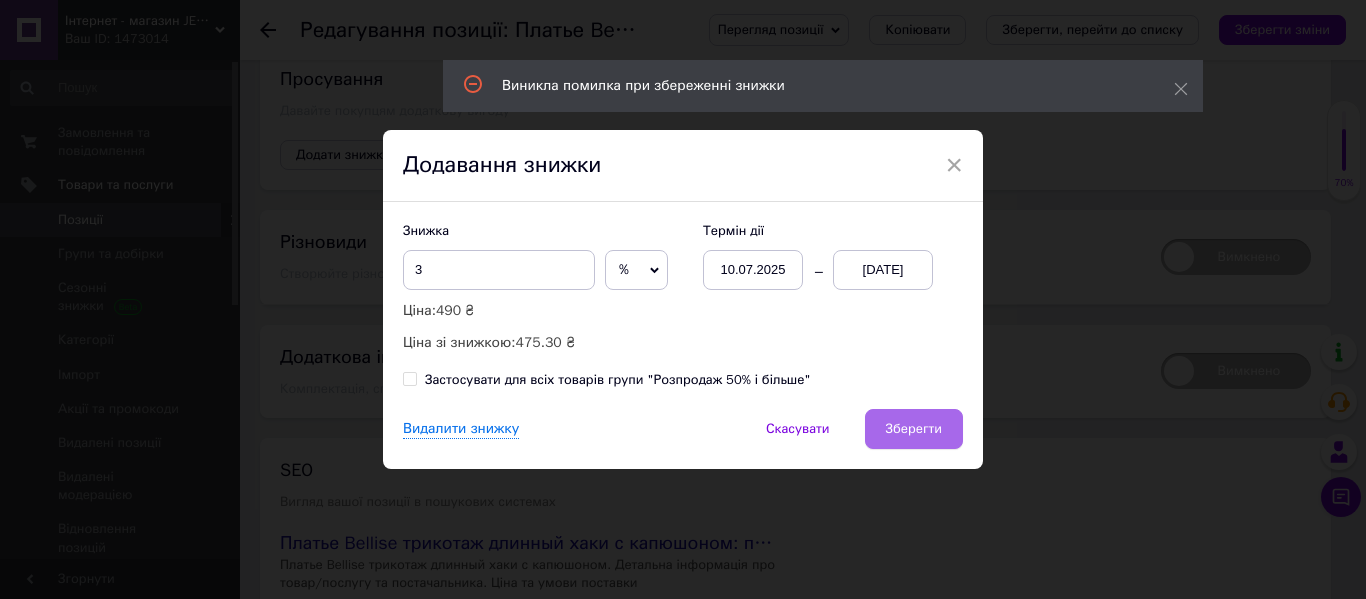 click on "Зберегти" at bounding box center (914, 429) 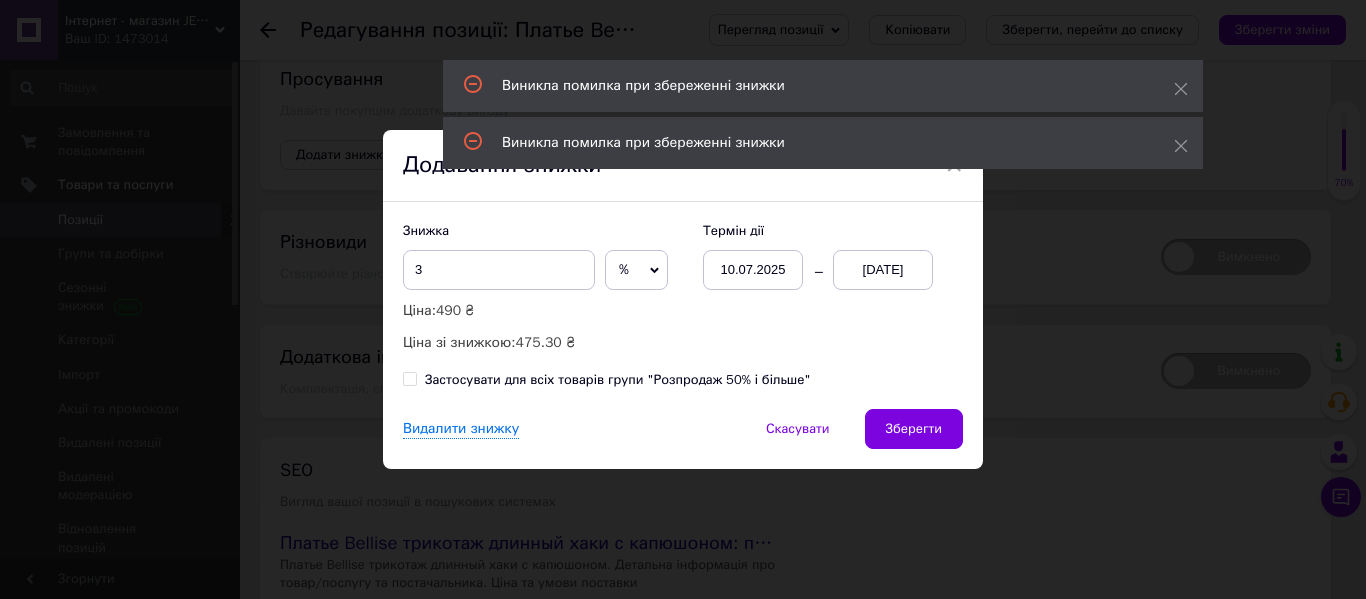 click on "Виникла помилка при збереженні знижки Виникла помилка при збереженні знижки" at bounding box center [823, 117] 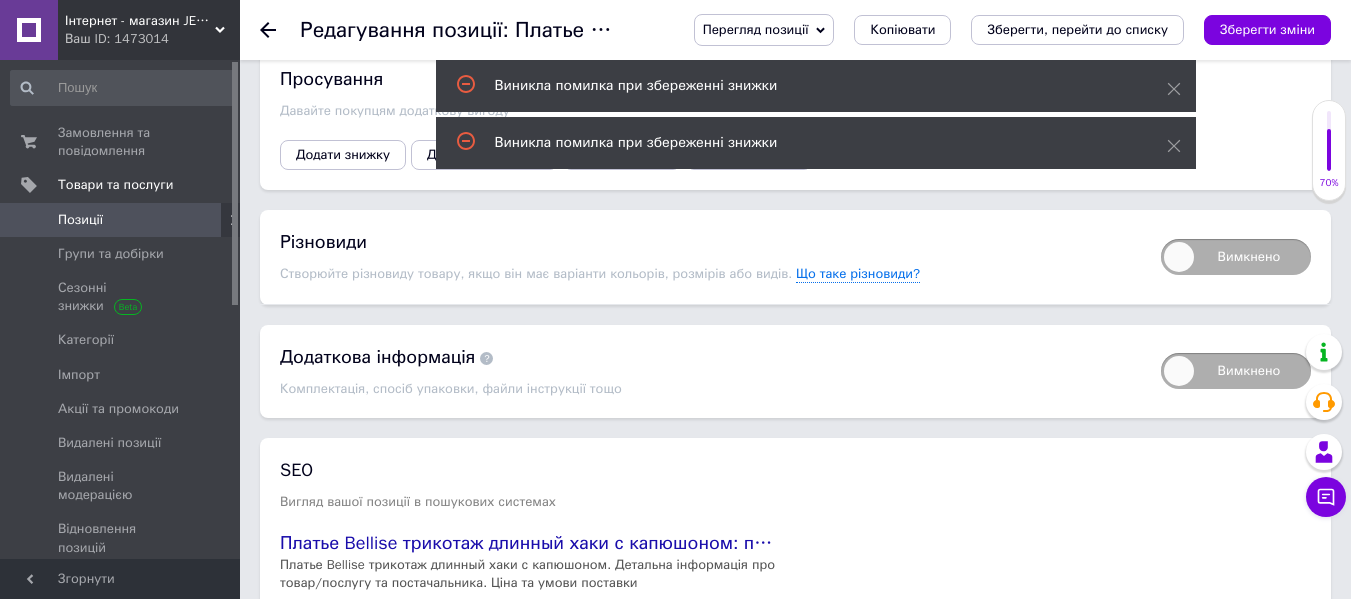 click on "Виникла помилка при збереженні знижки" at bounding box center (816, 143) 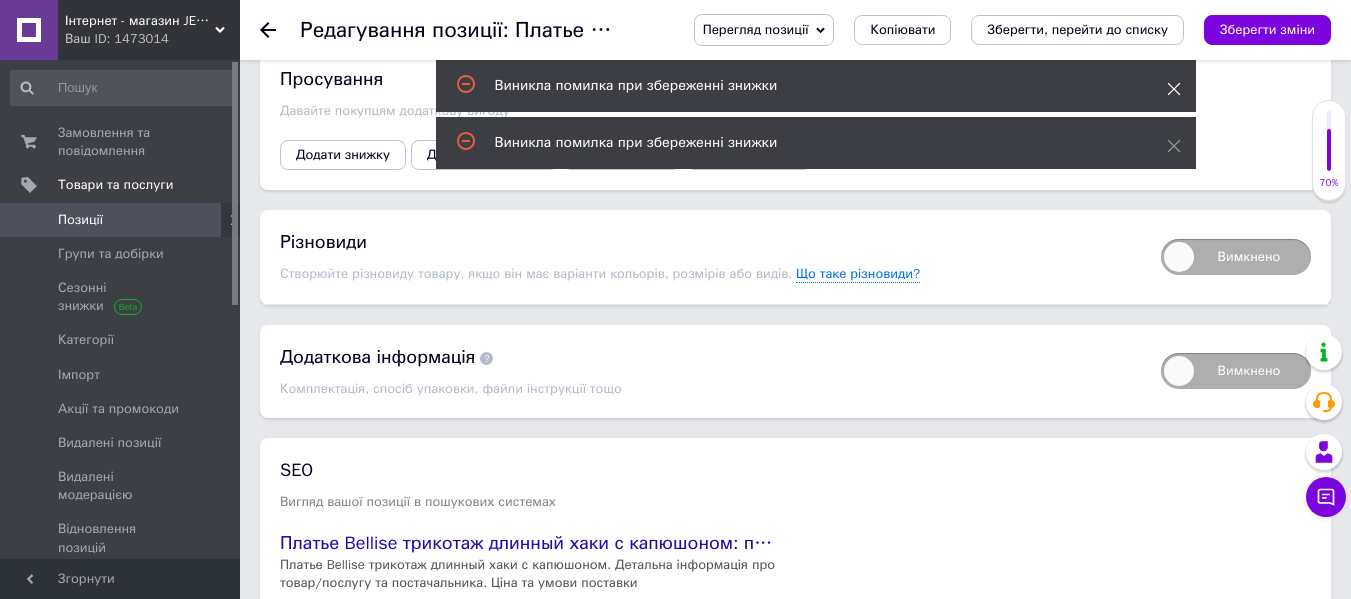 click 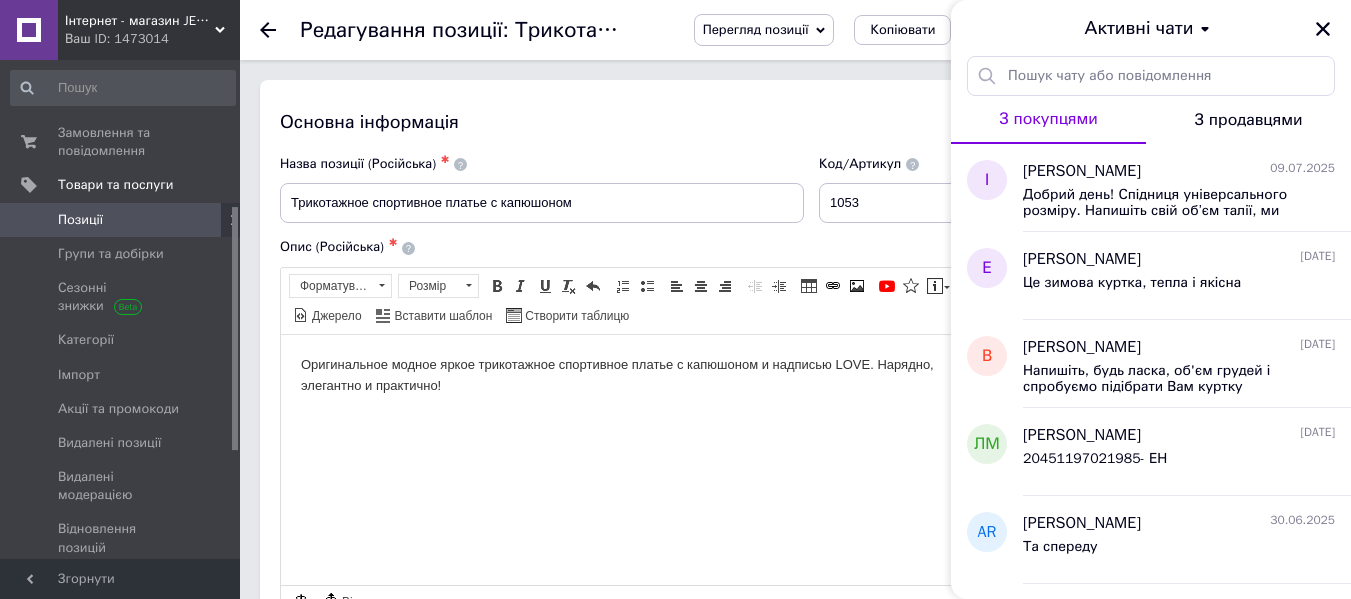 scroll, scrollTop: 0, scrollLeft: 0, axis: both 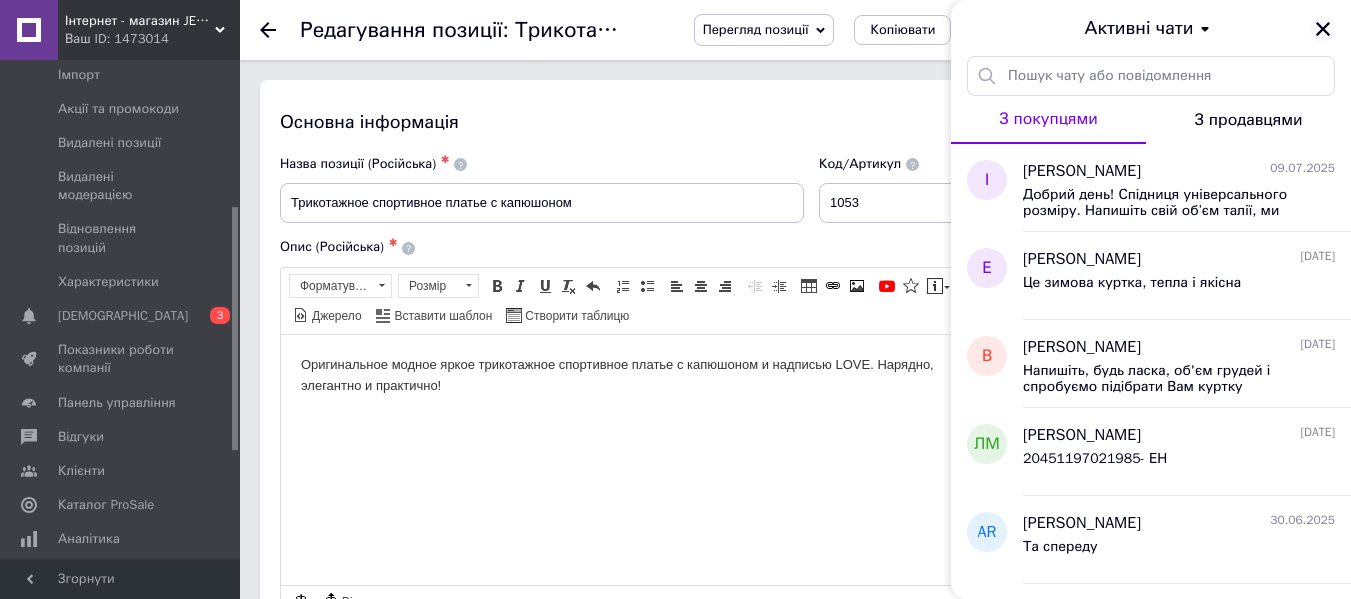 click 